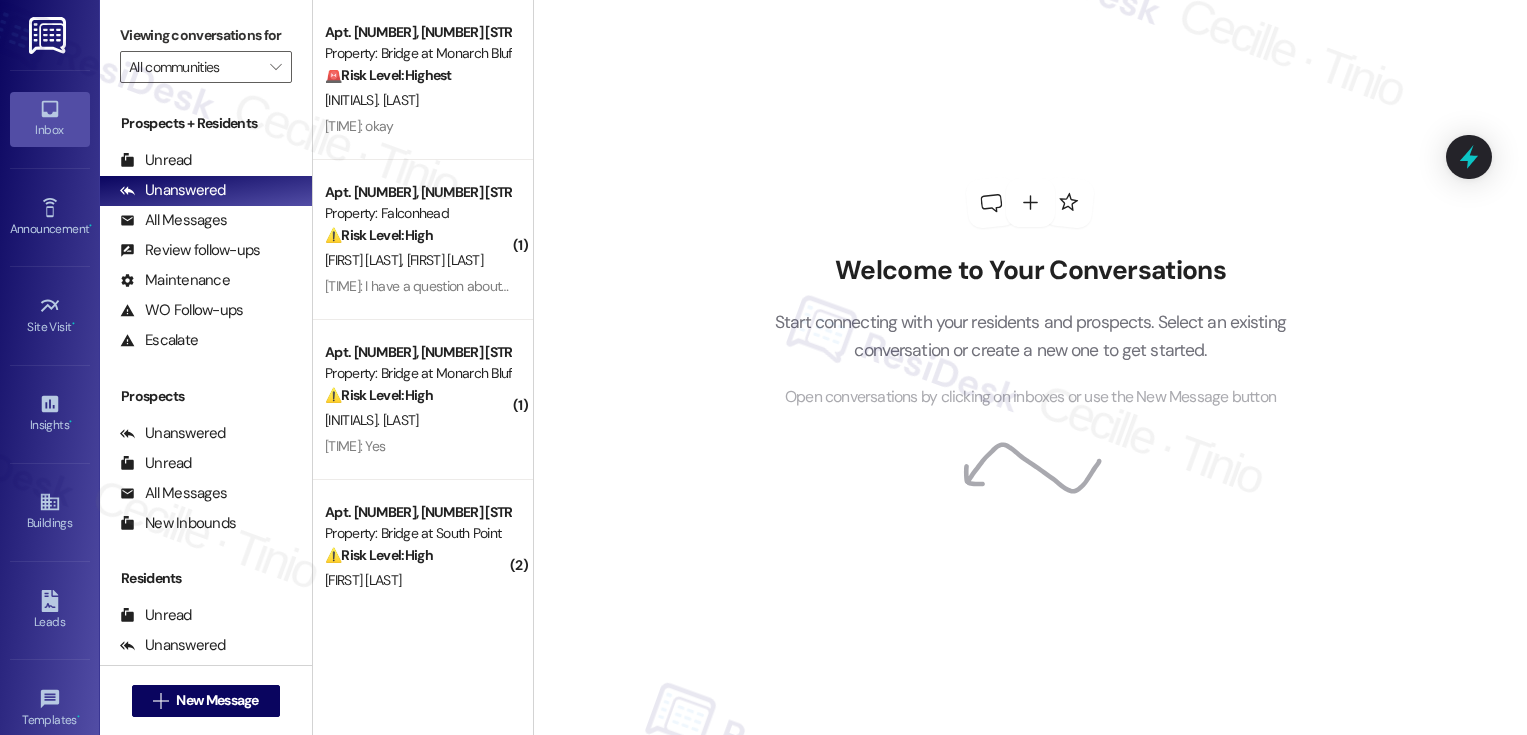 scroll, scrollTop: 0, scrollLeft: 0, axis: both 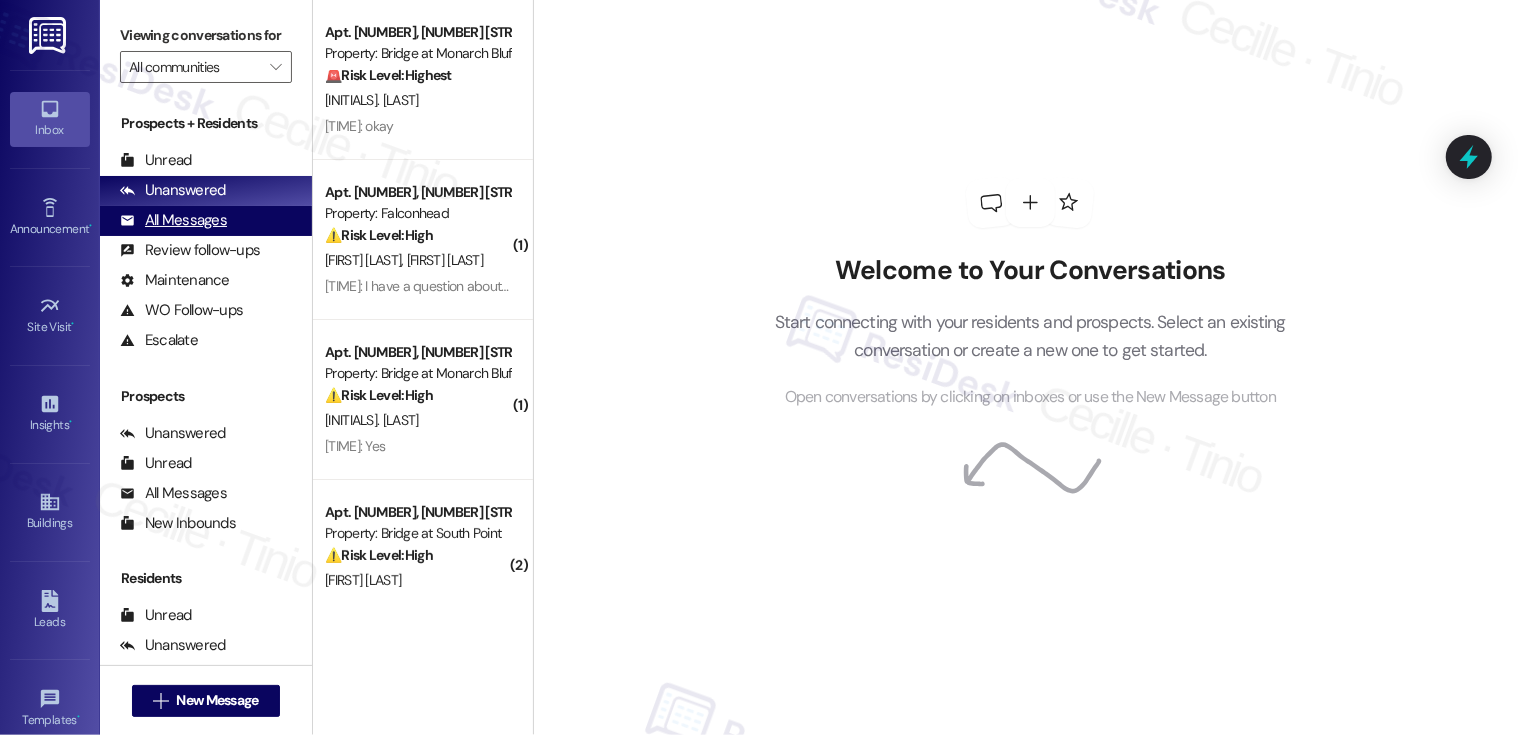 click on "All Messages" at bounding box center (173, 220) 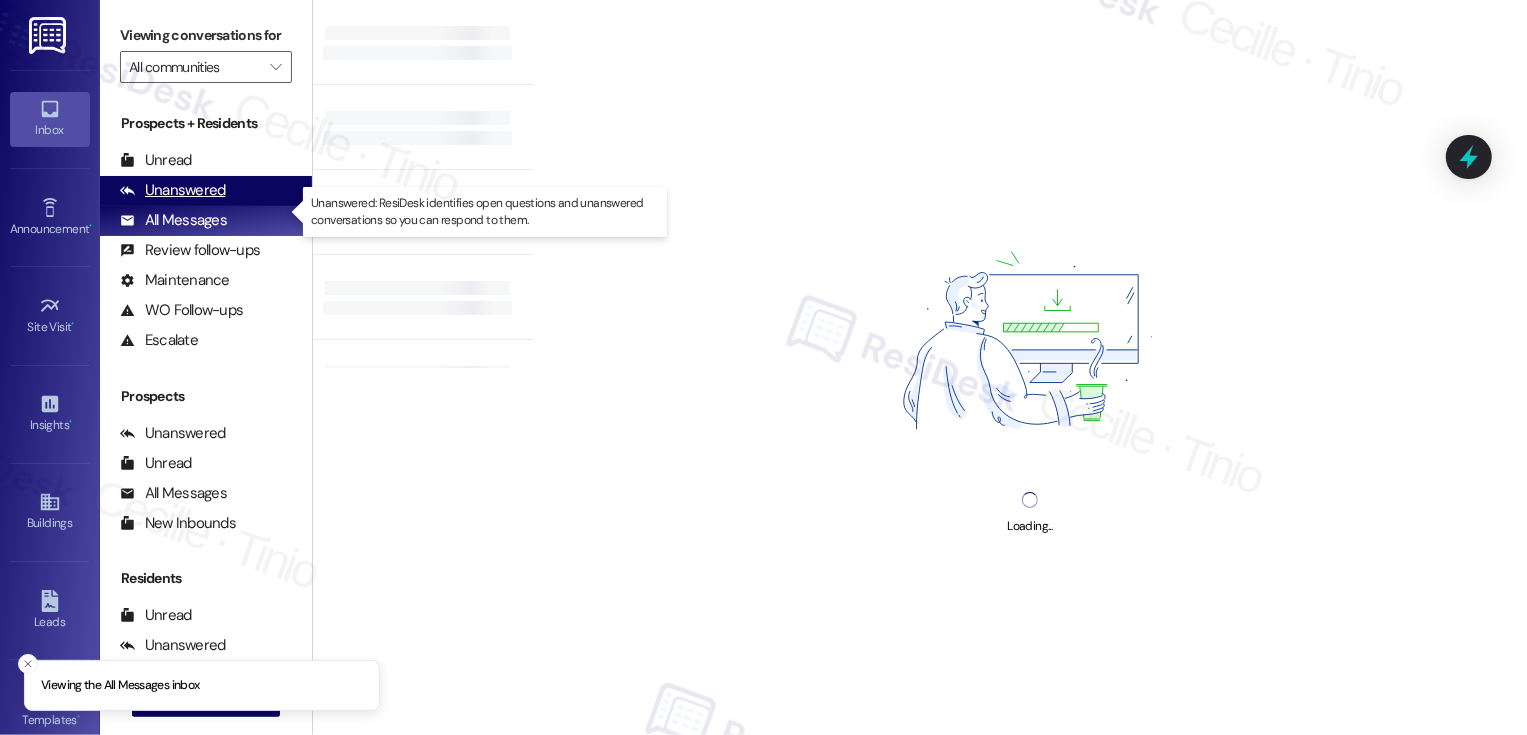 click on "Unanswered" at bounding box center [173, 190] 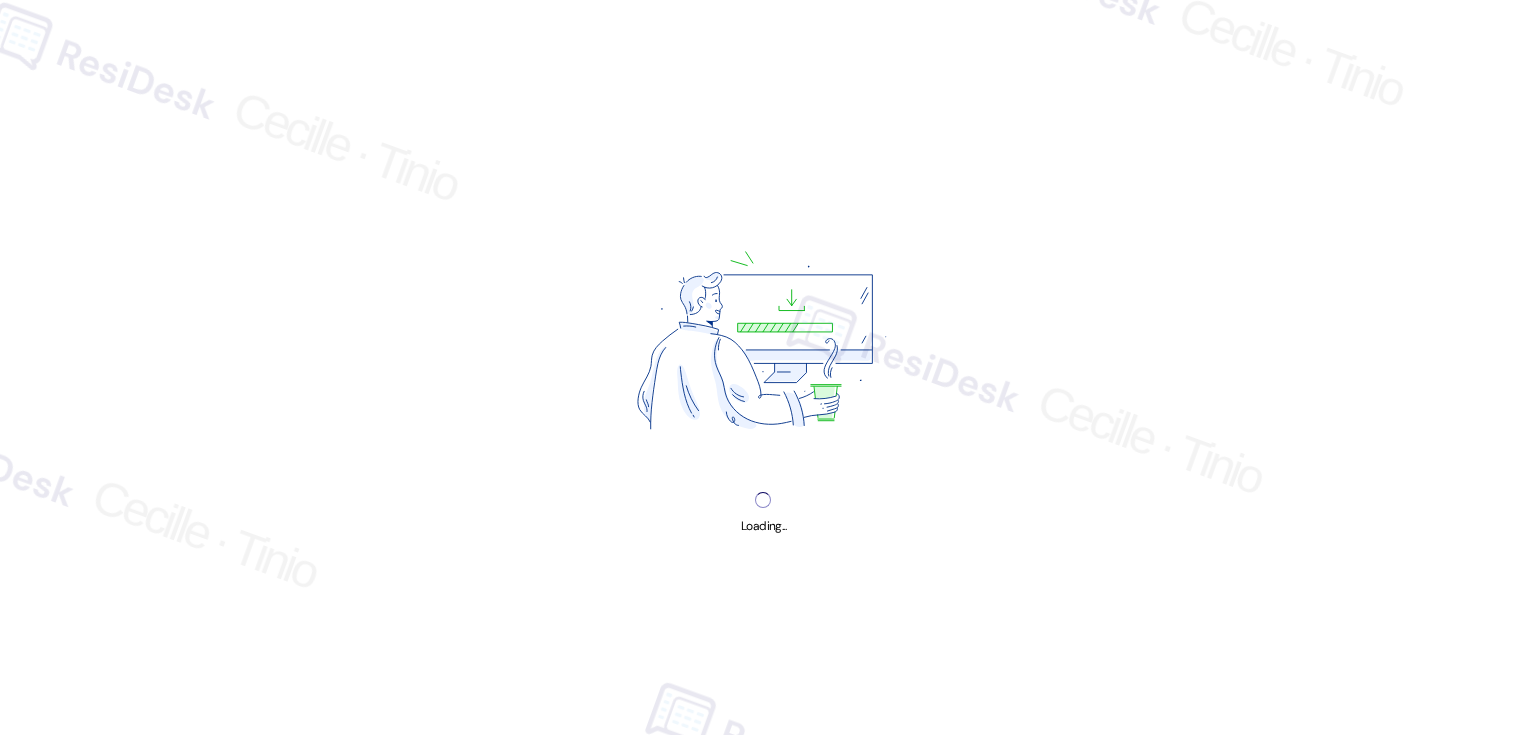 scroll, scrollTop: 0, scrollLeft: 0, axis: both 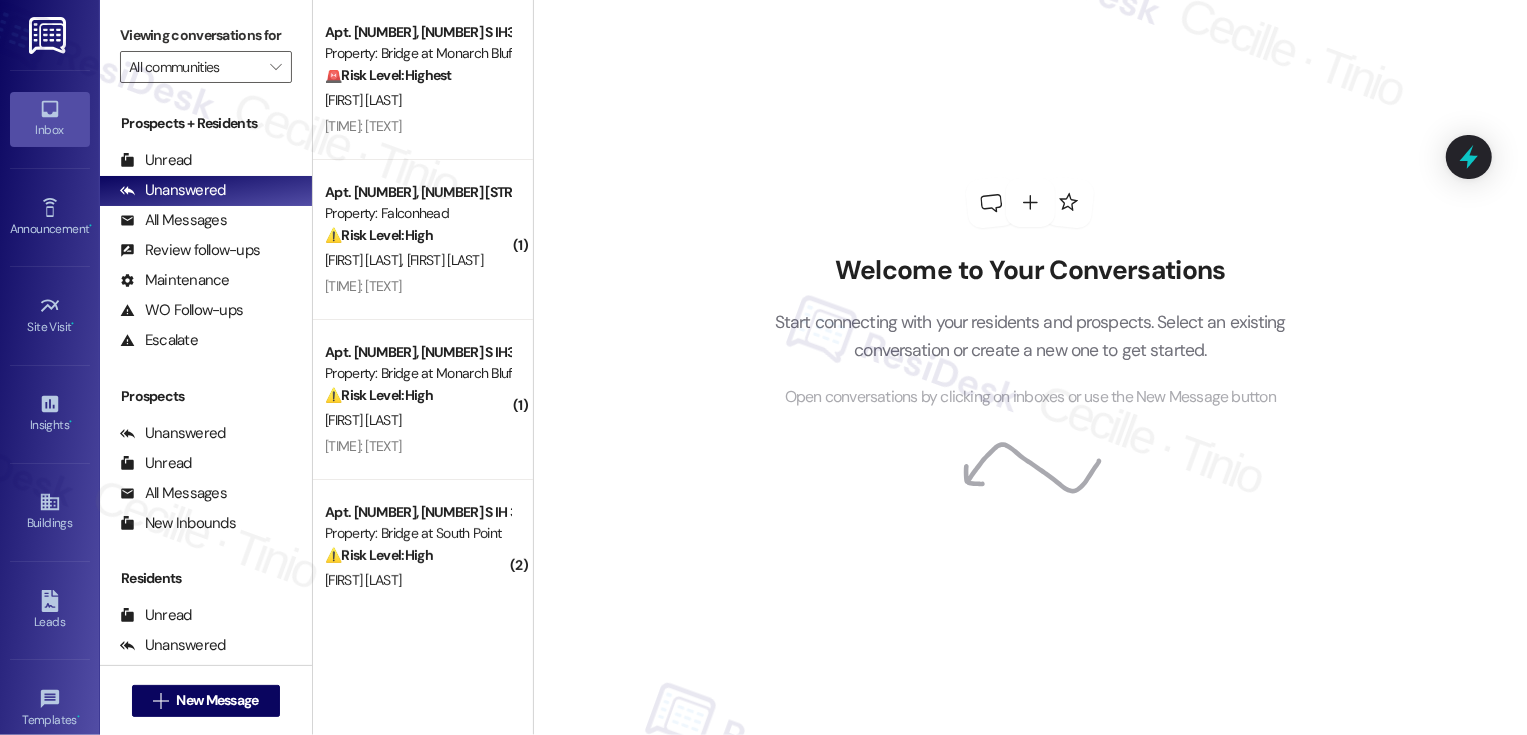 click on "Welcome to Your Conversations Start connecting with your residents and prospects. Select an existing conversation or create a new one to get started. Open conversations by clicking on inboxes or use the New Message button" at bounding box center (1030, 367) 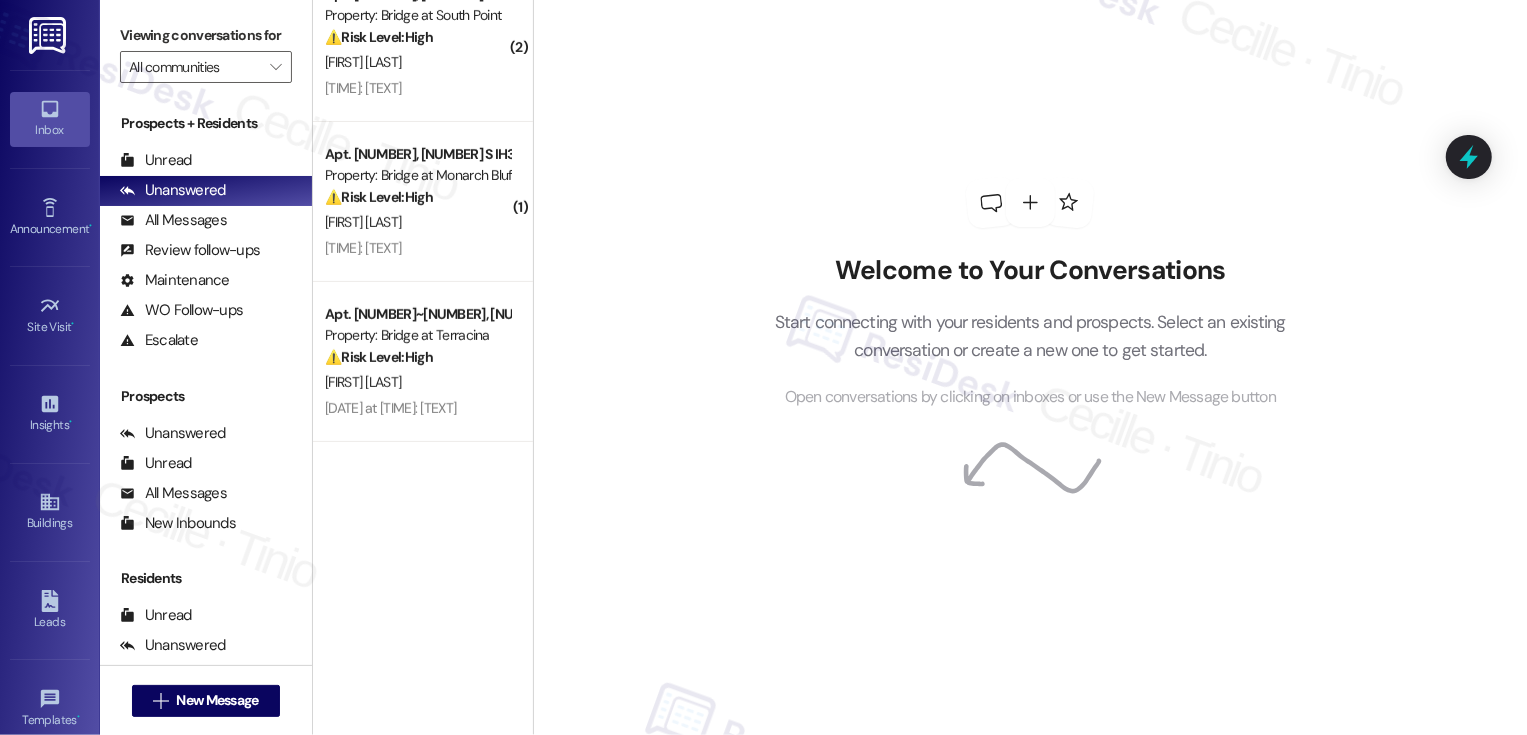scroll, scrollTop: 0, scrollLeft: 0, axis: both 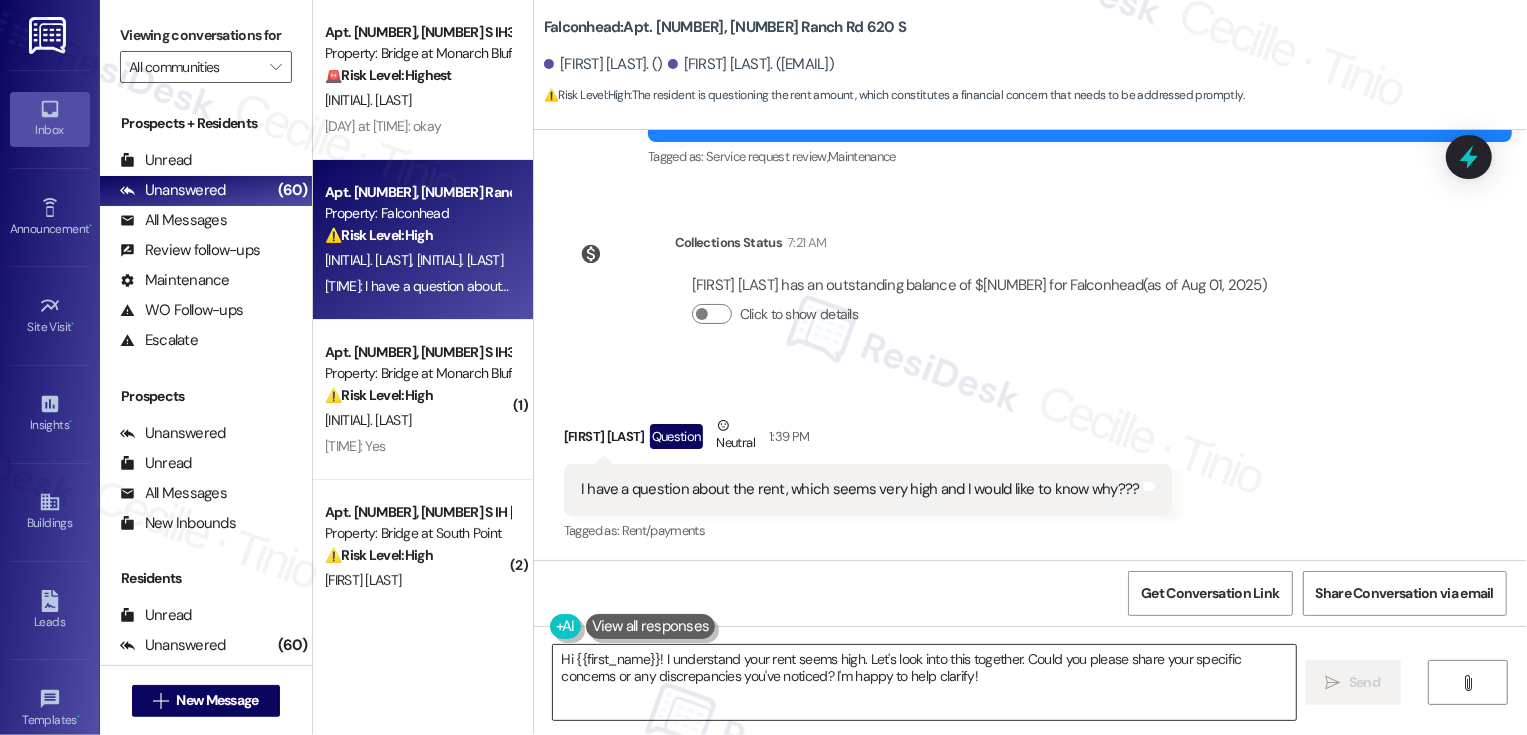 click on "Hi {{first_name}}! I understand your rent seems high. Let's look into this together. Could you please share your specific concerns or any discrepancies you've noticed? I'm happy to help clarify!" at bounding box center (924, 682) 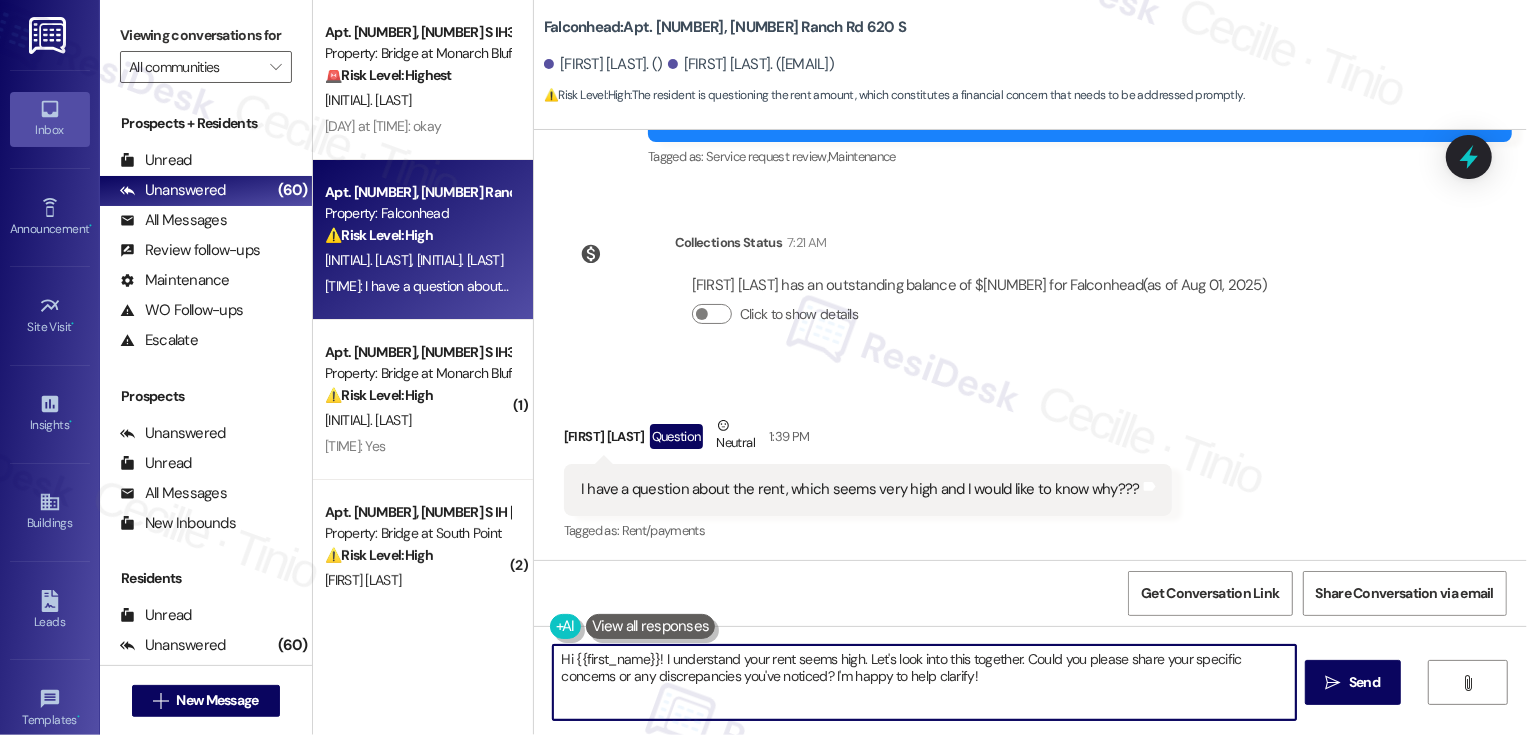 click on "Hi {{first_name}}! I understand your rent seems high. Let's look into this together. Could you please share your specific concerns or any discrepancies you've noticed? I'm happy to help clarify!" at bounding box center (924, 682) 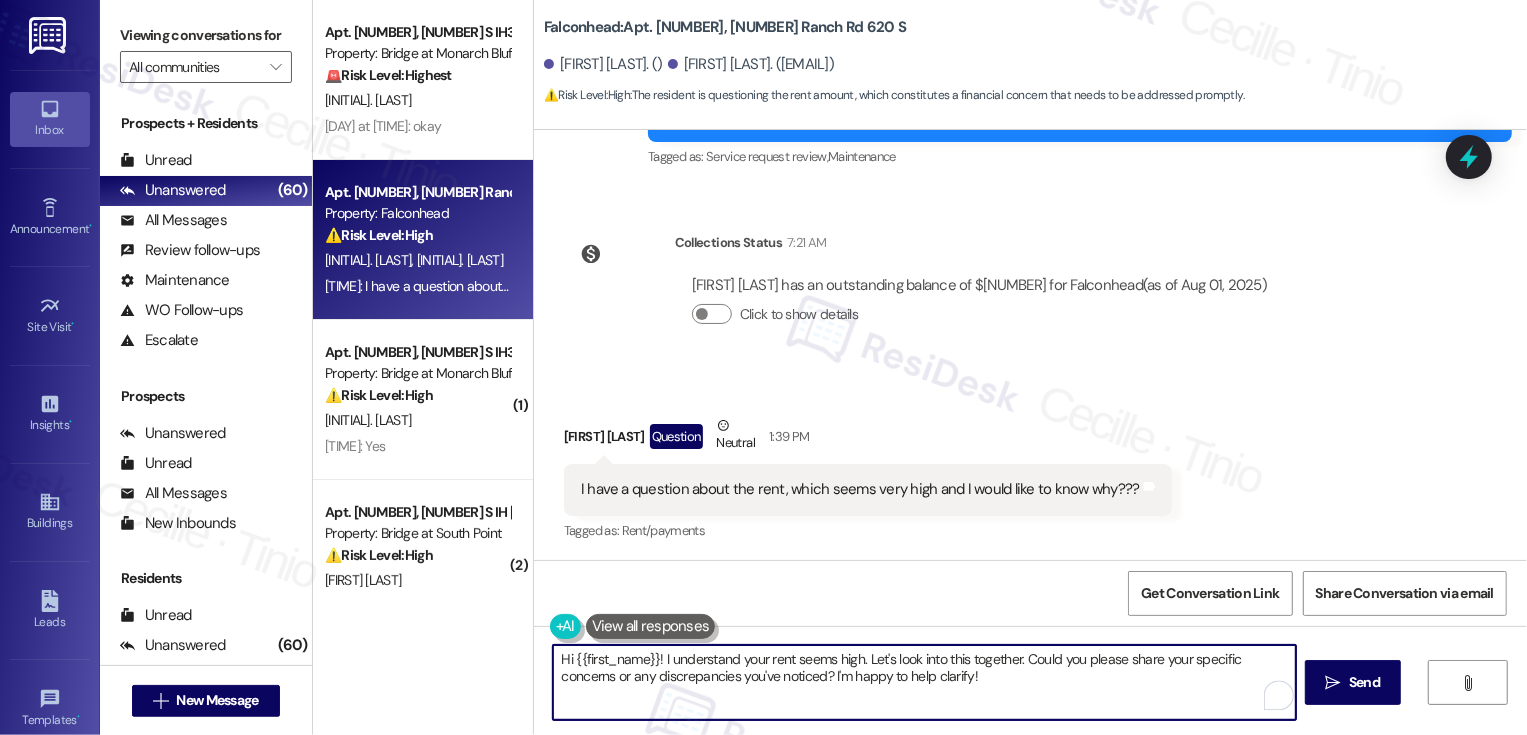click on "Joneiker Garcia Question   Neutral 1:39 PM" at bounding box center (868, 439) 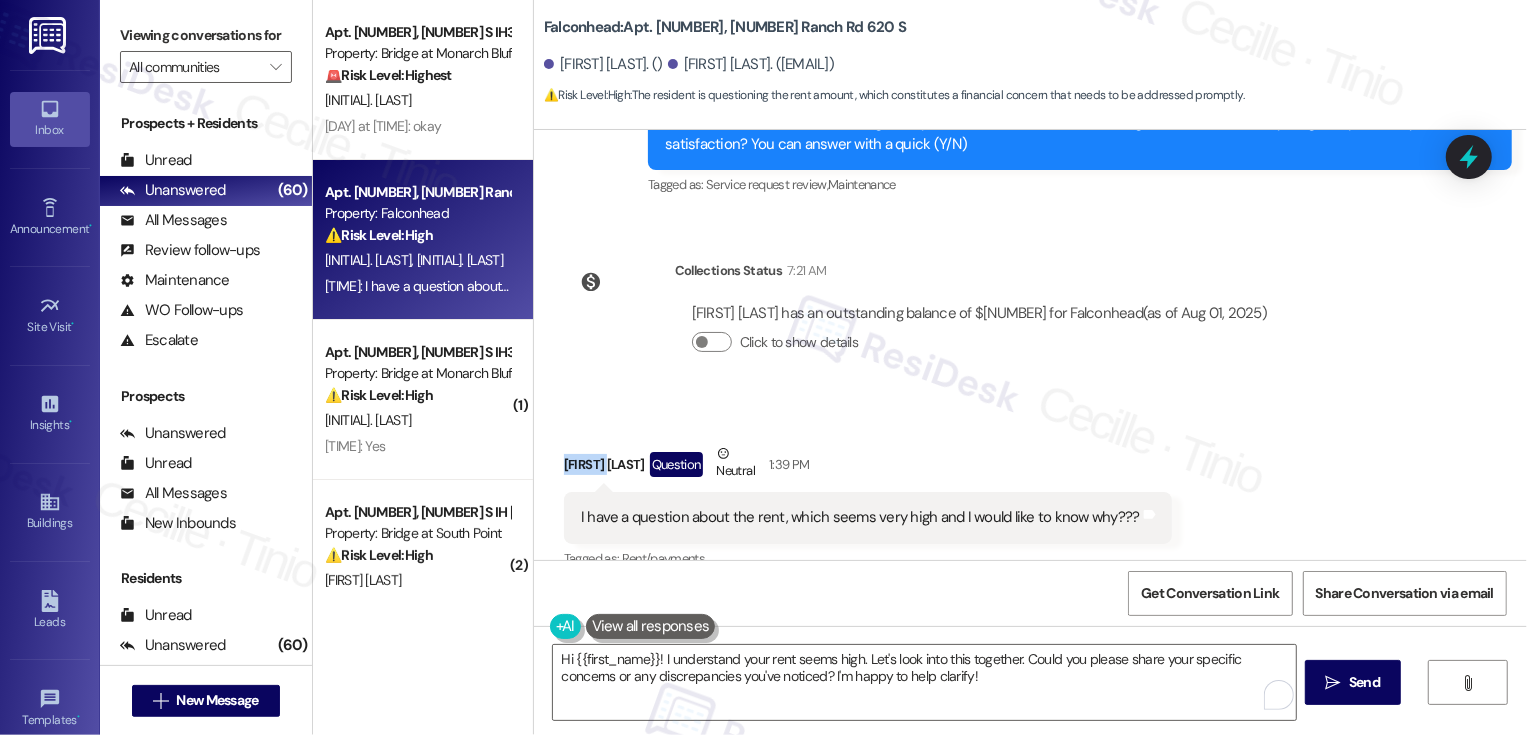 scroll, scrollTop: 1489, scrollLeft: 0, axis: vertical 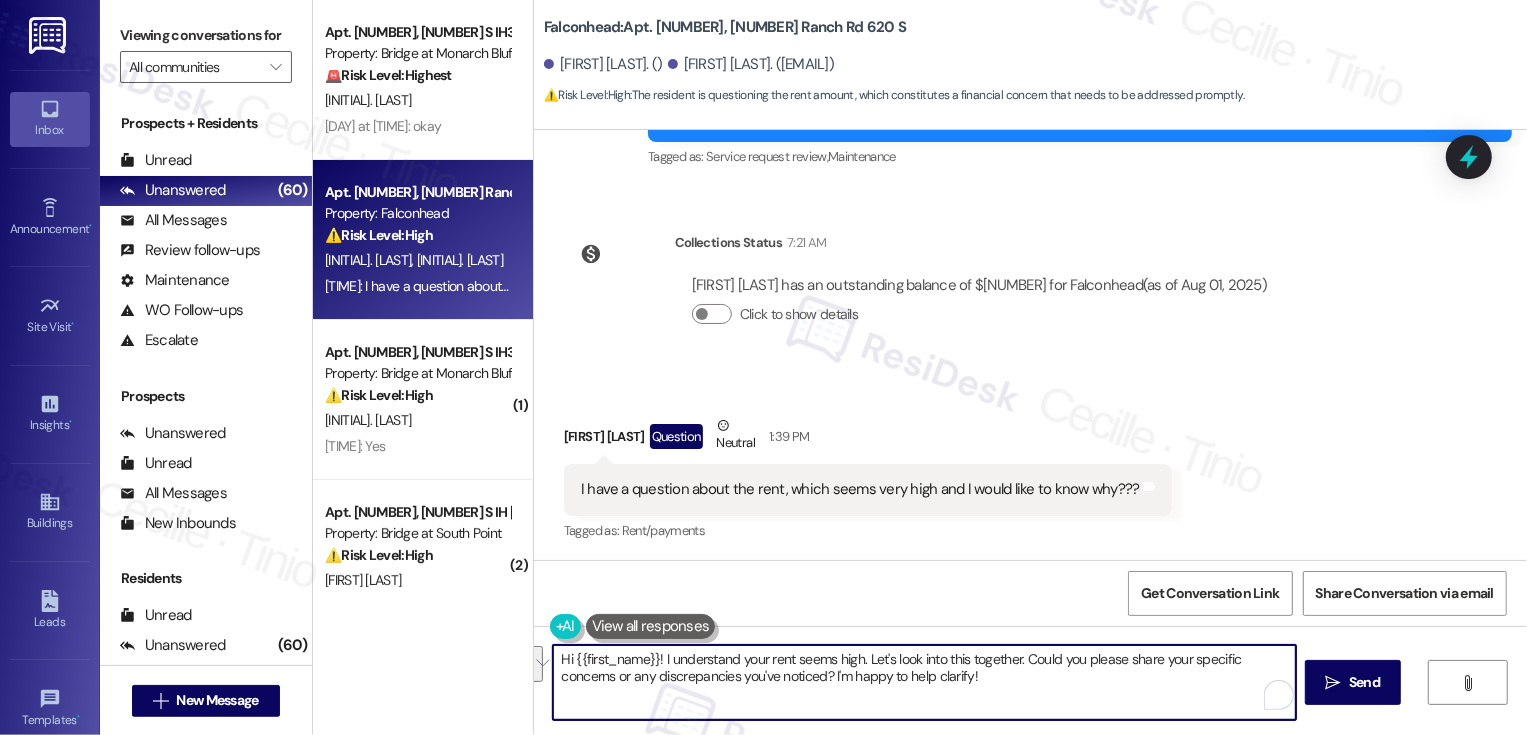 drag, startPoint x: 663, startPoint y: 656, endPoint x: 1229, endPoint y: 760, distance: 575.47546 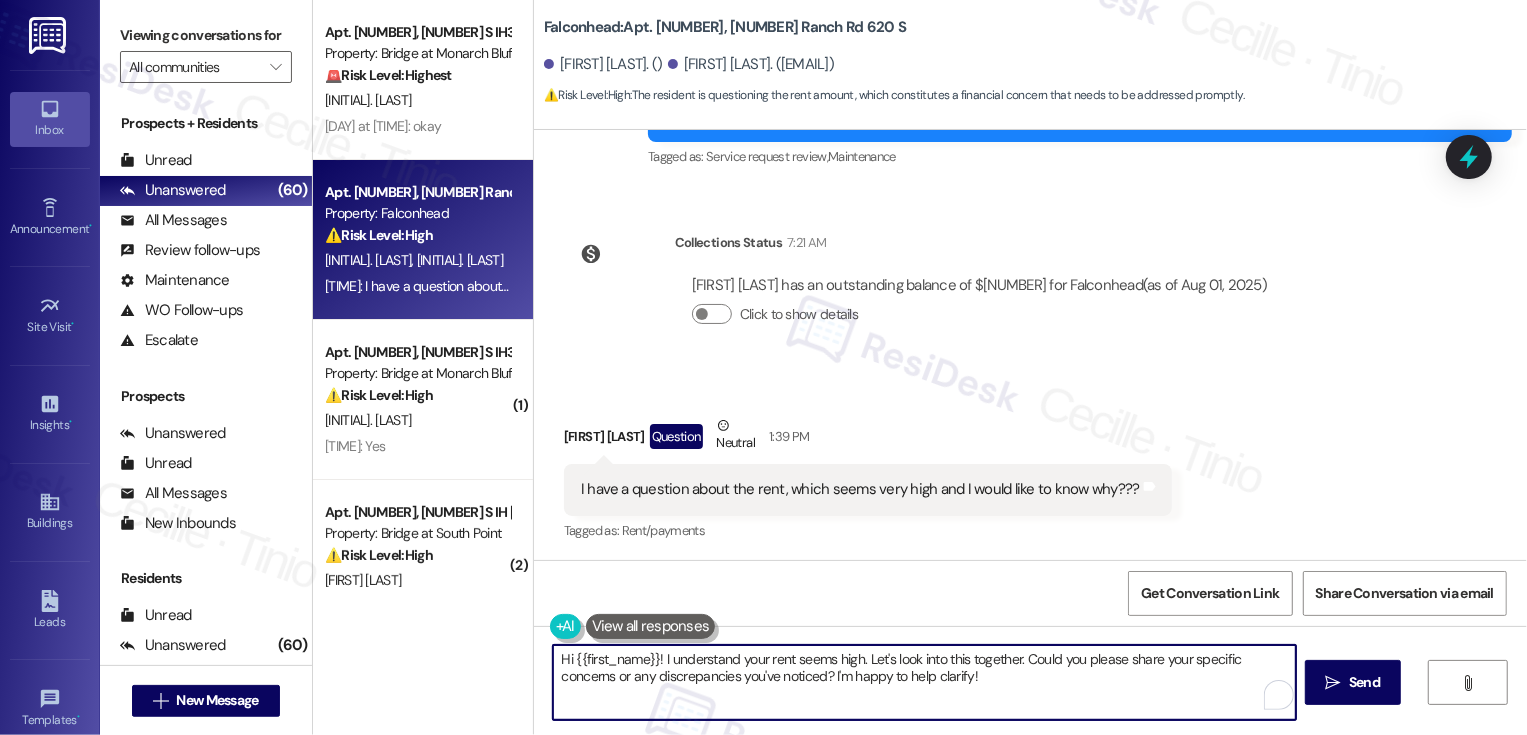 click on "Hi {{first_name}}! I understand your rent seems high. Let's look into this together. Could you please share your specific concerns or any discrepancies you've noticed? I'm happy to help clarify!" at bounding box center (924, 682) 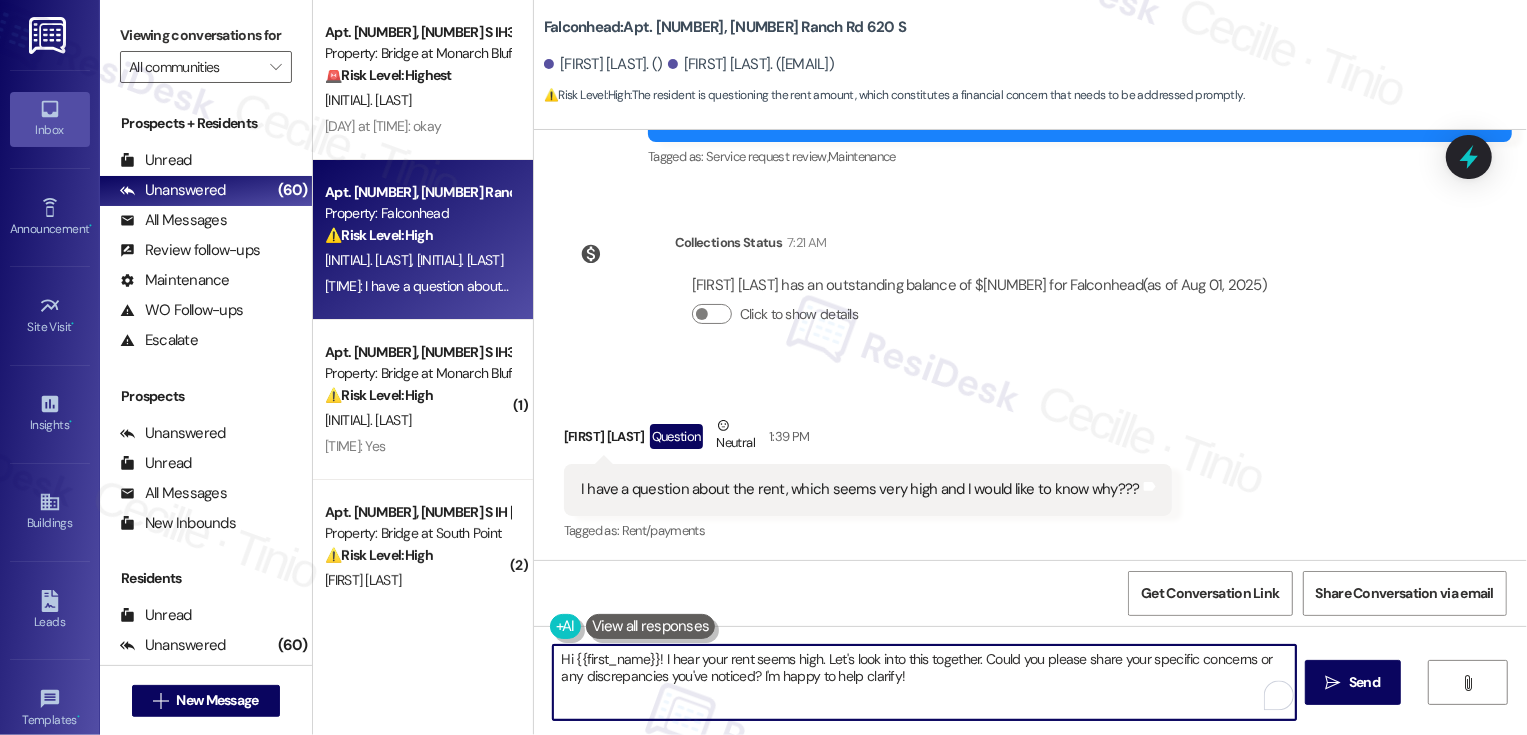 click on "Hi {{first_name}}! I hear your rent seems high. Let's look into this together. Could you please share your specific concerns or any discrepancies you've noticed? I'm happy to help clarify!" at bounding box center (924, 682) 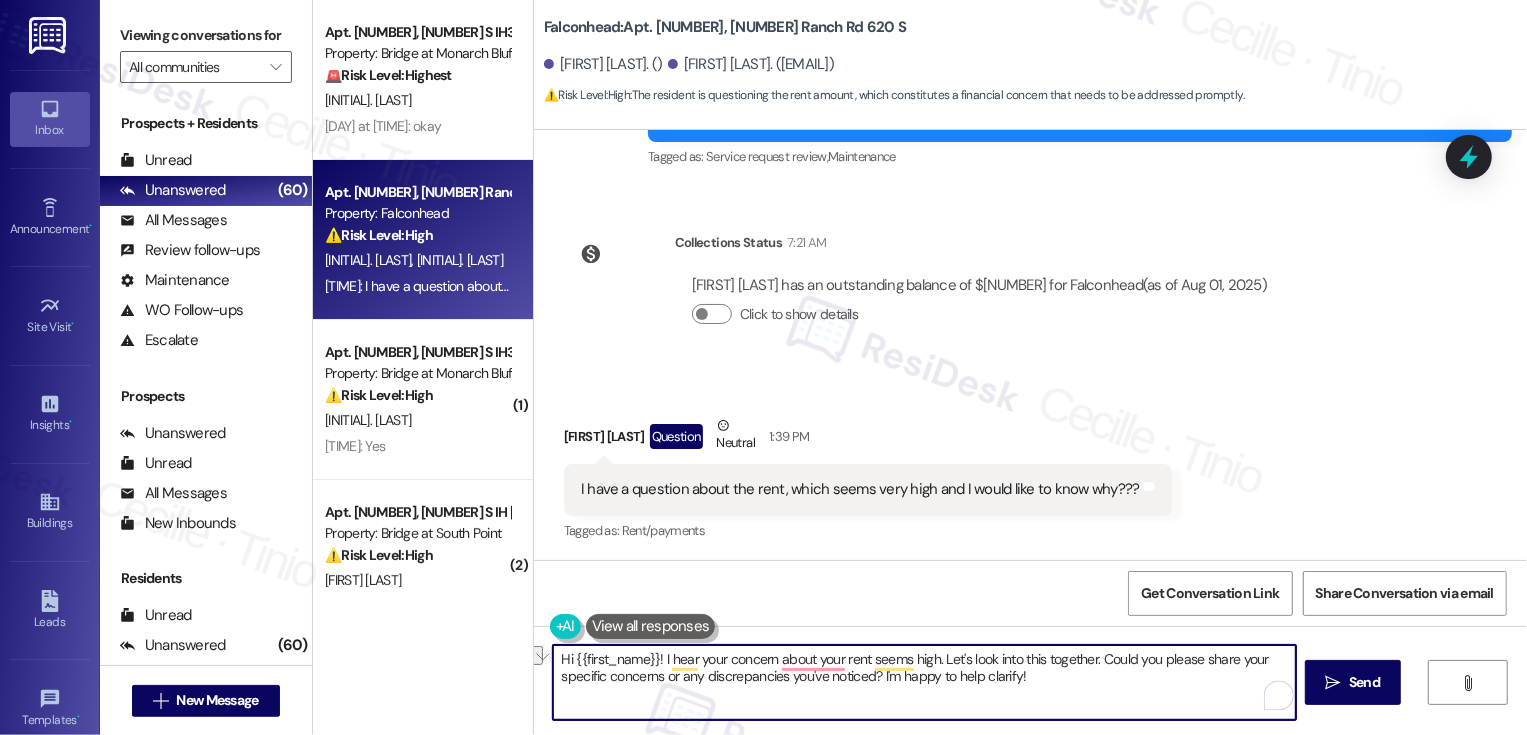 drag, startPoint x: 862, startPoint y: 659, endPoint x: 1088, endPoint y: 662, distance: 226.01991 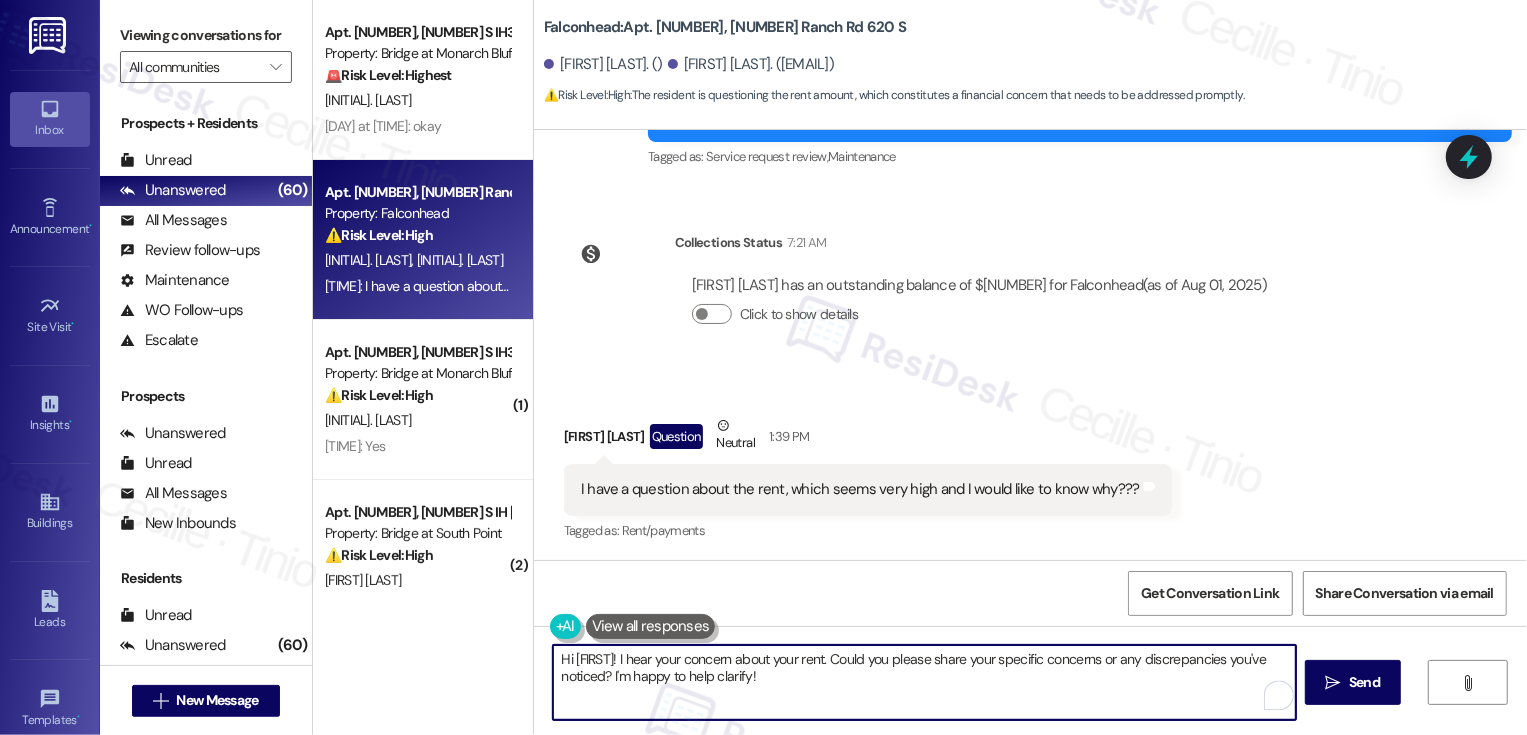 click on "Hi {{first_name}}! I hear your concern about your rent. Could you please share your specific concerns or any discrepancies you've noticed? I'm happy to help clarify!" at bounding box center (924, 682) 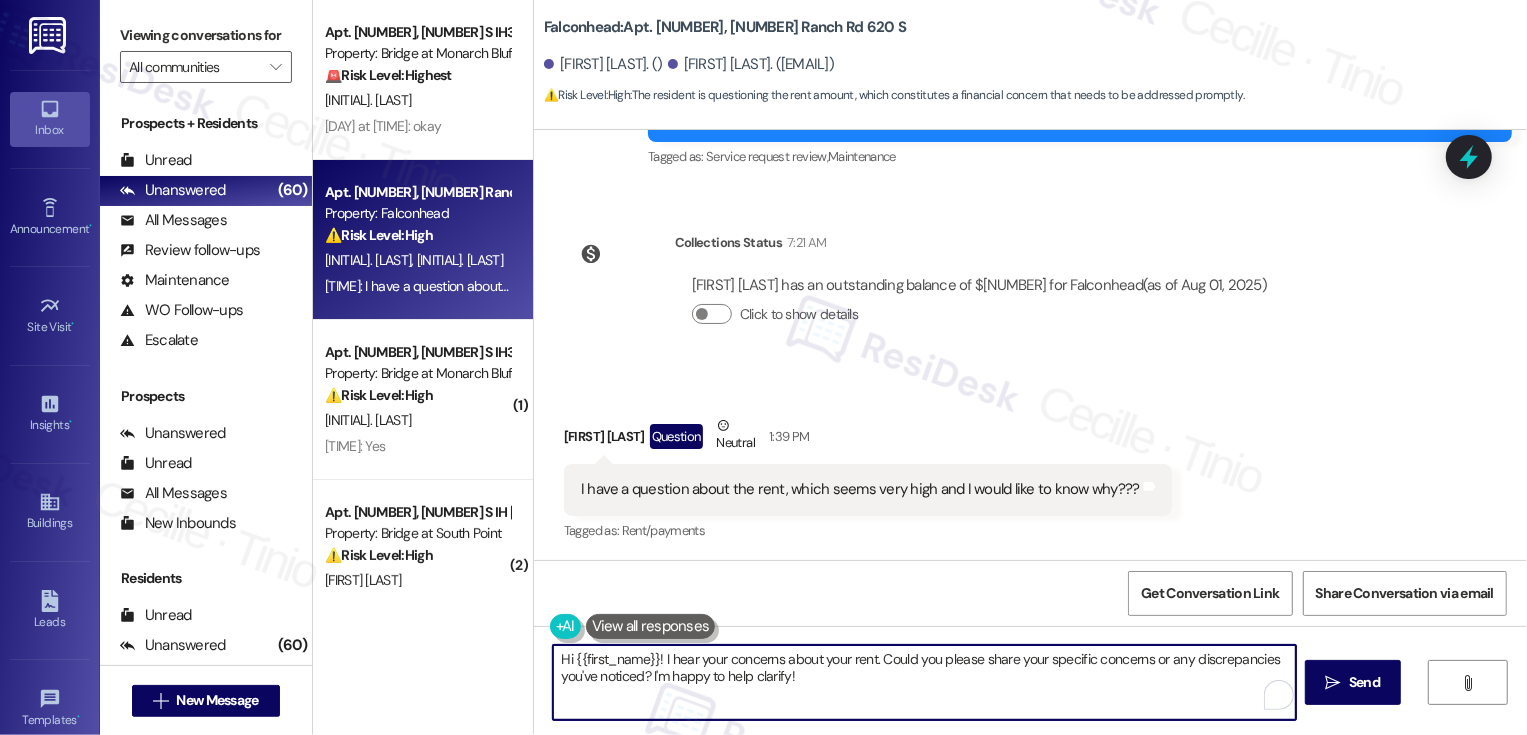 click on "Hi {{first_name}}! I hear your concerns about your rent. Could you please share your specific concerns or any discrepancies you've noticed? I'm happy to help clarify!" at bounding box center (924, 682) 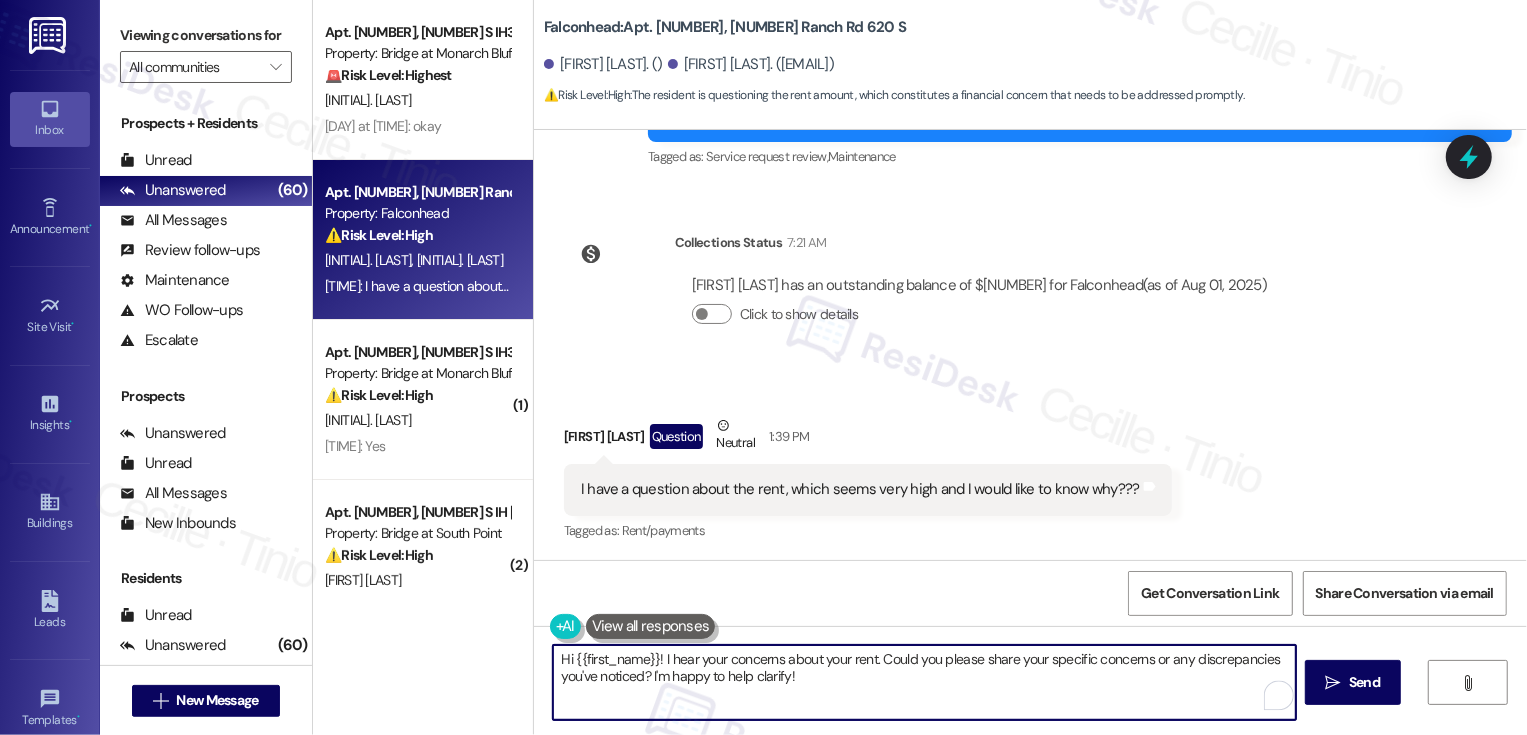 click on "Hi {{first_name}}! I hear your concerns about your rent. Could you please share your specific concerns or any discrepancies you've noticed? I'm happy to help clarify!" at bounding box center [924, 682] 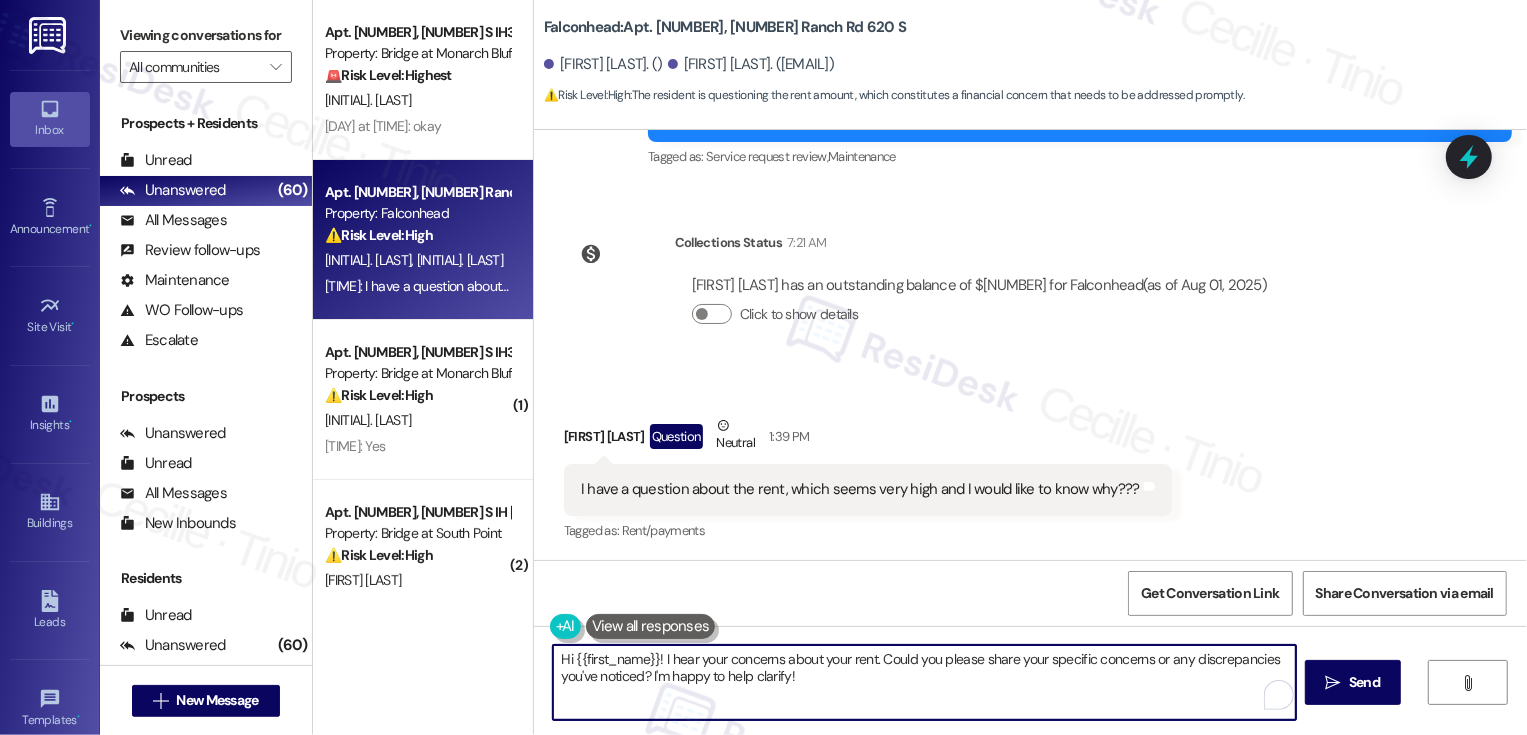 click on "Joneiker Garcia Question   Neutral 1:39 PM" at bounding box center (868, 439) 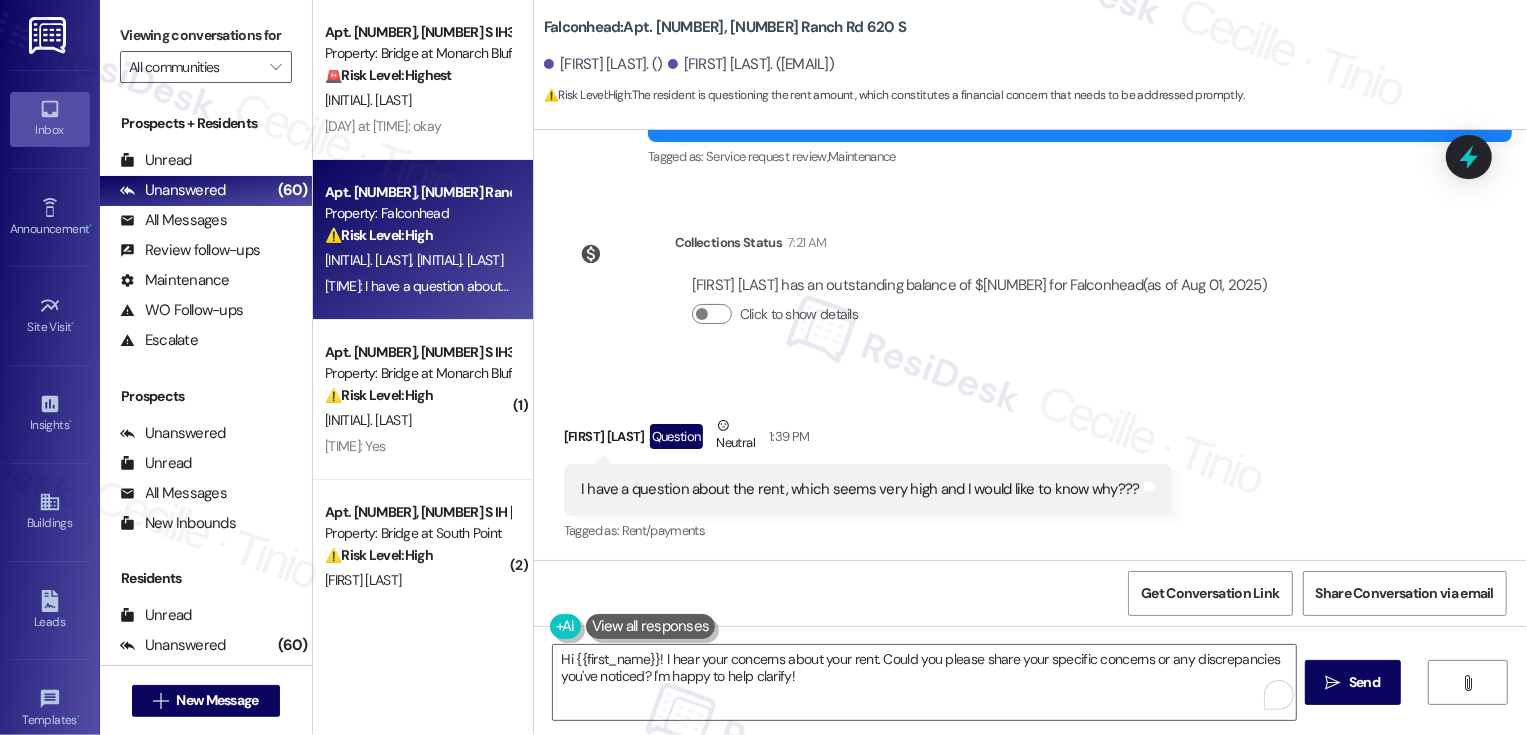 click on "Joneiker Garcia Question   Neutral 1:39 PM" at bounding box center [868, 439] 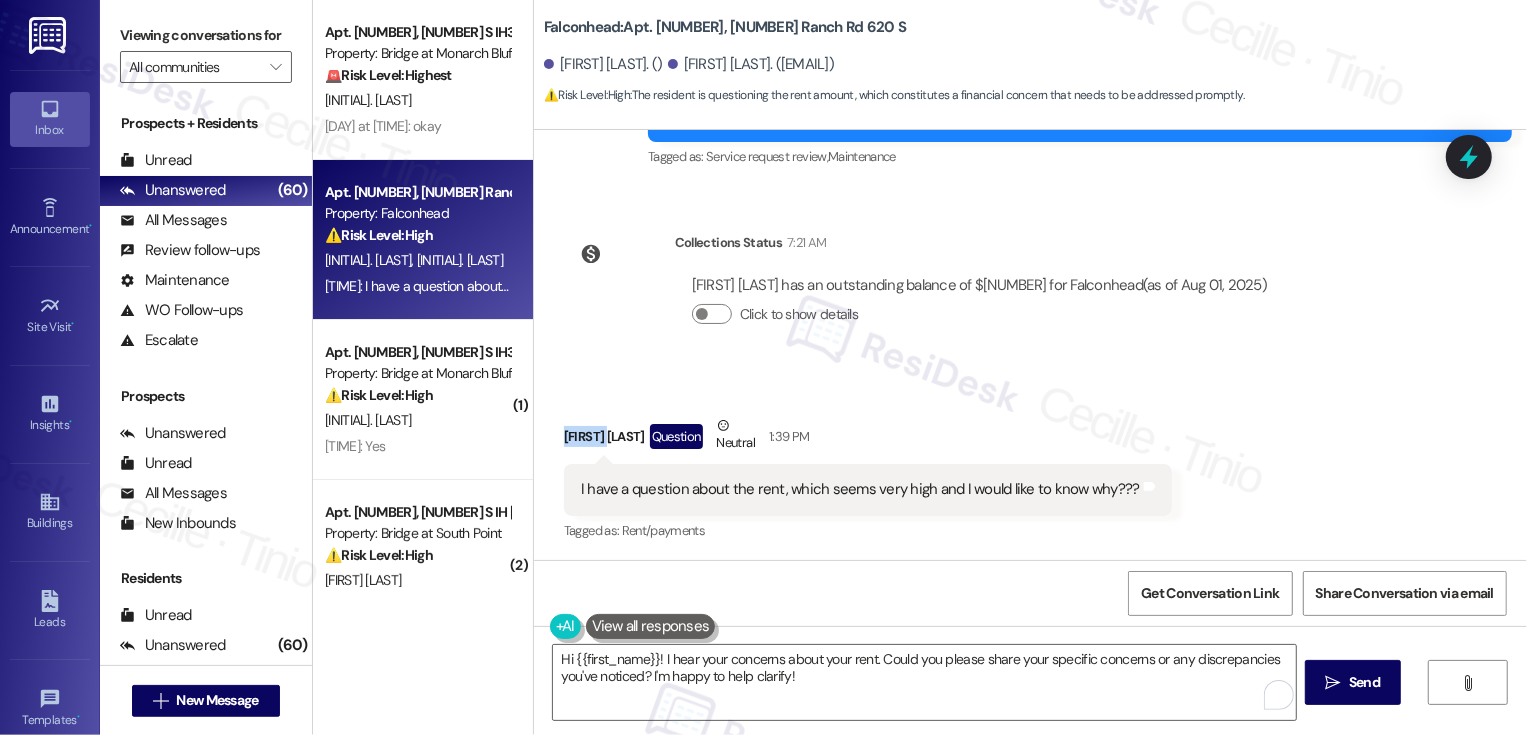 copy on "Joneiker" 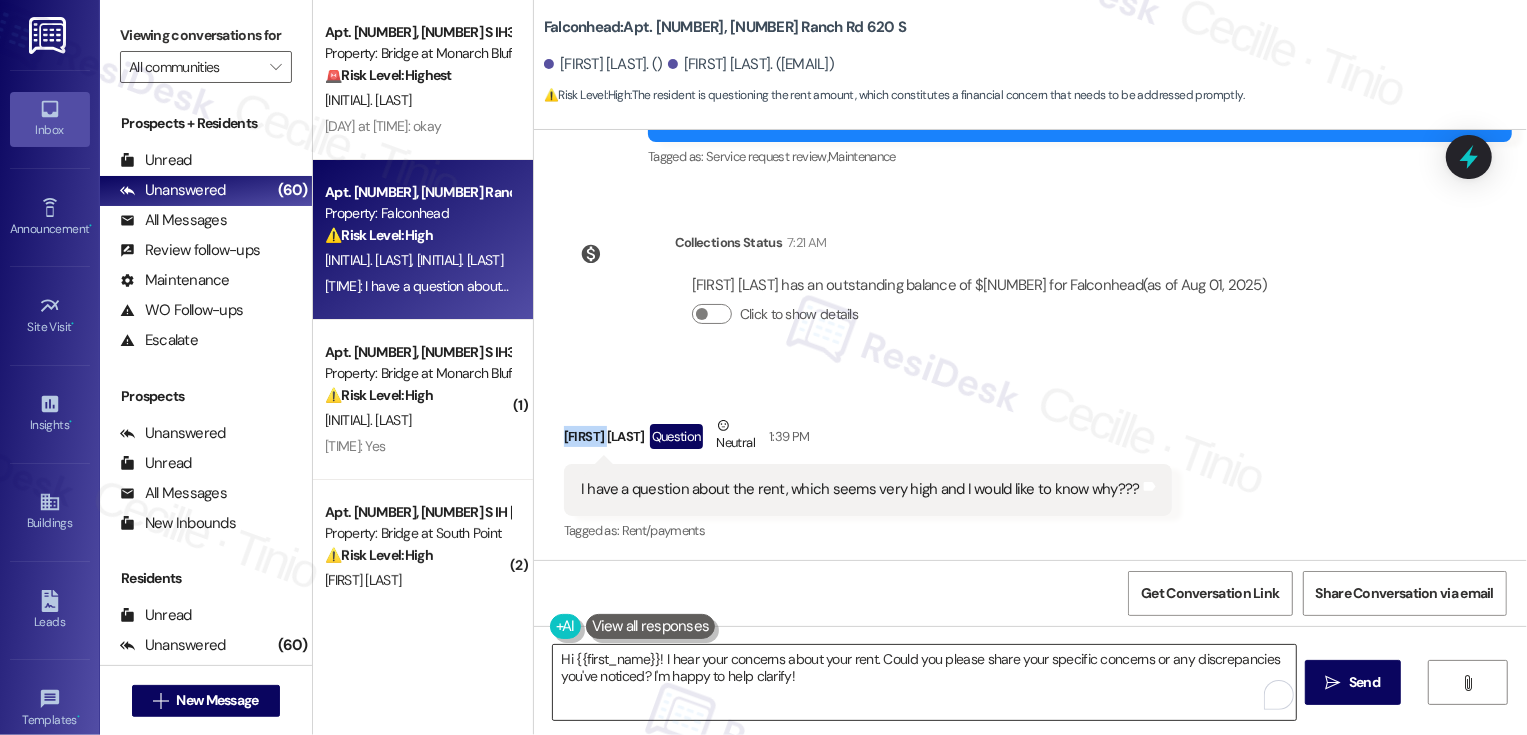 click on "Hi {{first_name}}! I hear your concerns about your rent. Could you please share your specific concerns or any discrepancies you've noticed? I'm happy to help clarify!" at bounding box center (924, 682) 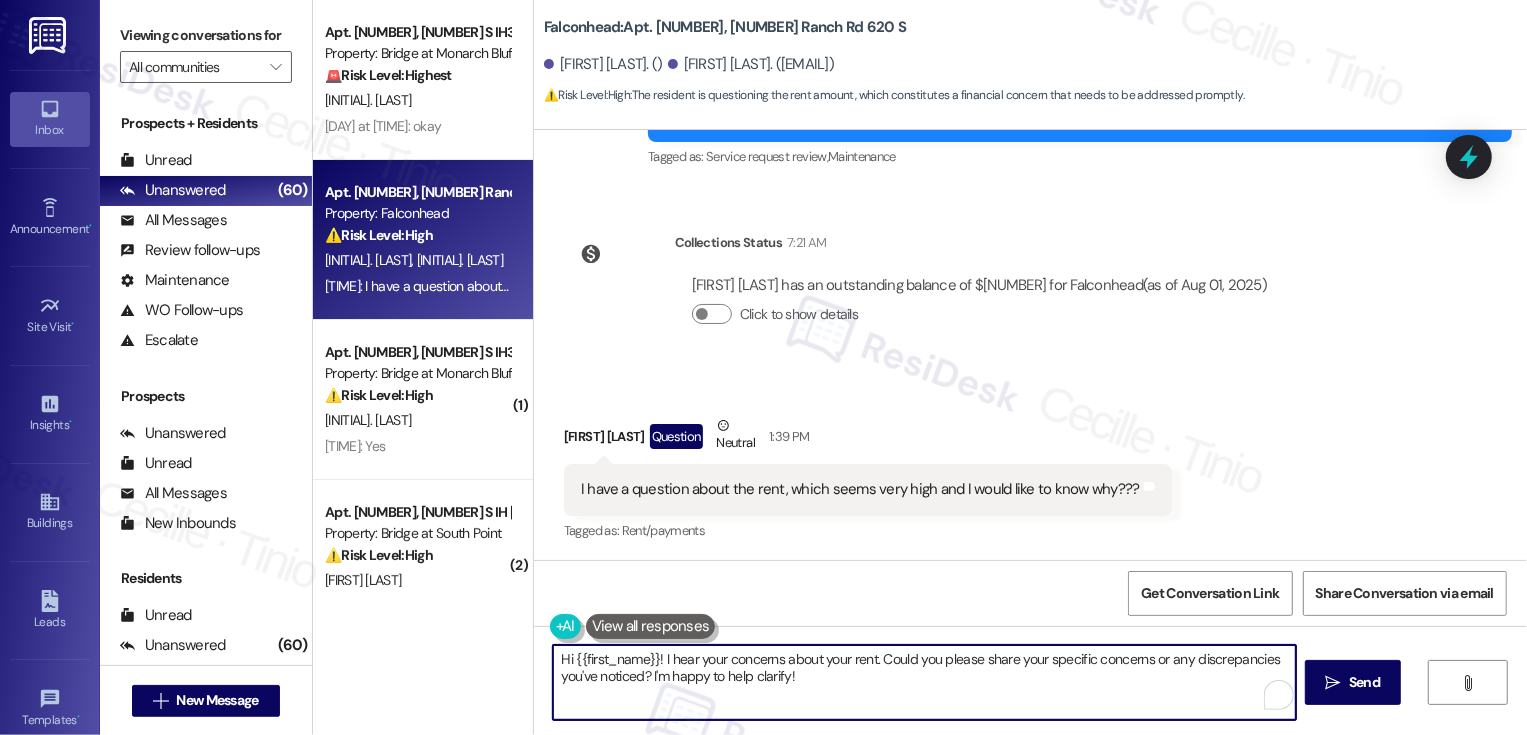 click on "Hi {{first_name}}! I hear your concerns about your rent. Could you please share your specific concerns or any discrepancies you've noticed? I'm happy to help clarify!" at bounding box center (924, 682) 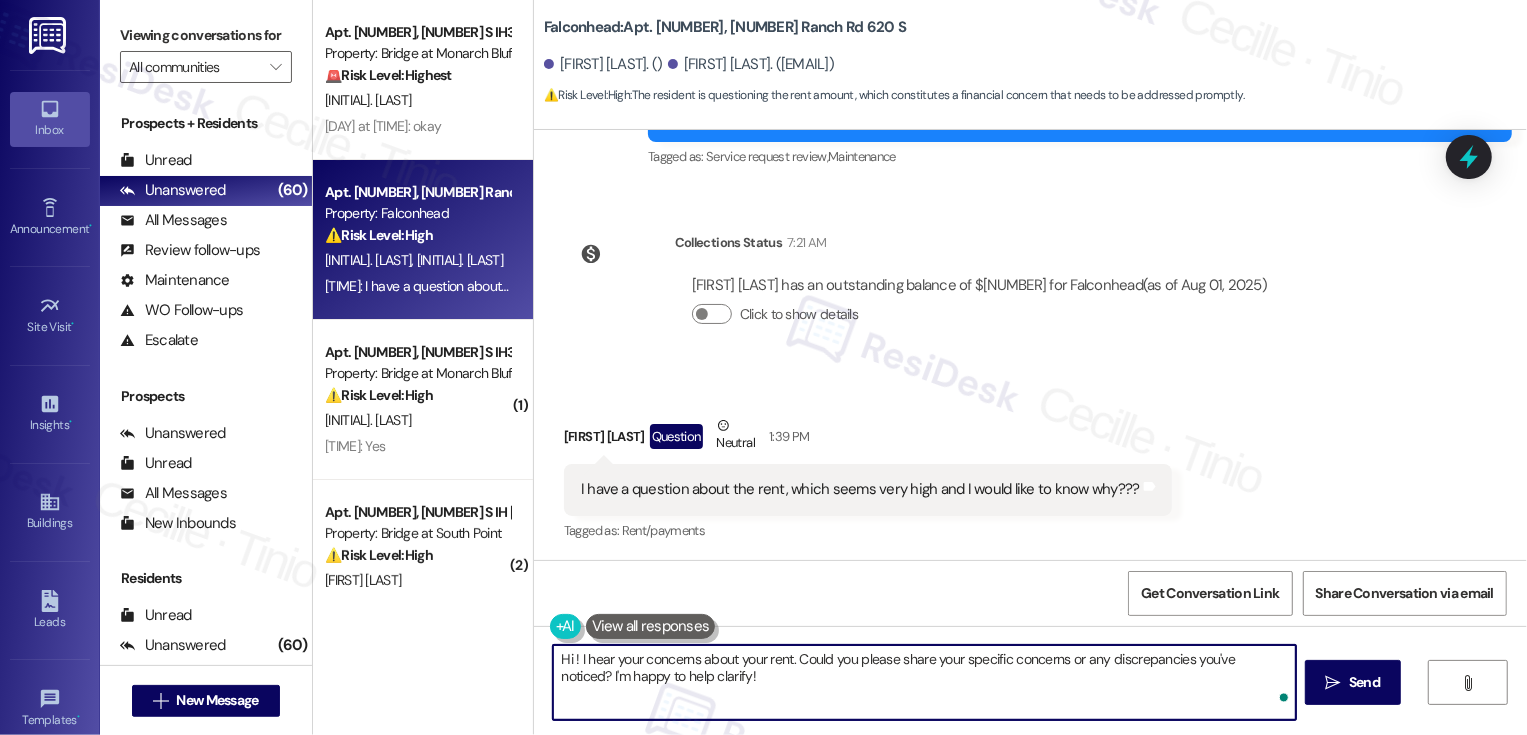paste on "Joneiker" 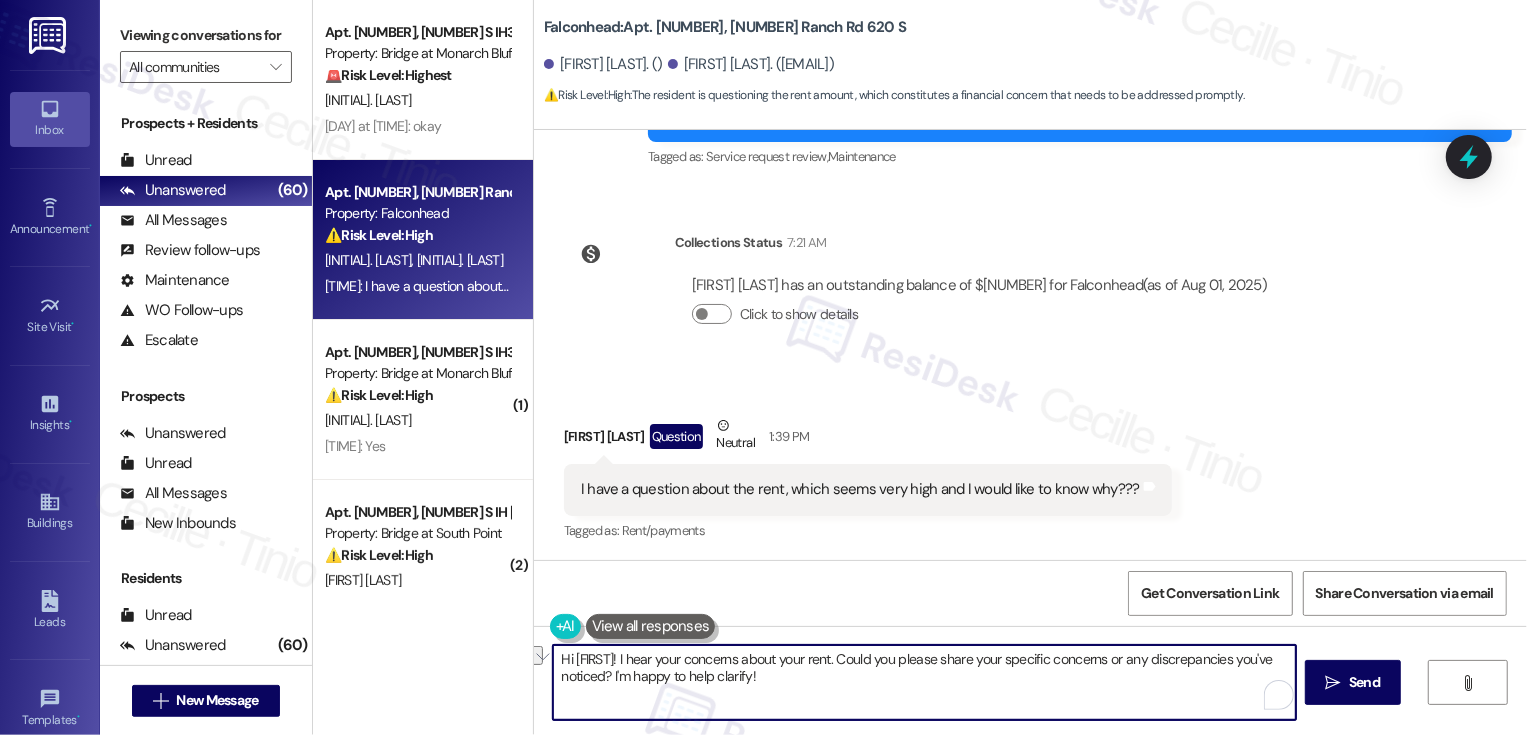 drag, startPoint x: 968, startPoint y: 659, endPoint x: 1121, endPoint y: 656, distance: 153.0294 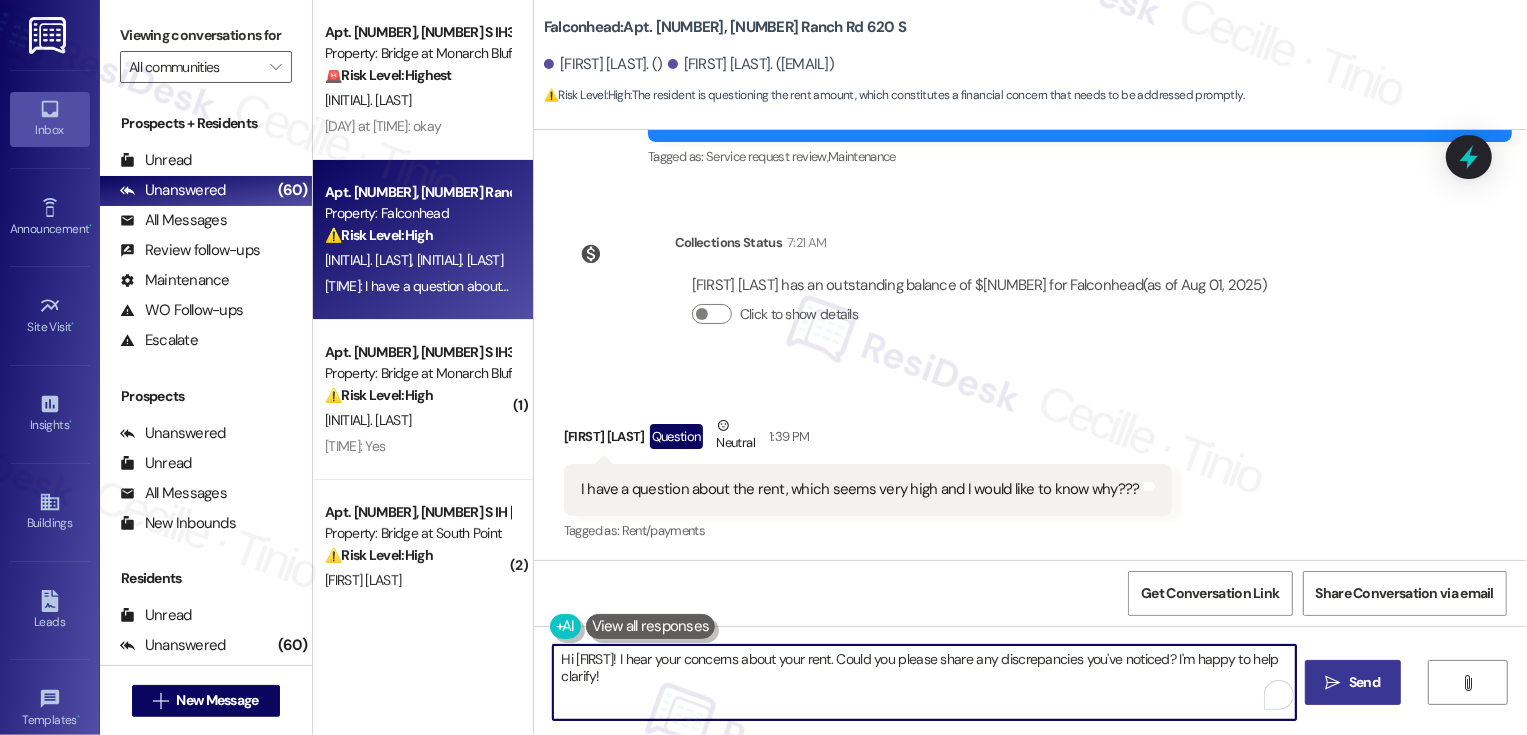 type on "Hi Joneiker! I hear your concerns about your rent. Could you please share any discrepancies you've noticed? I'm happy to help clarify!" 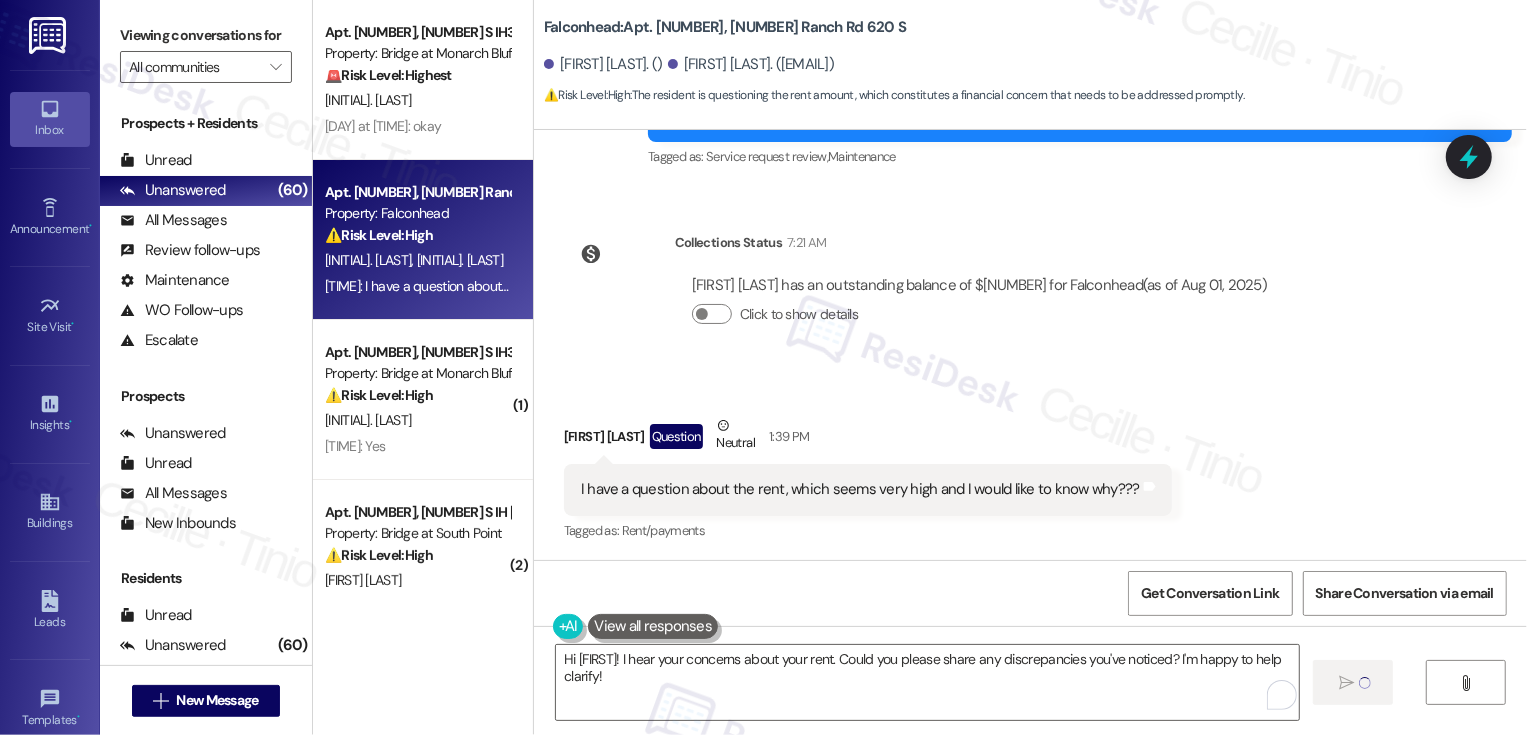 type 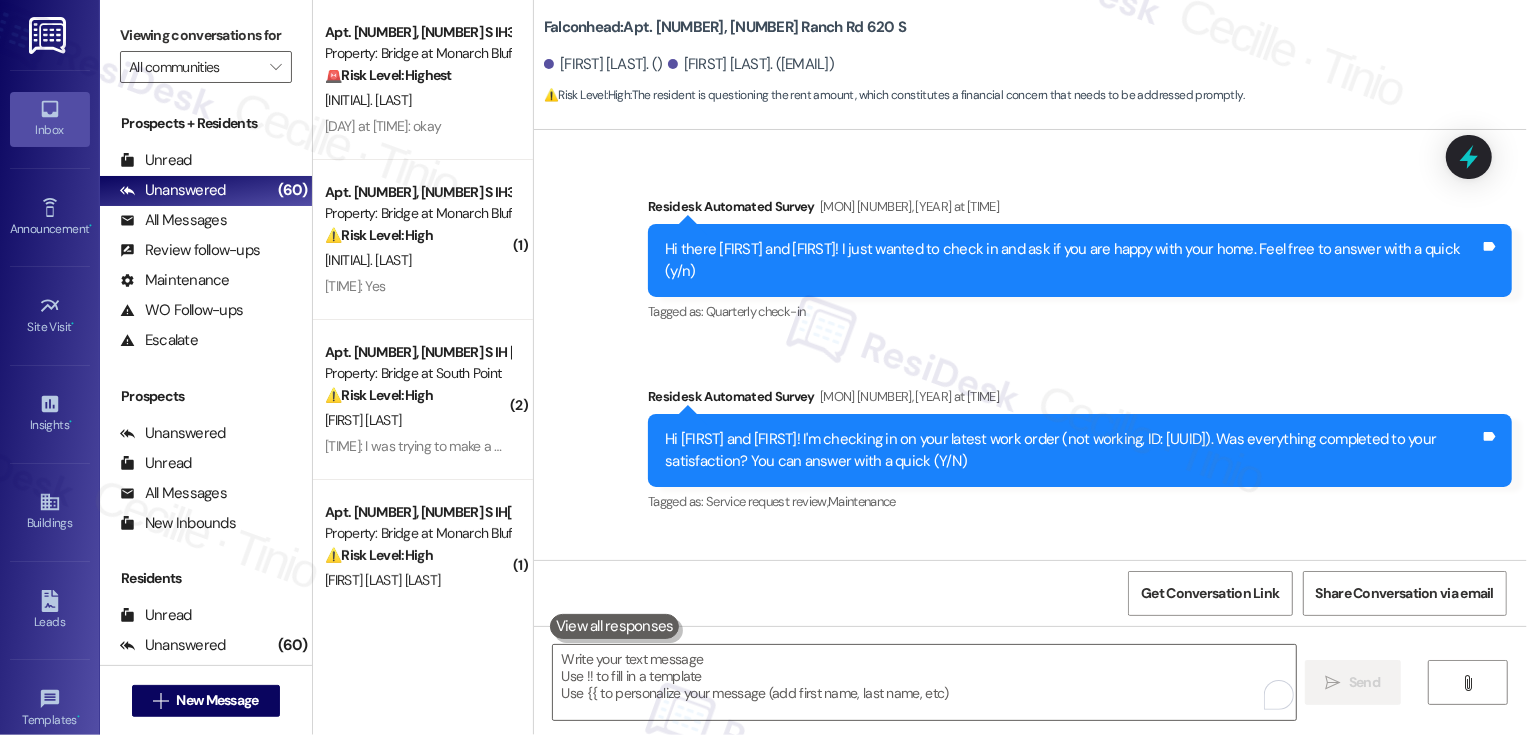 scroll, scrollTop: 1650, scrollLeft: 0, axis: vertical 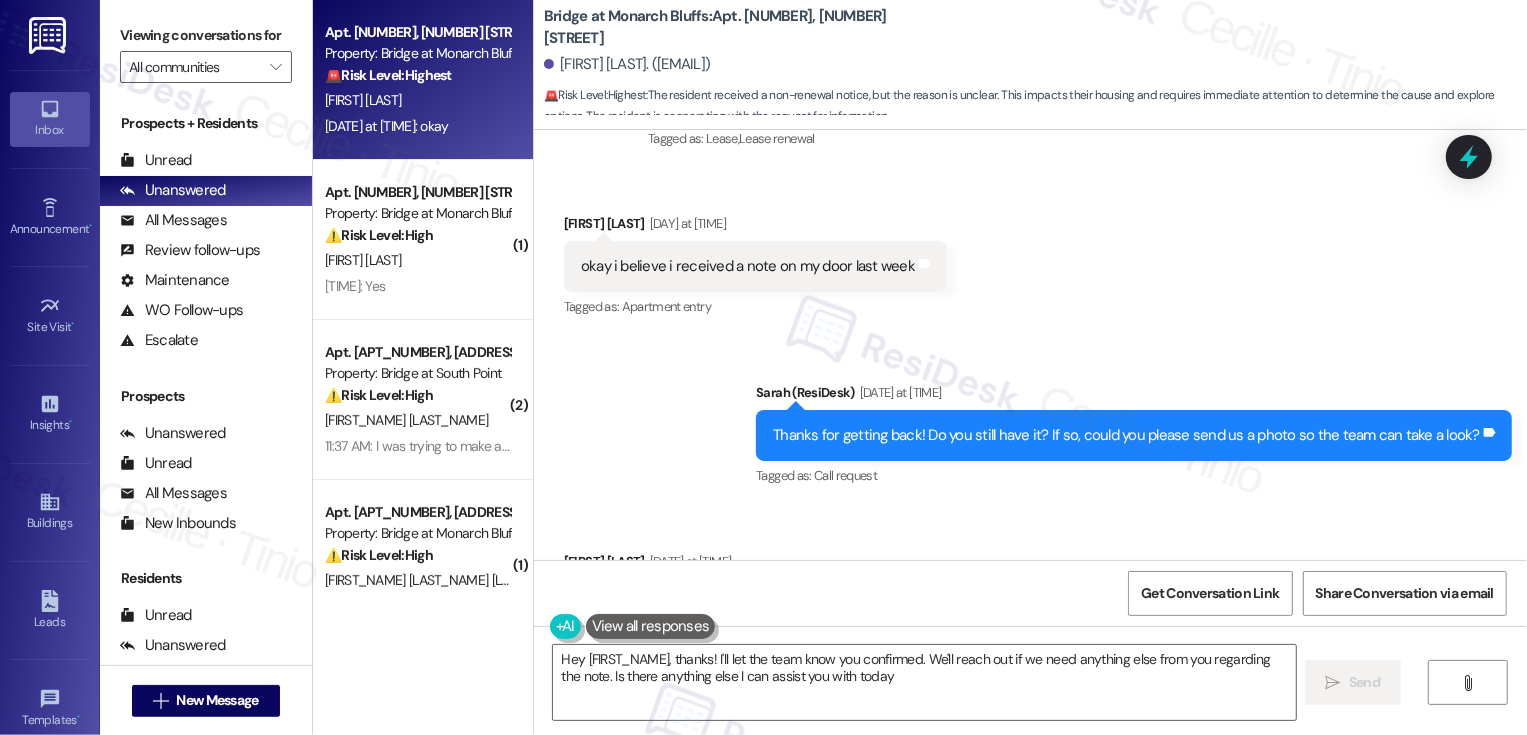 type on "Hey {{first_name}}, thanks! I'll let the team know you confirmed. We'll reach out if we need anything else from you regarding the note. Is there anything else I can assist you with today?" 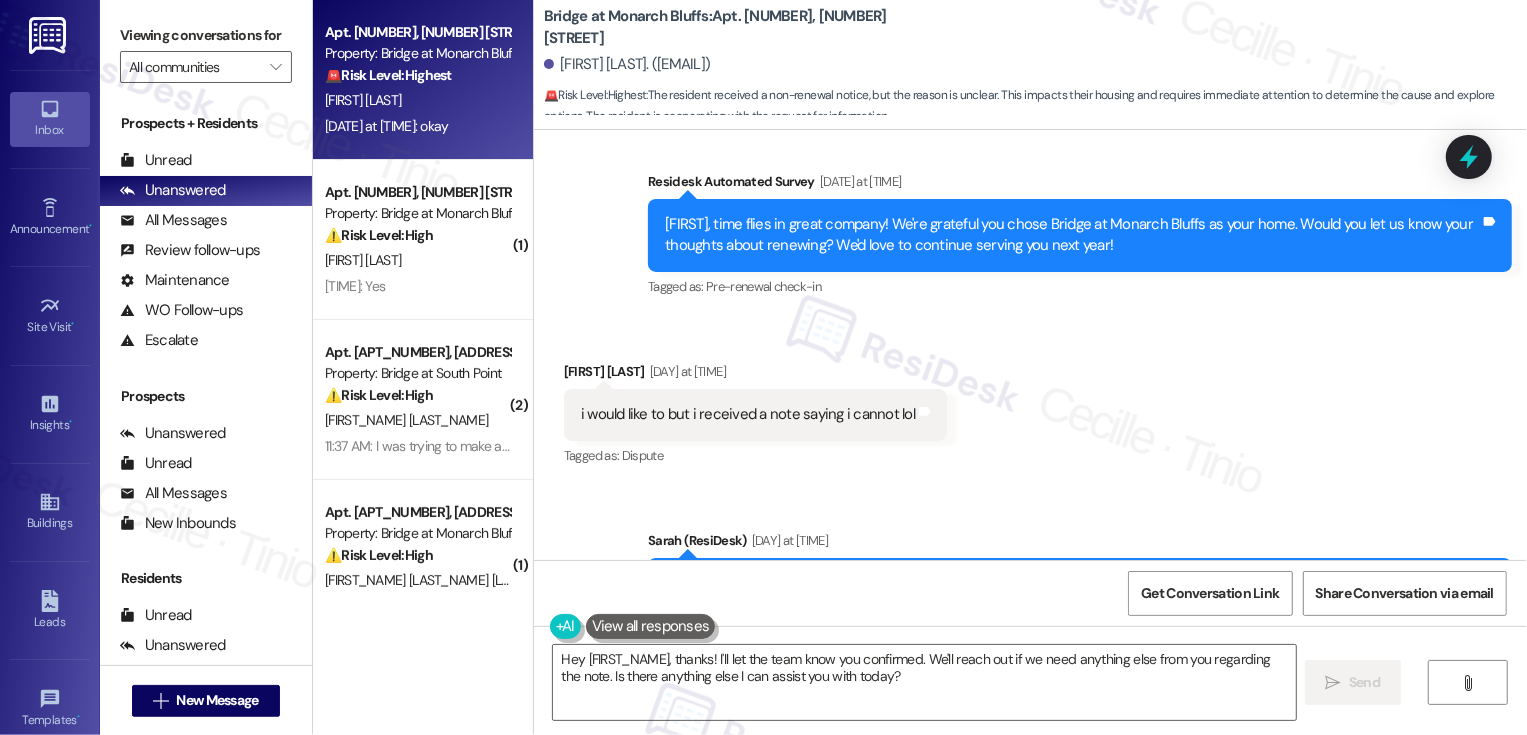 scroll, scrollTop: 510, scrollLeft: 0, axis: vertical 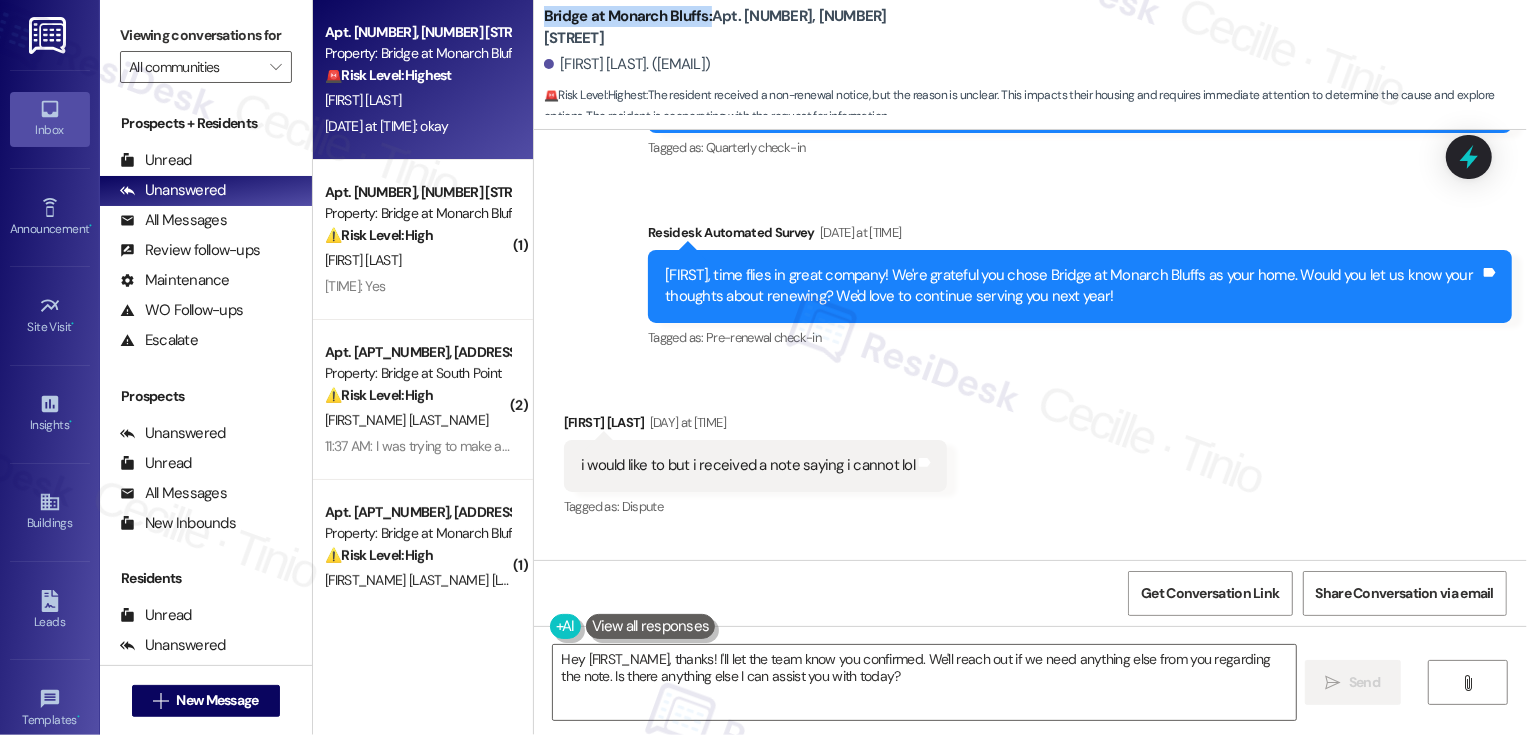 drag, startPoint x: 532, startPoint y: 27, endPoint x: 693, endPoint y: 33, distance: 161.11176 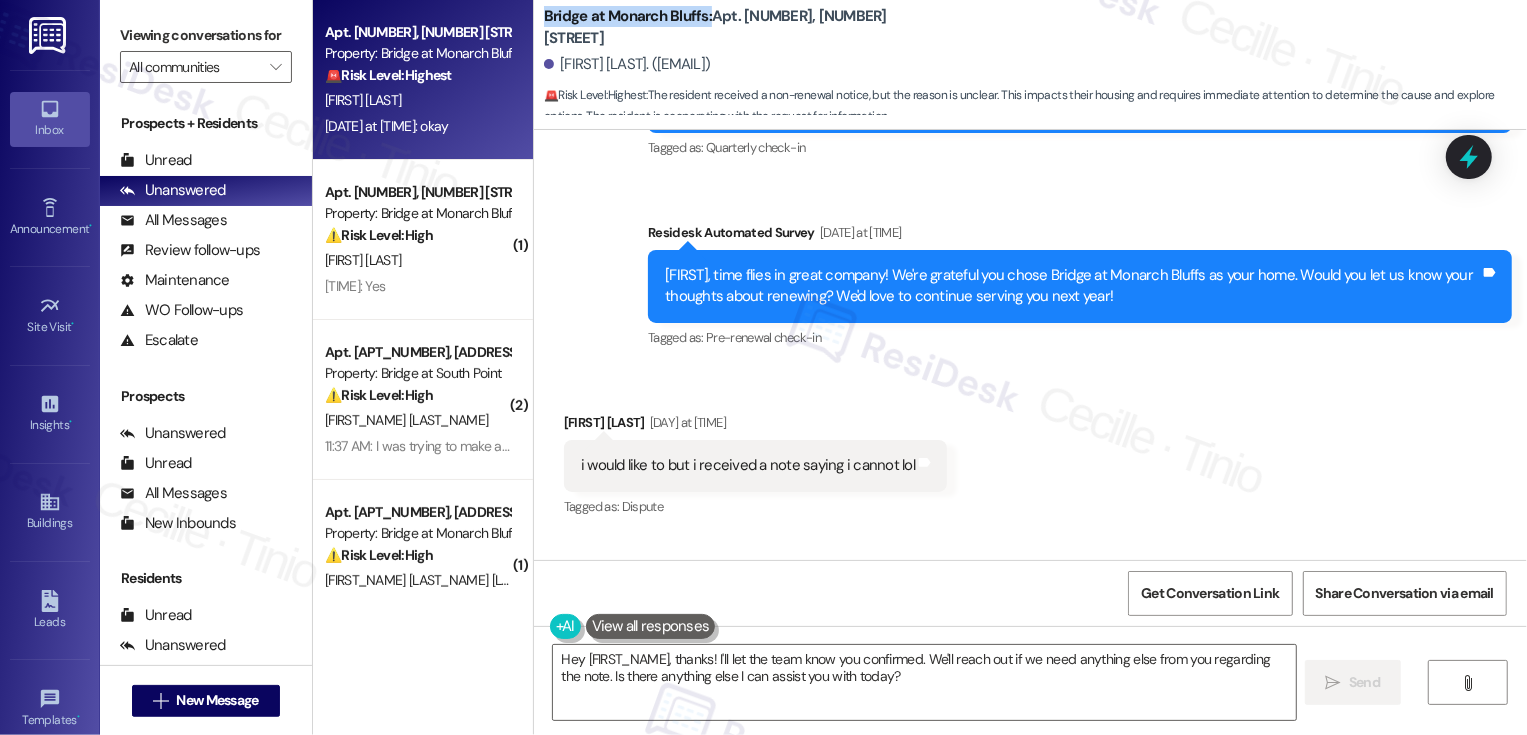 click on "Received via SMS Deontae Davis Yesterday at 12:55 PM i would like to but i received a note saying i cannot lol Tags and notes Tagged as:   Dispute Click to highlight conversations about Dispute" at bounding box center (1030, 451) 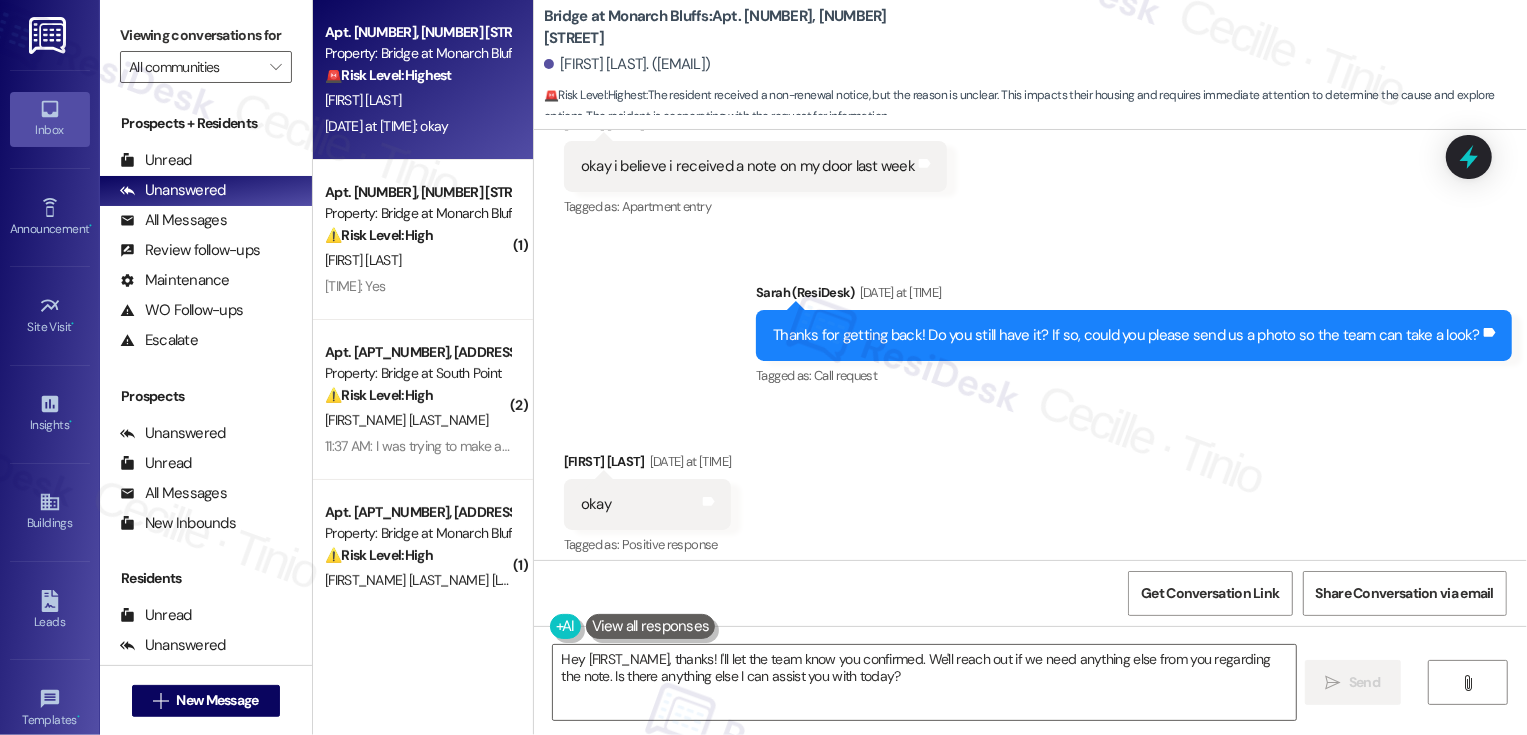 scroll, scrollTop: 1388, scrollLeft: 0, axis: vertical 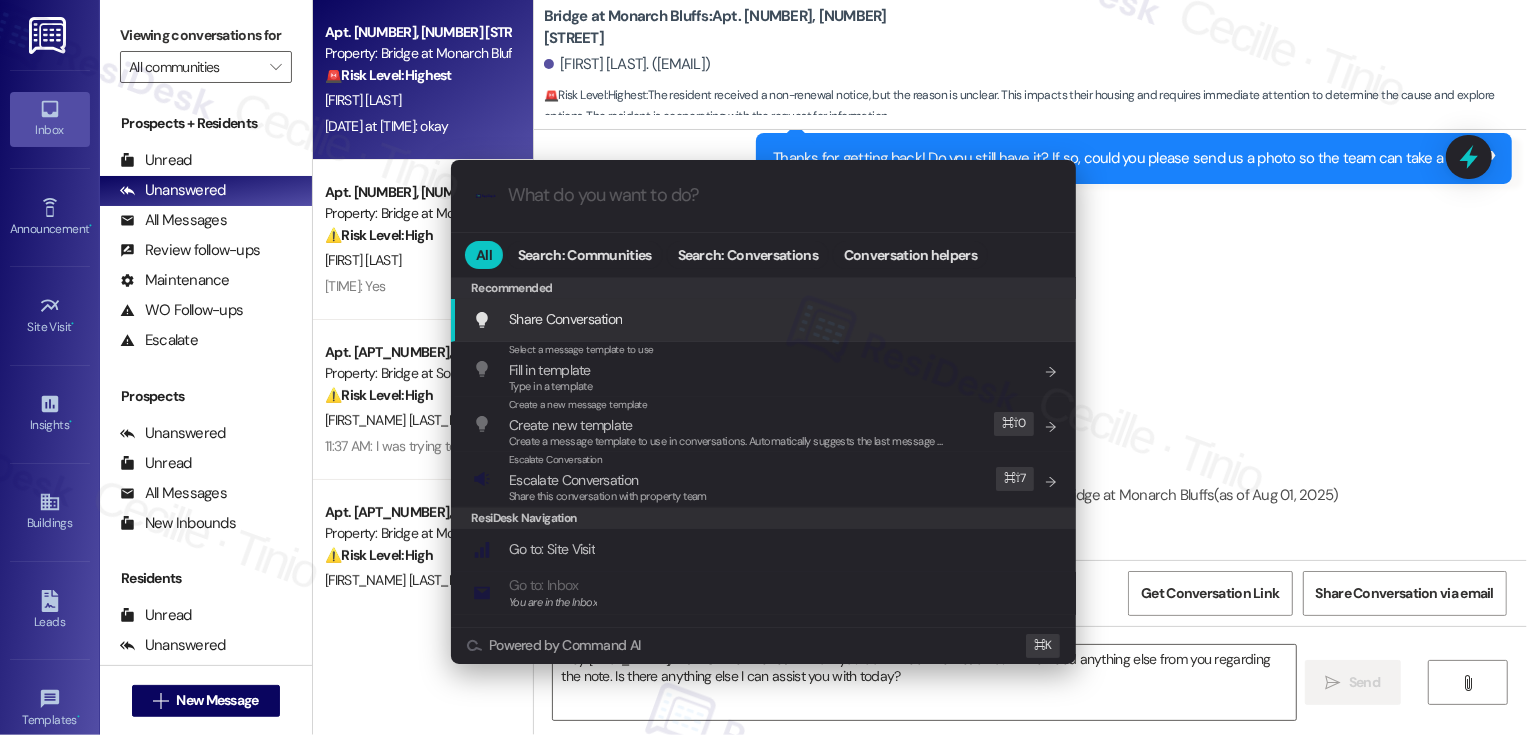 type on "n" 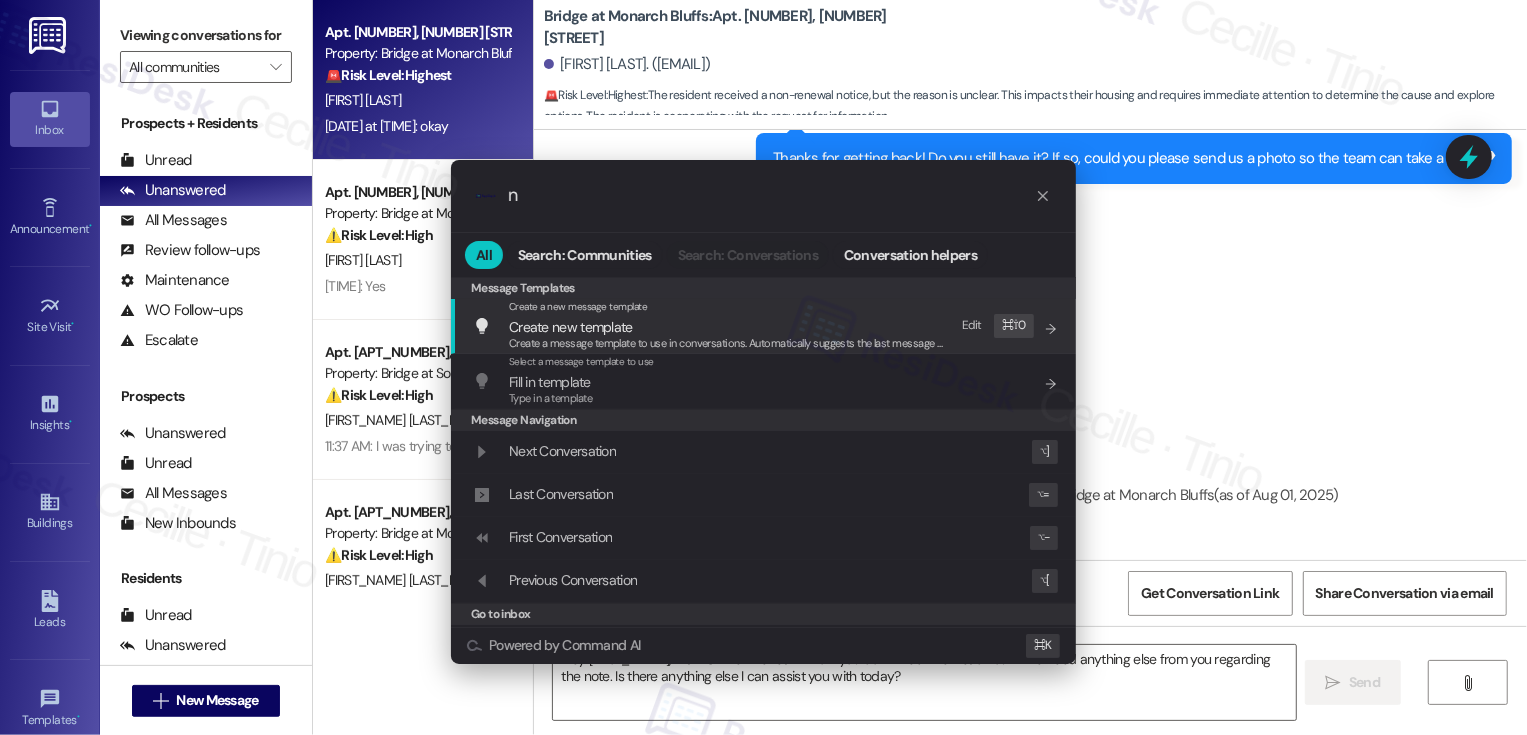 type 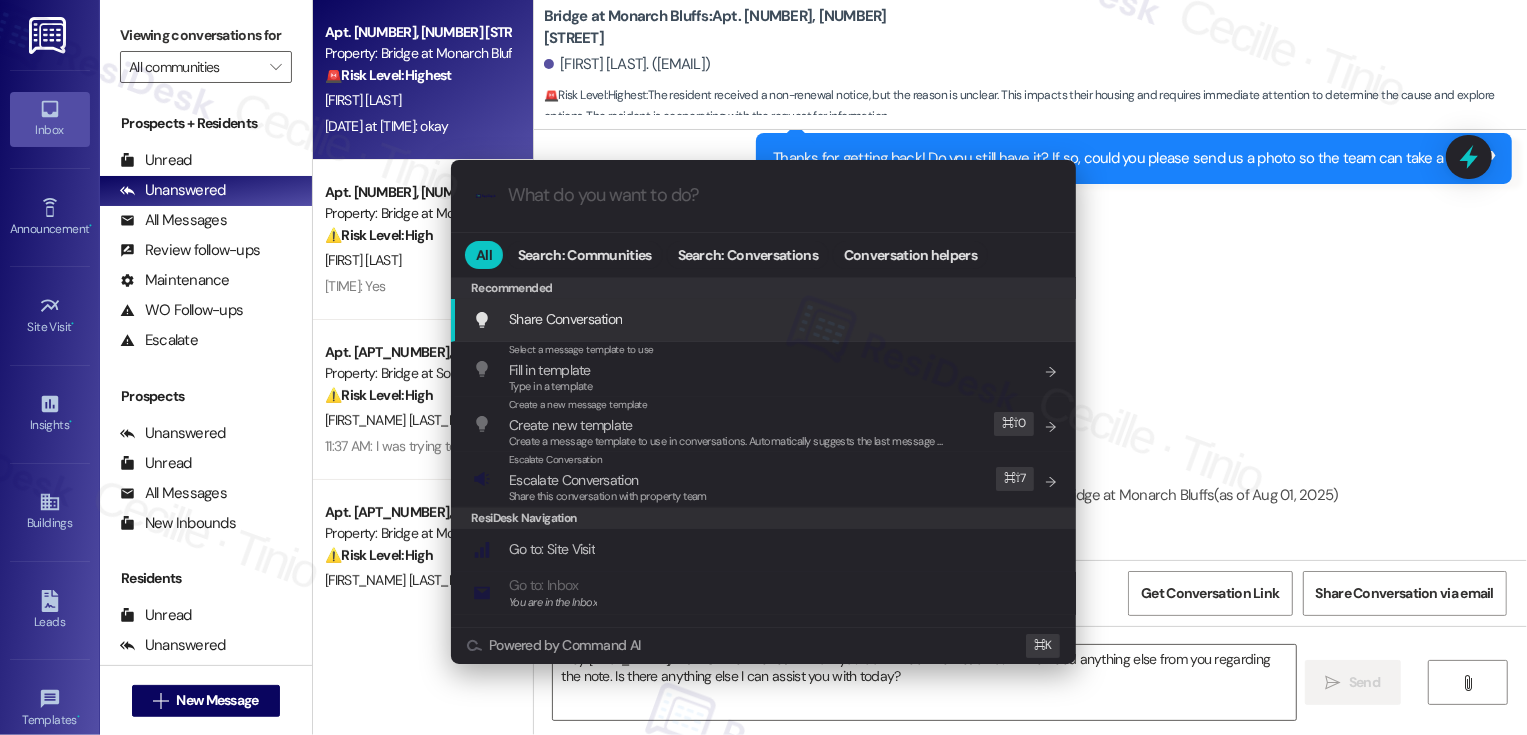 click on ".cls-1{fill:#0a055f;}.cls-2{fill:#0cc4c4;} resideskLogoBlueOrange All Search: Communities Search: Conversations Conversation helpers Recommended Recommended Share Conversation Add shortcut Select a message template to use Fill in template Type in a template Add shortcut Create a new message template Create new template Create a message template to use in conversations. Automatically suggests the last message you sent. Edit ⌘ ⇧ 0 Escalate Conversation Escalate Conversation Share this conversation with property team Edit ⌘ ⇧ 7 ResiDesk Navigation Go to: Site Visit Add shortcut Go to: Inbox You are in the Inbox Add shortcut Go to: Settings Add shortcut Go to: Message Templates Add shortcut Go to: Buildings Add shortcut Help Getting Started: What you can do with ResiDesk Add shortcut Settings Powered by Command AI ⌘ K" at bounding box center (763, 367) 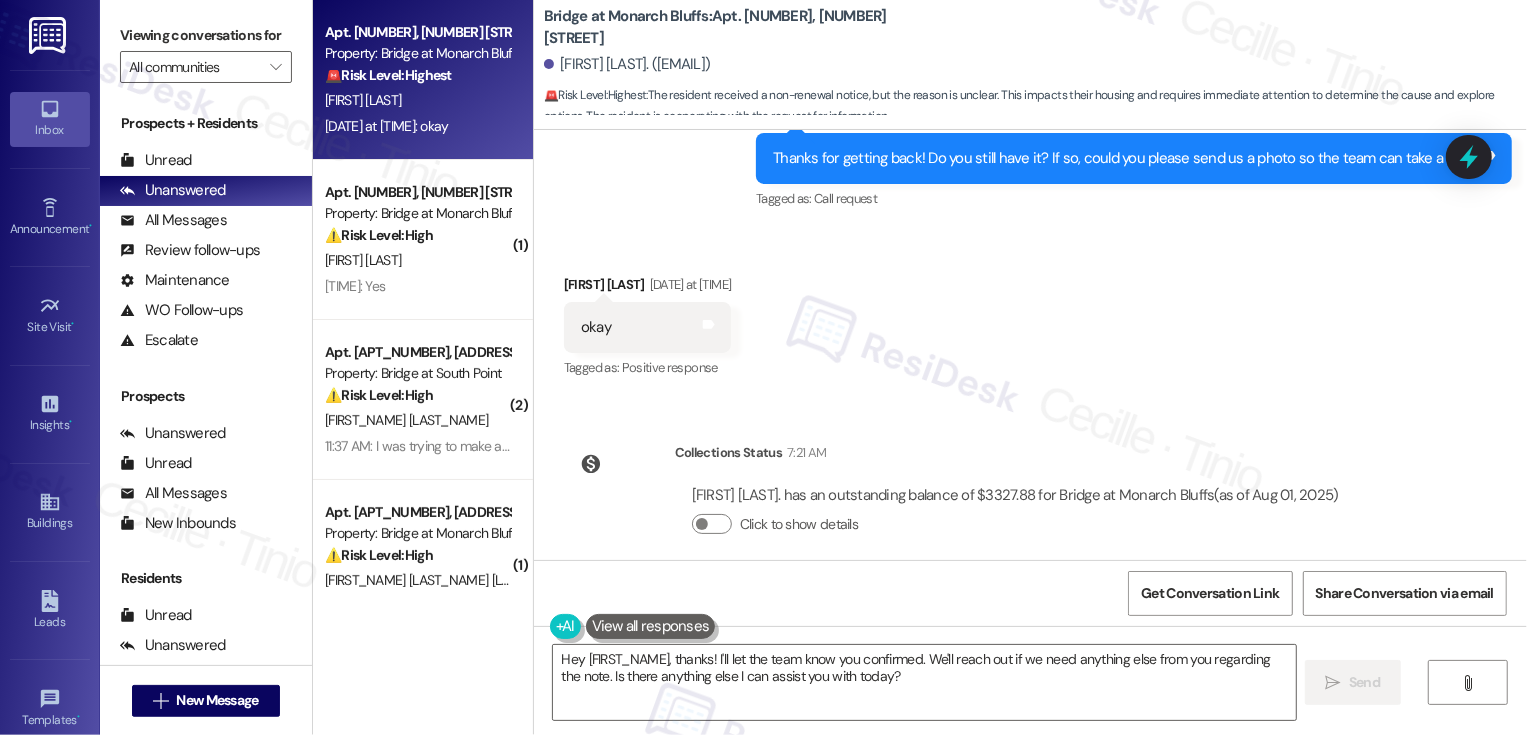 scroll, scrollTop: 1342, scrollLeft: 0, axis: vertical 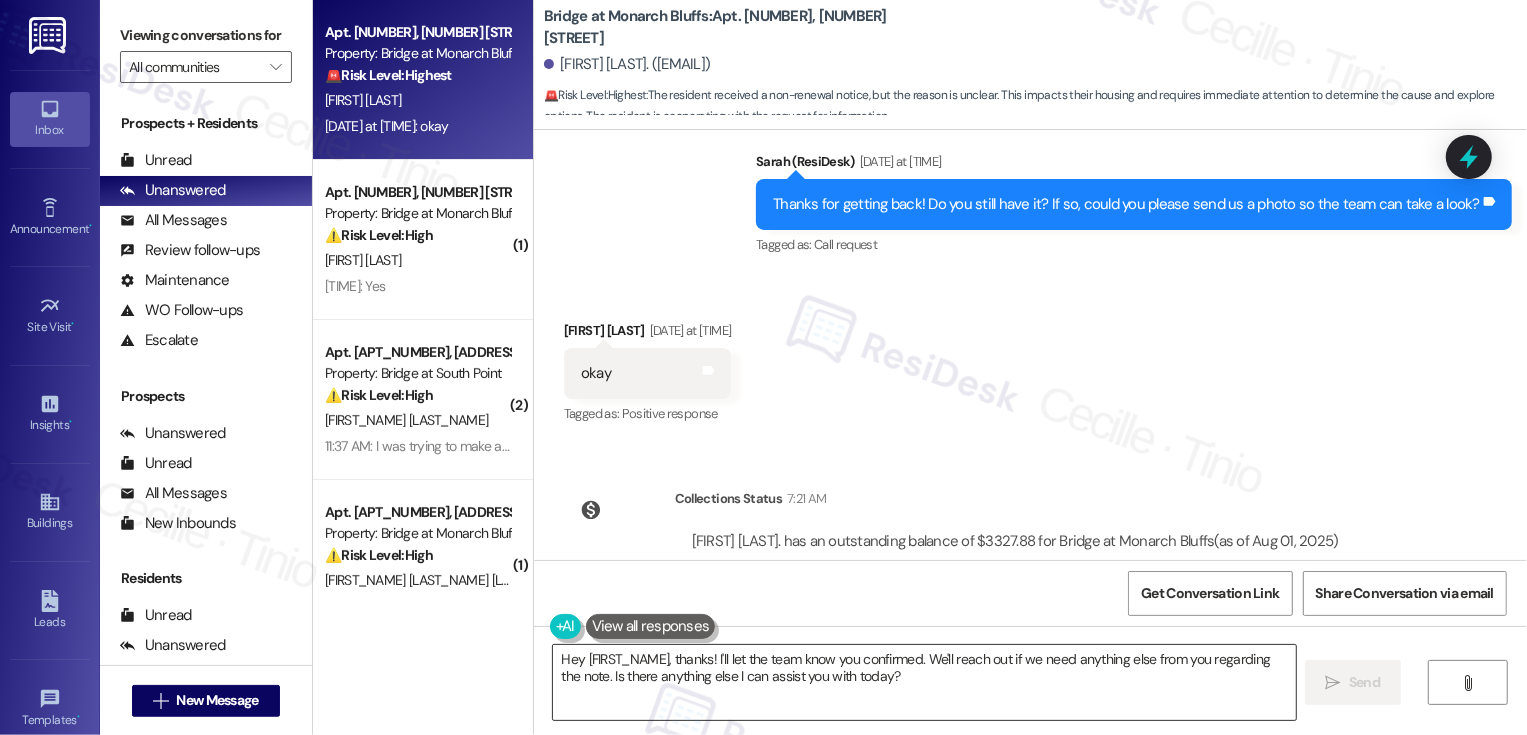 click on "Hey {{first_name}}, thanks! I'll let the team know you confirmed. We'll reach out if we need anything else from you regarding the note. Is there anything else I can assist you with today?" at bounding box center (924, 682) 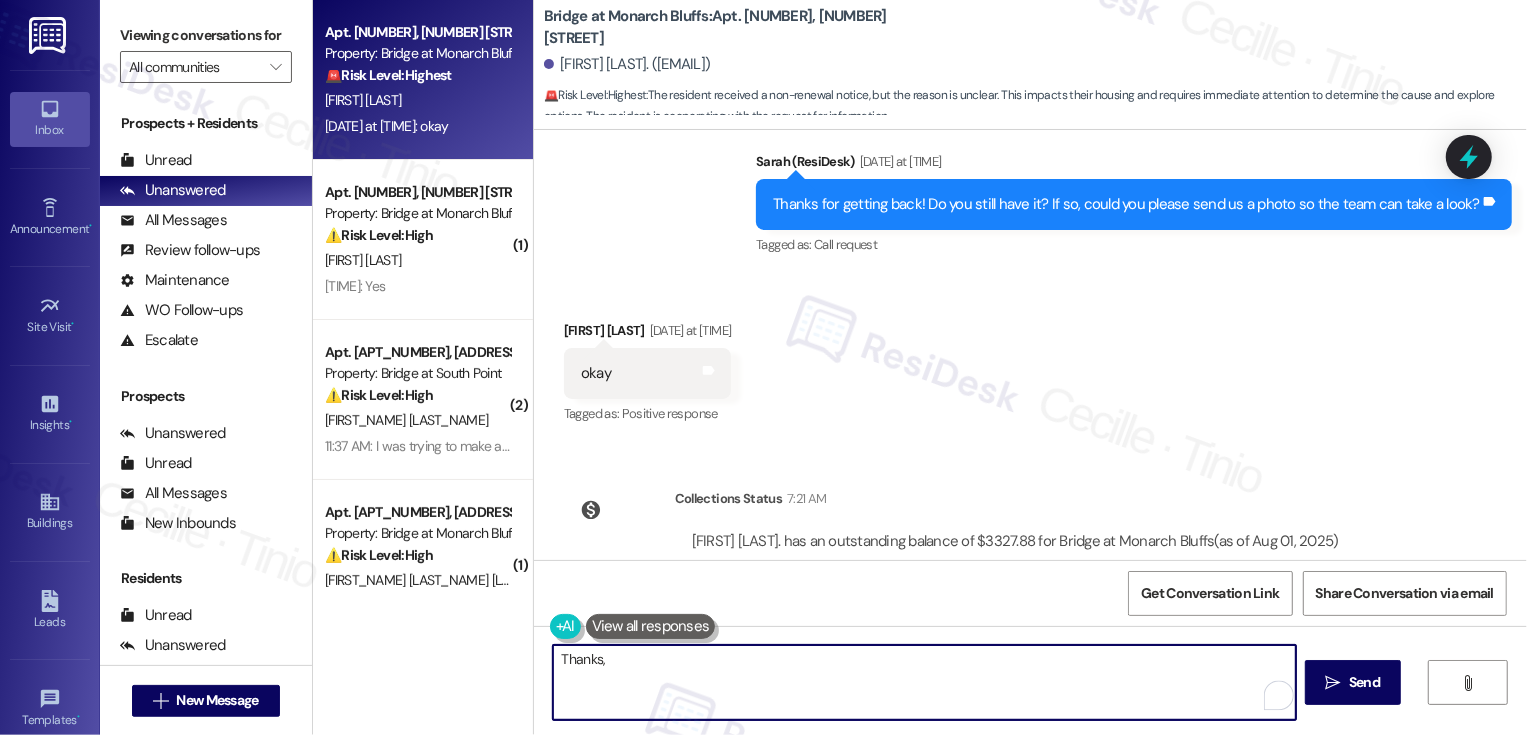 click on "Deontae Davis Yesterday at 7:22 PM" at bounding box center (648, 334) 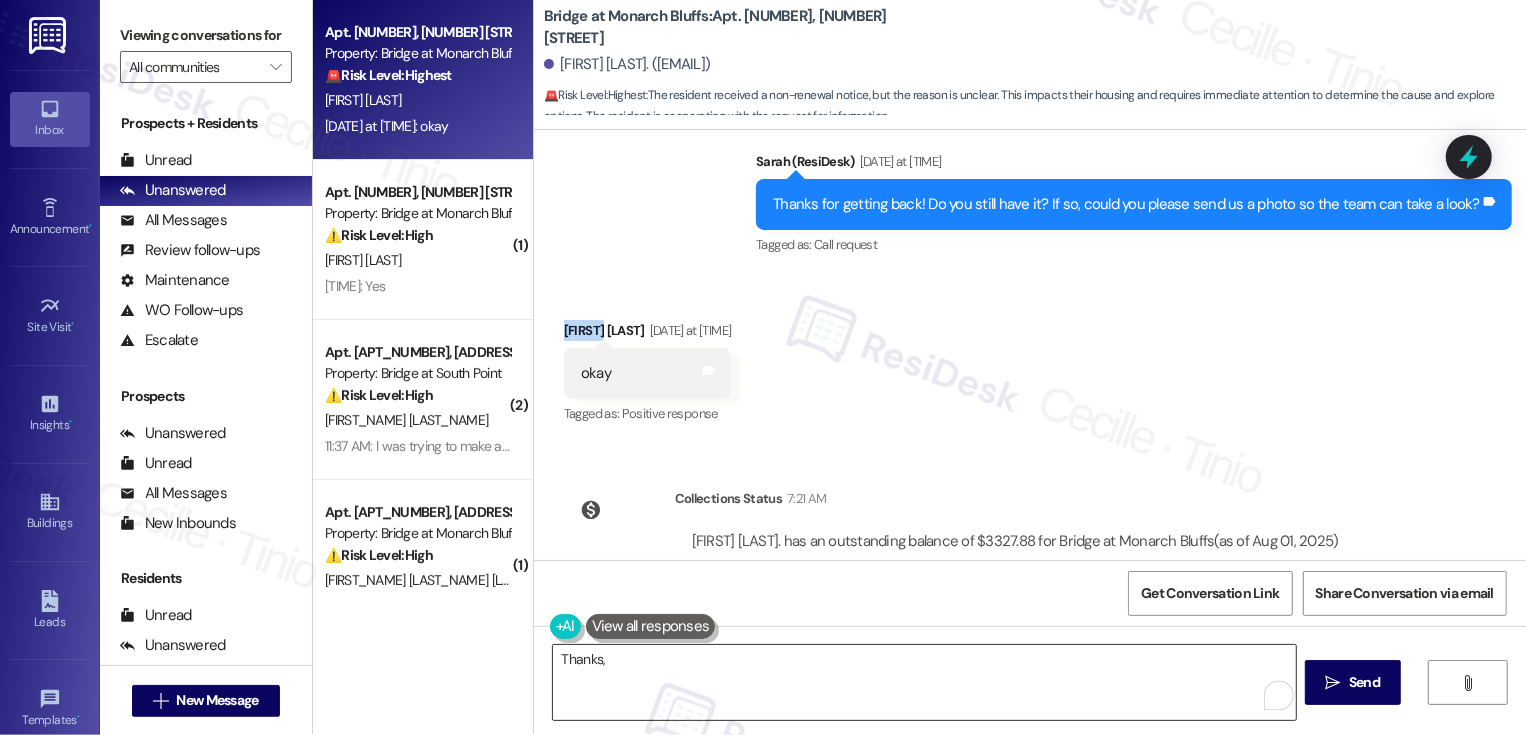 click on "Thanks," at bounding box center [924, 682] 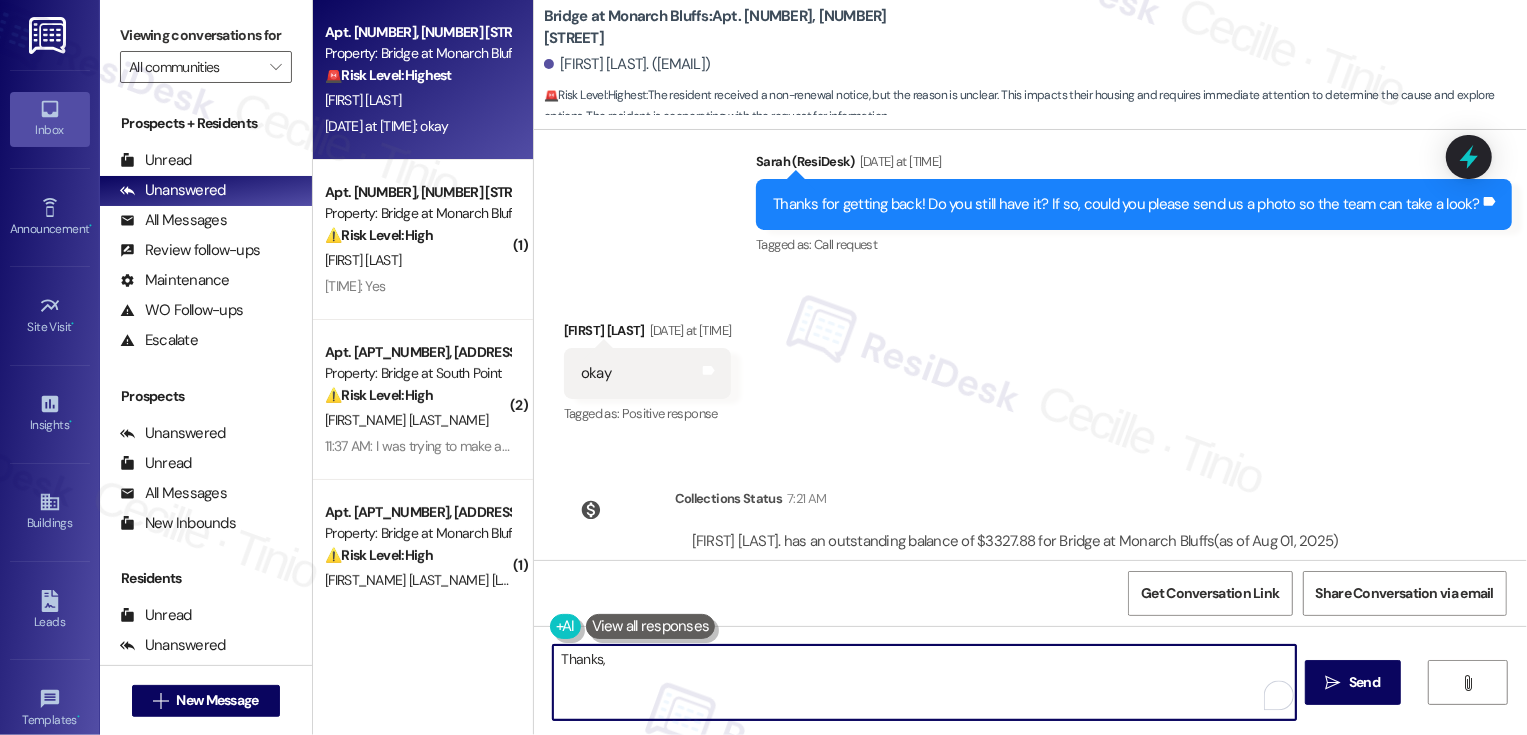 paste on "Deontae" 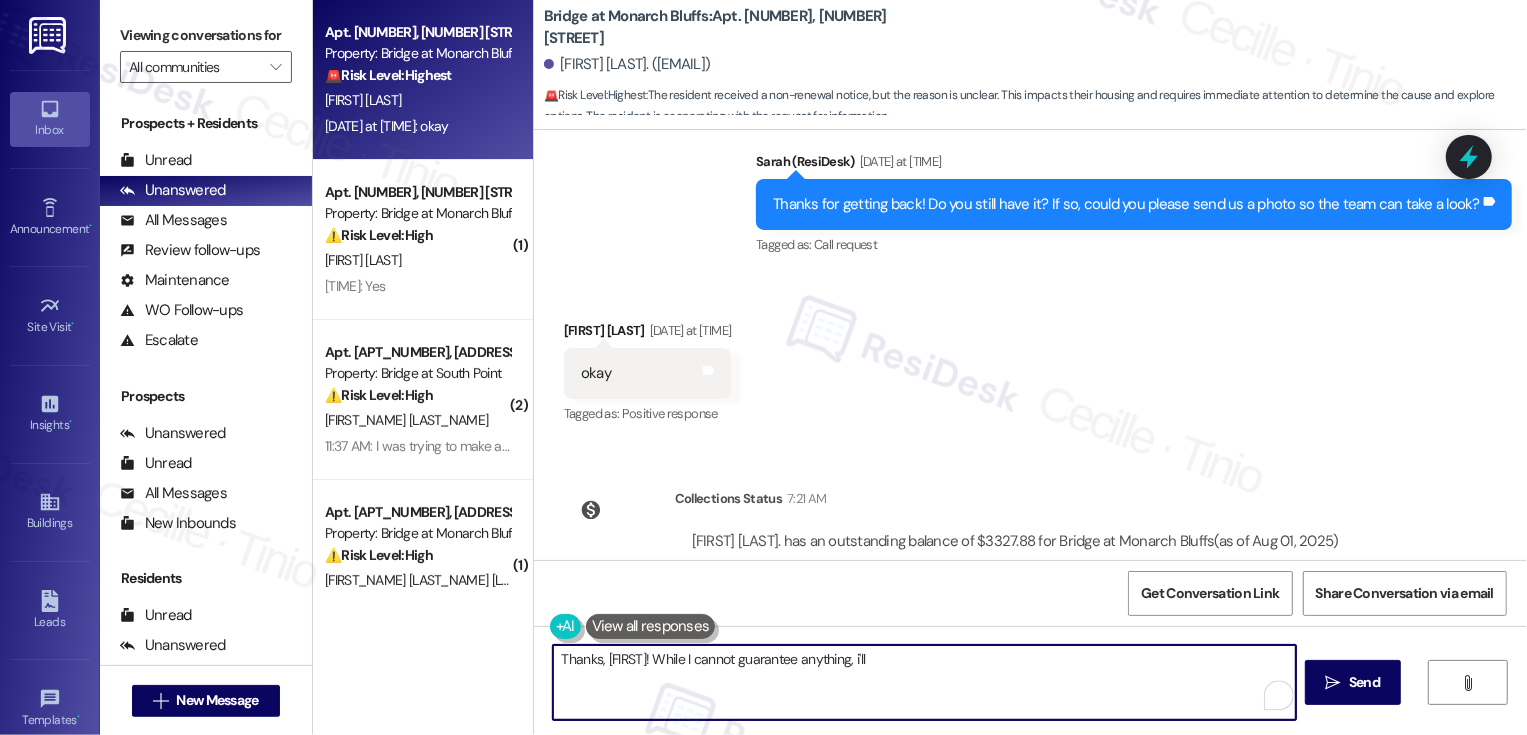 click on "Thanks, Deontae! While I cannot guarantee anything, i'll" at bounding box center (924, 682) 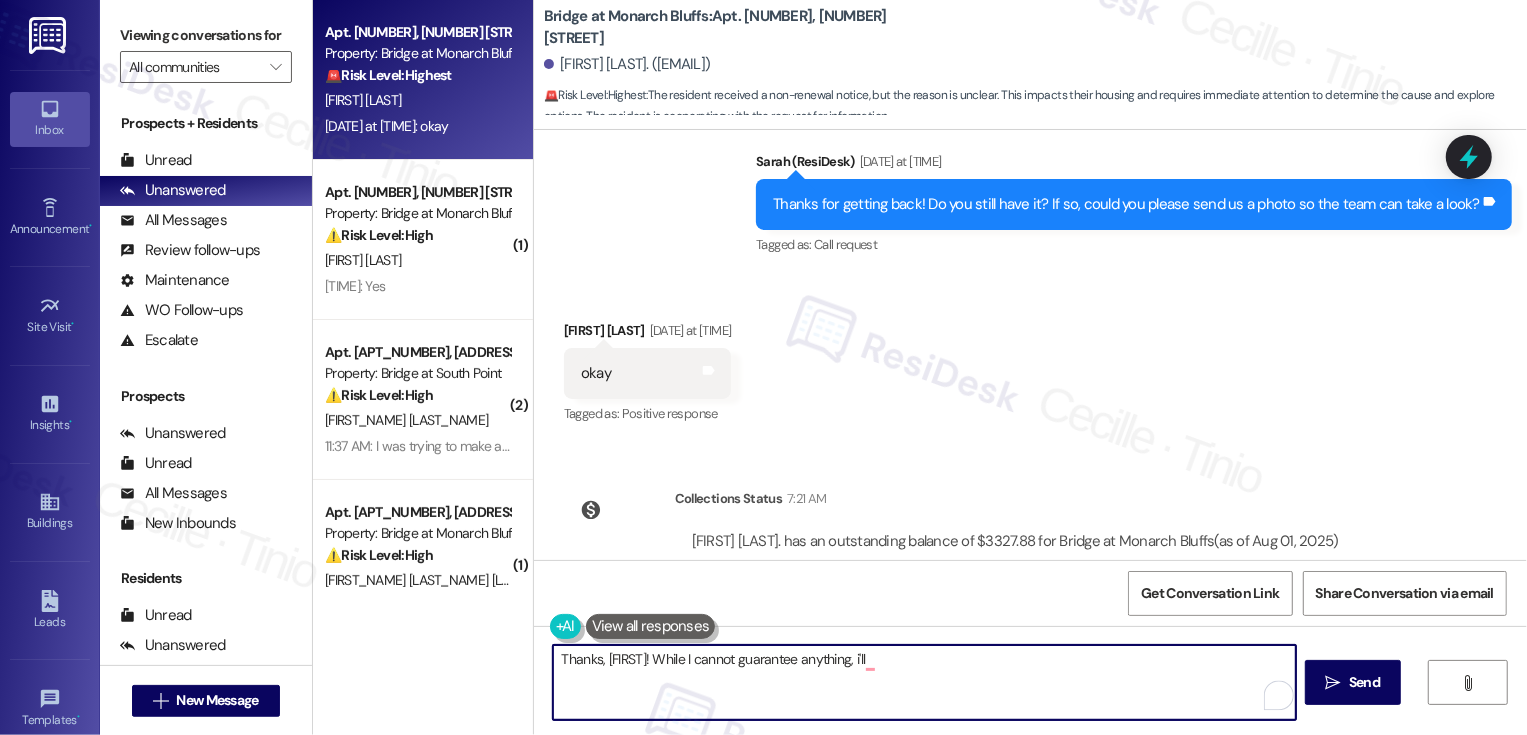 click on "Thanks, Deontae! While I cannot guarantee anything, i'll" at bounding box center [924, 682] 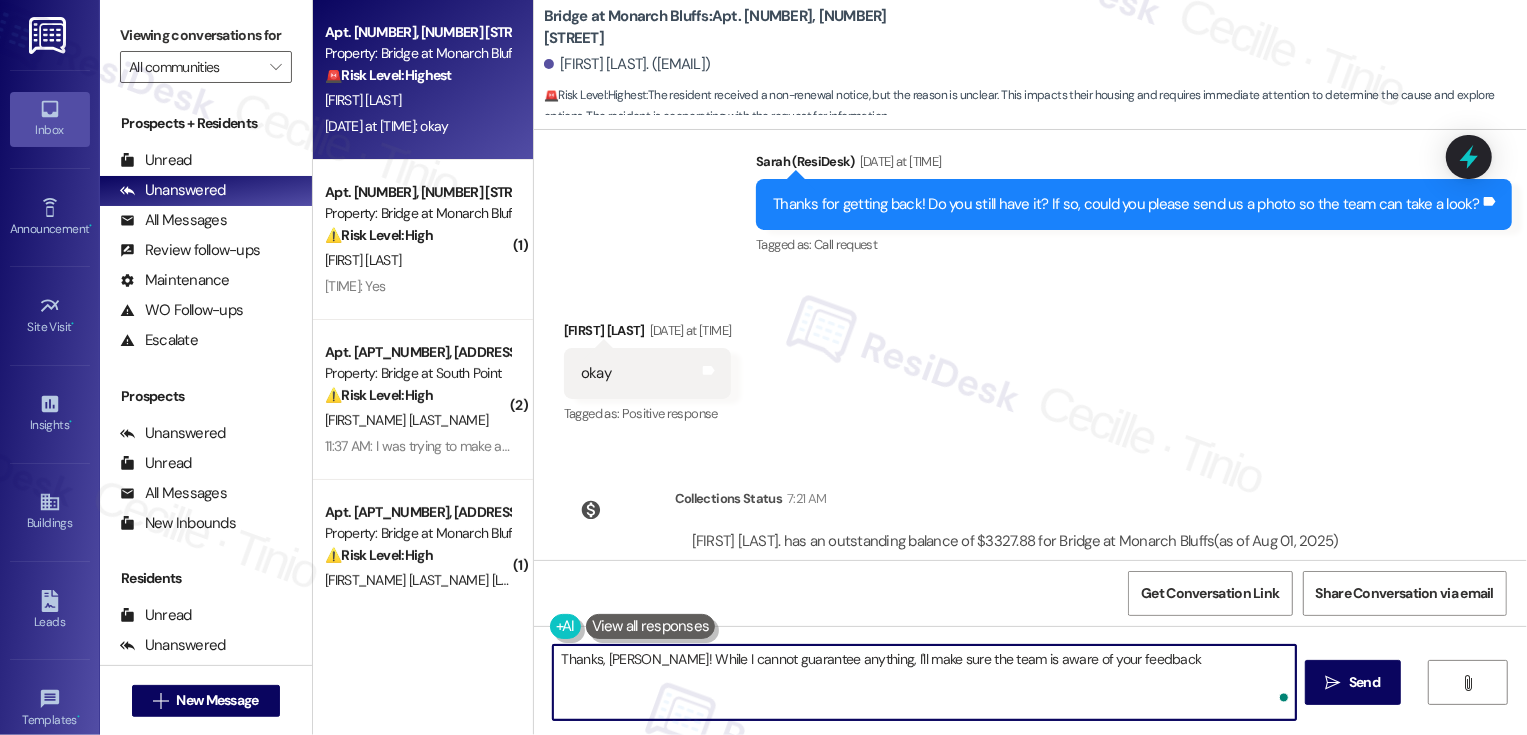 type on "Thanks, Deontae! While I cannot guarantee anything, I'll make sure the team is aware of your feedback." 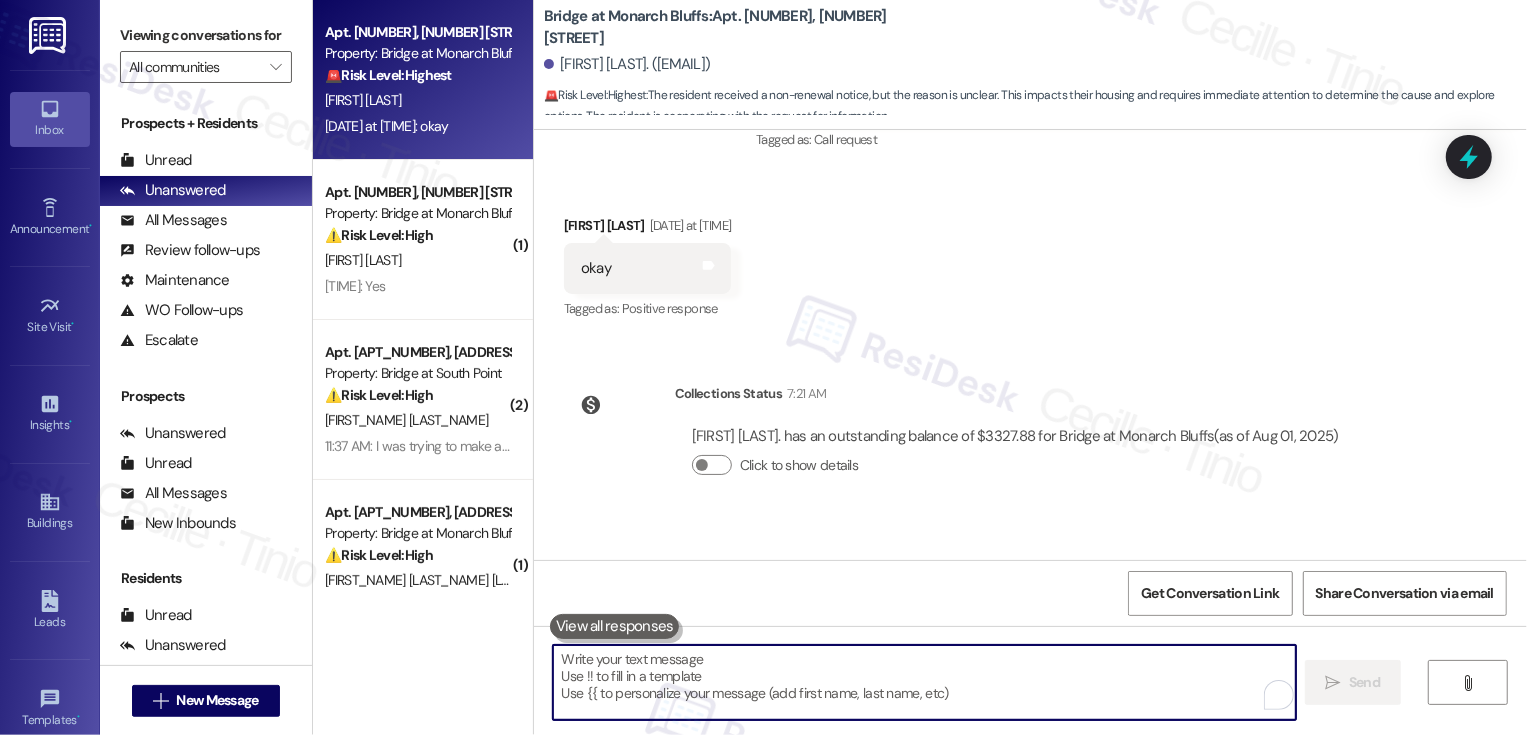 scroll, scrollTop: 1527, scrollLeft: 0, axis: vertical 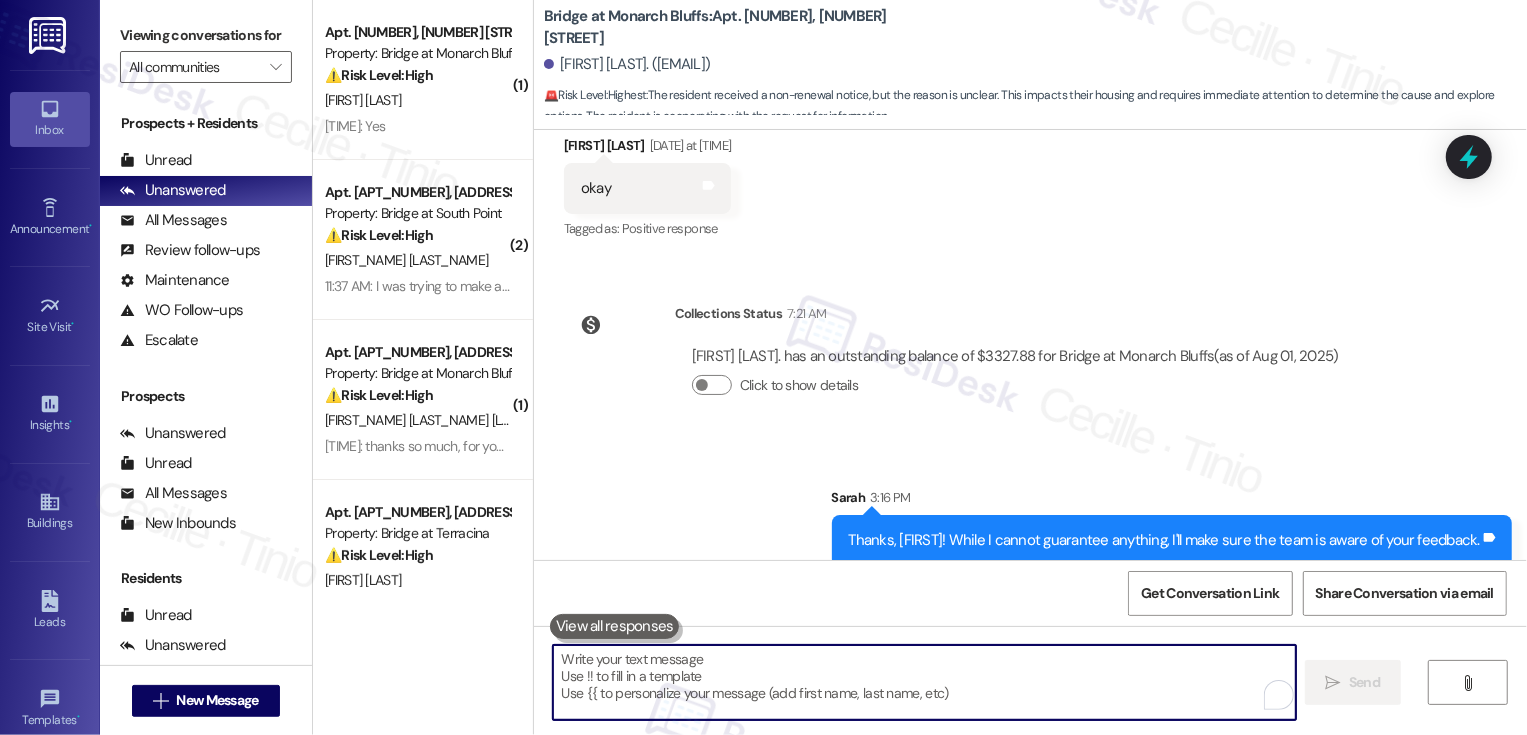 type 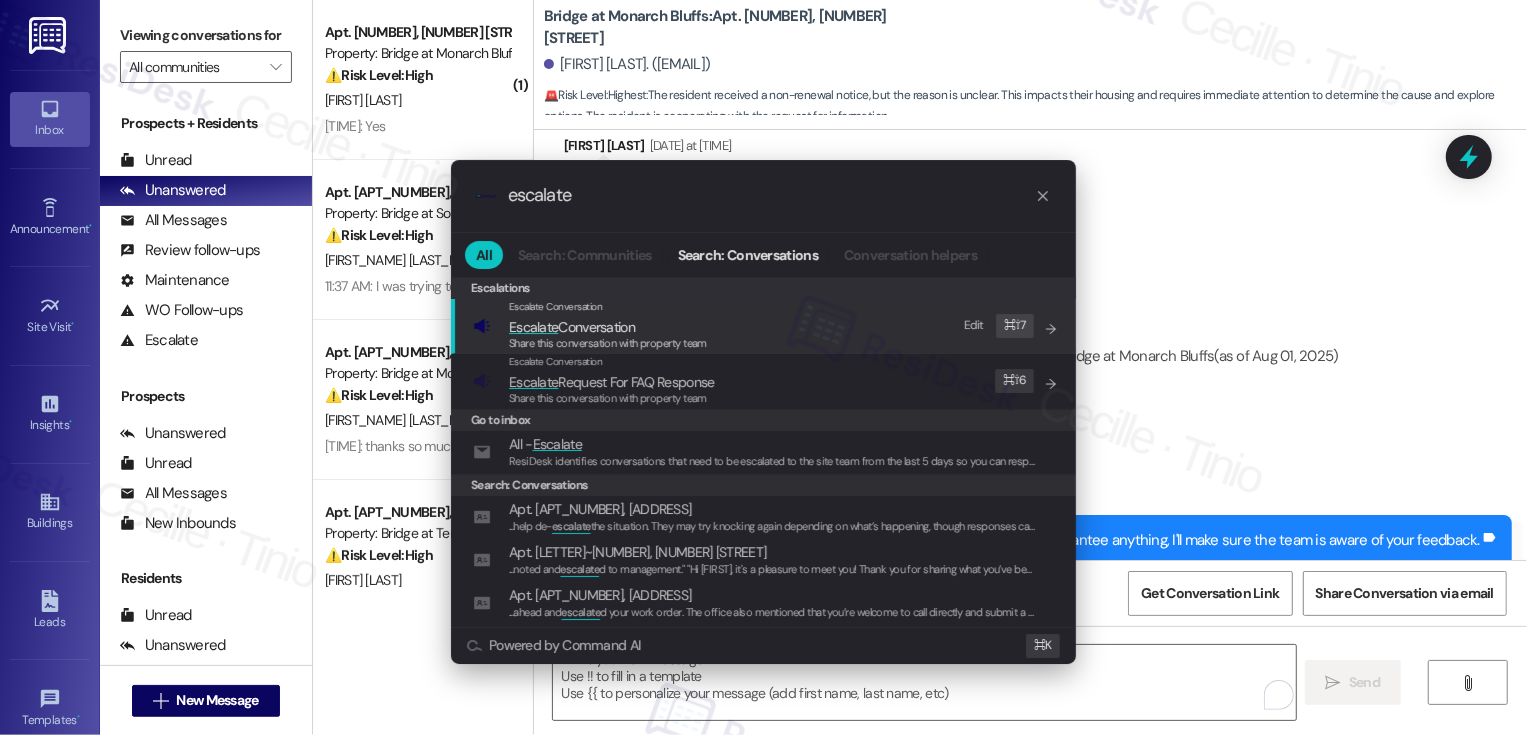 type on "escalate" 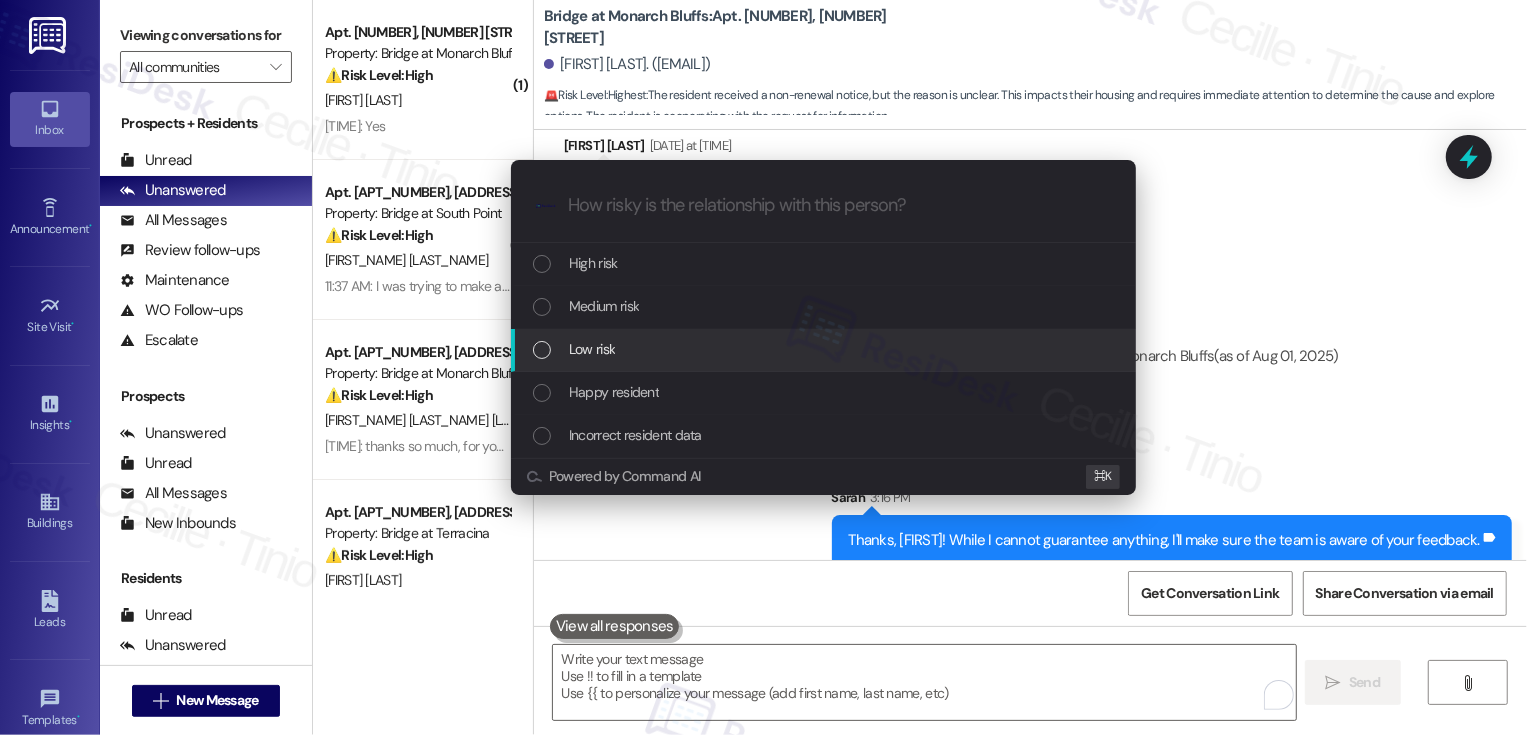 click on "Low risk" at bounding box center (592, 349) 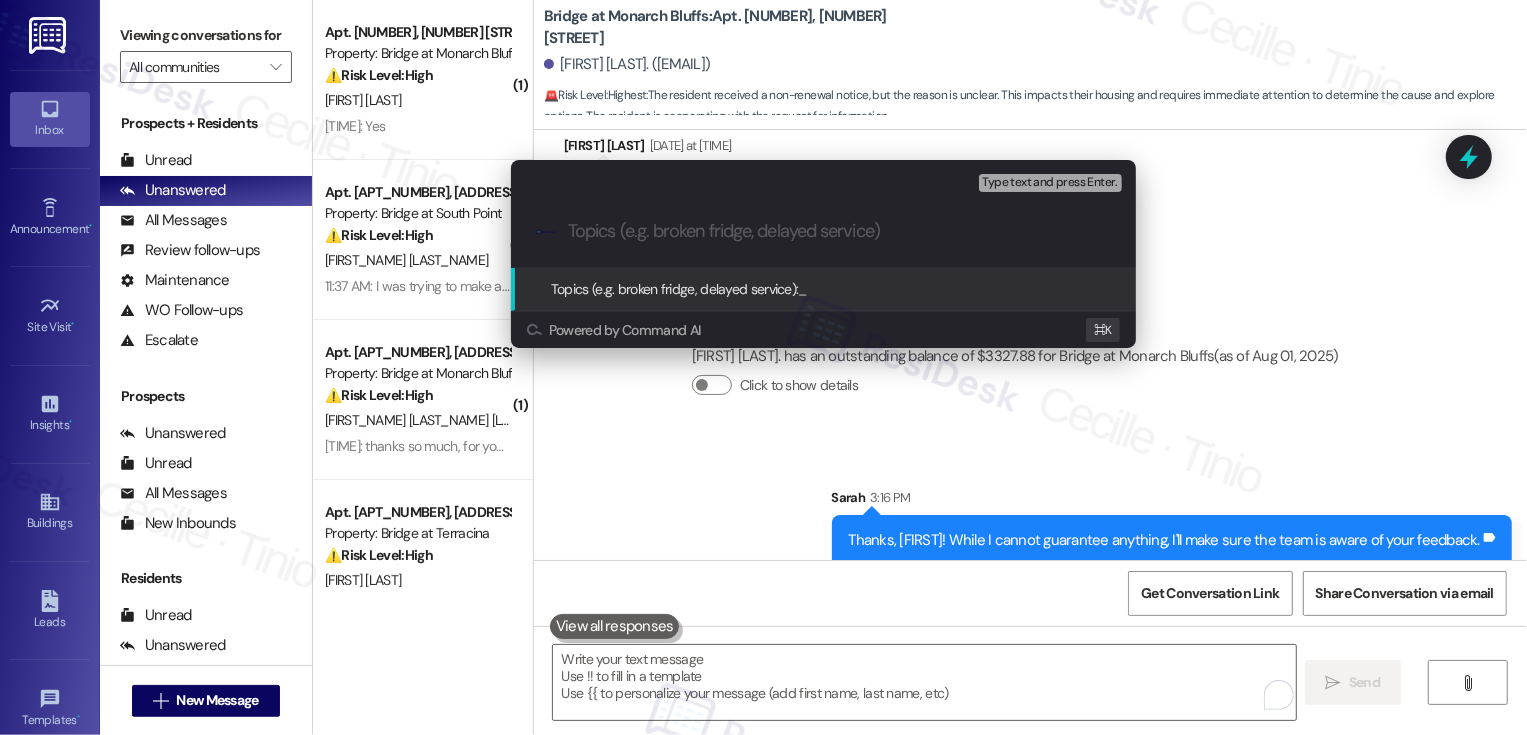 type on "N" 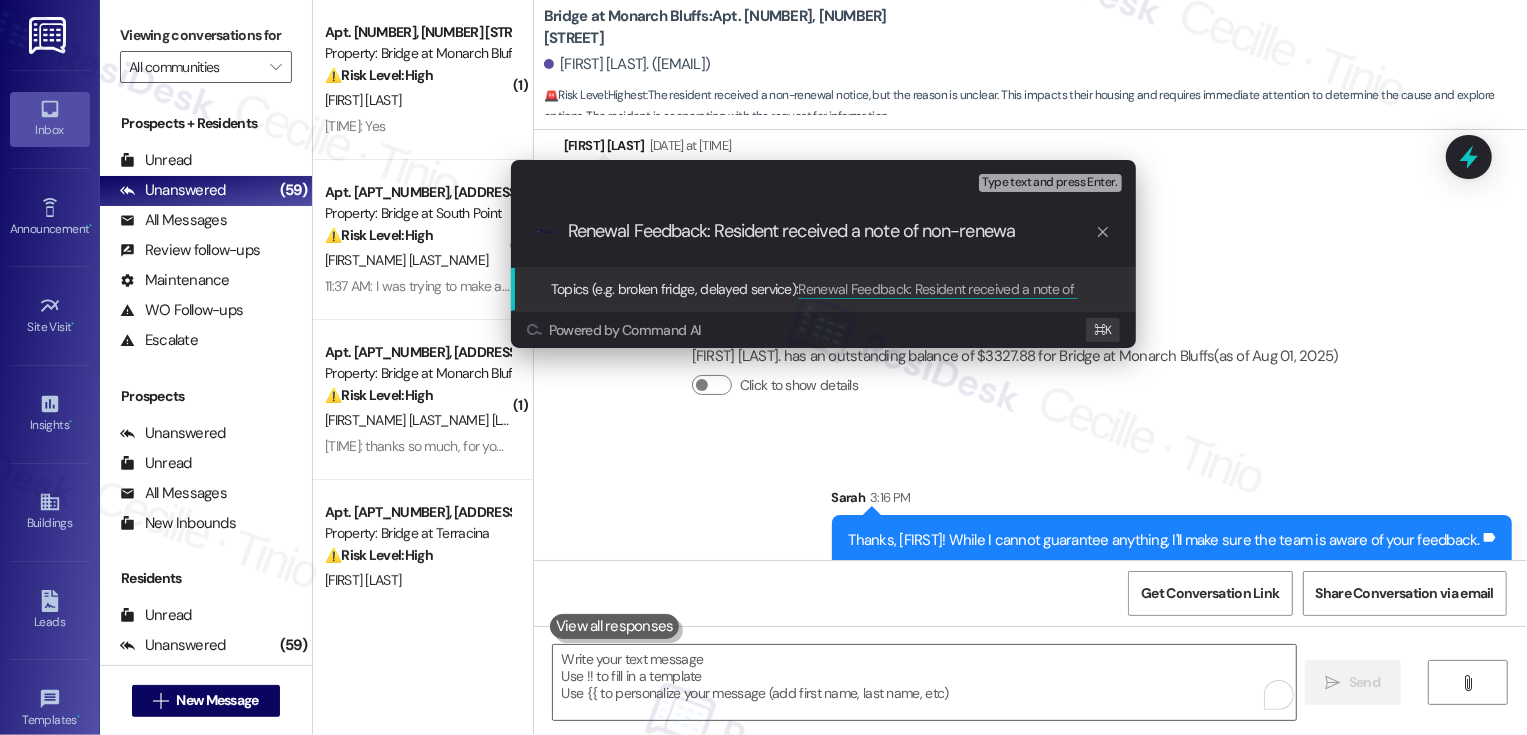 type on "Renewal Feedback: Resident received a note of non-renewal" 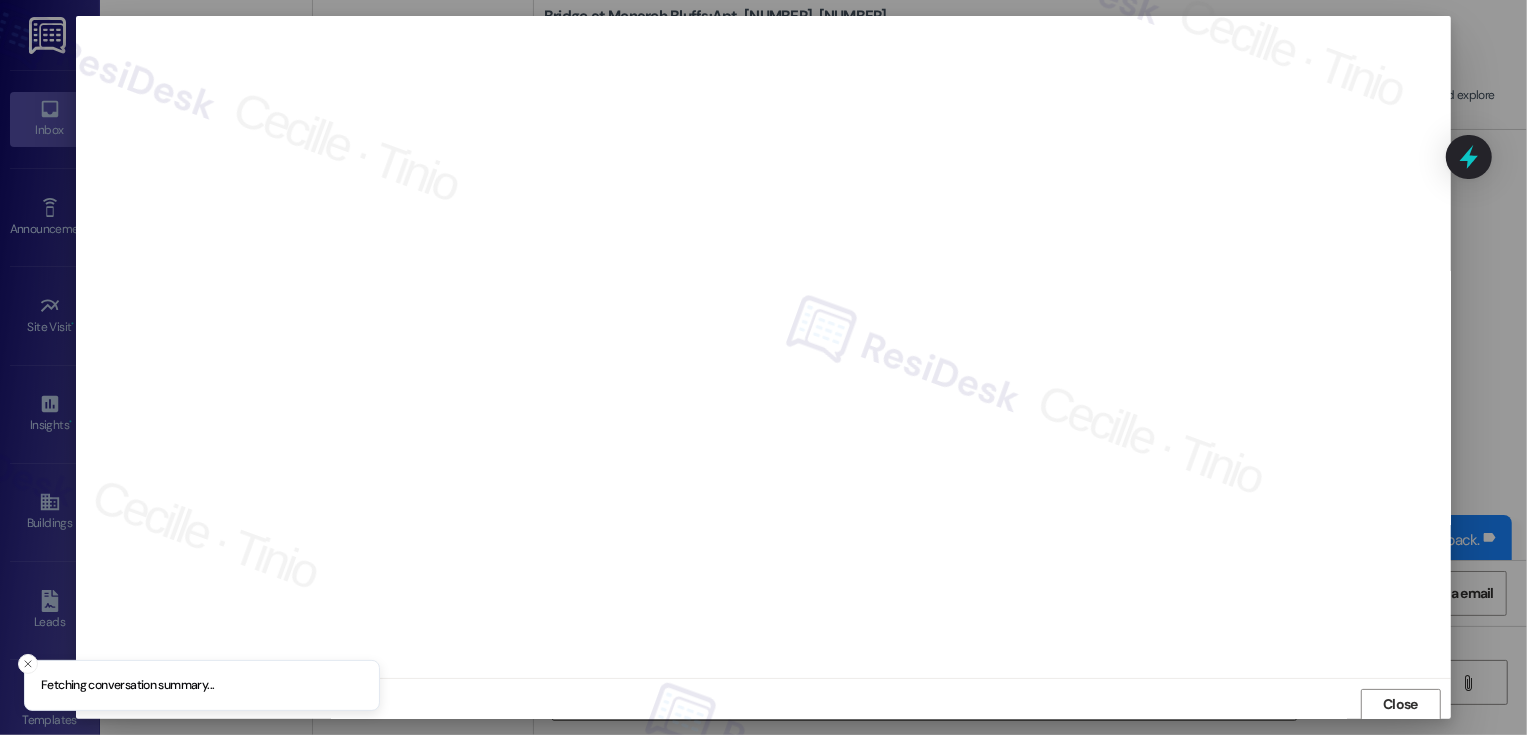 scroll, scrollTop: 1, scrollLeft: 0, axis: vertical 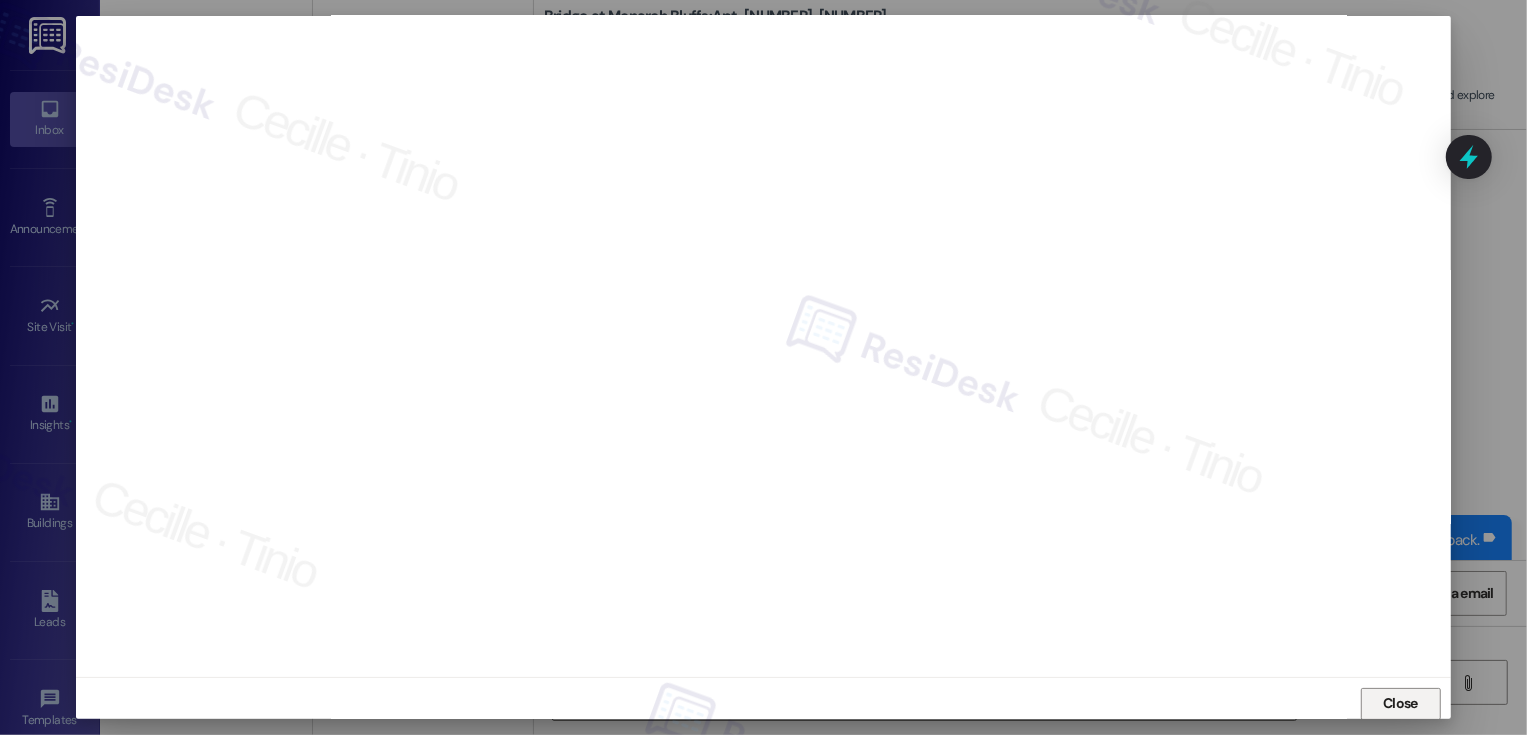 click on "Close" at bounding box center (1401, 704) 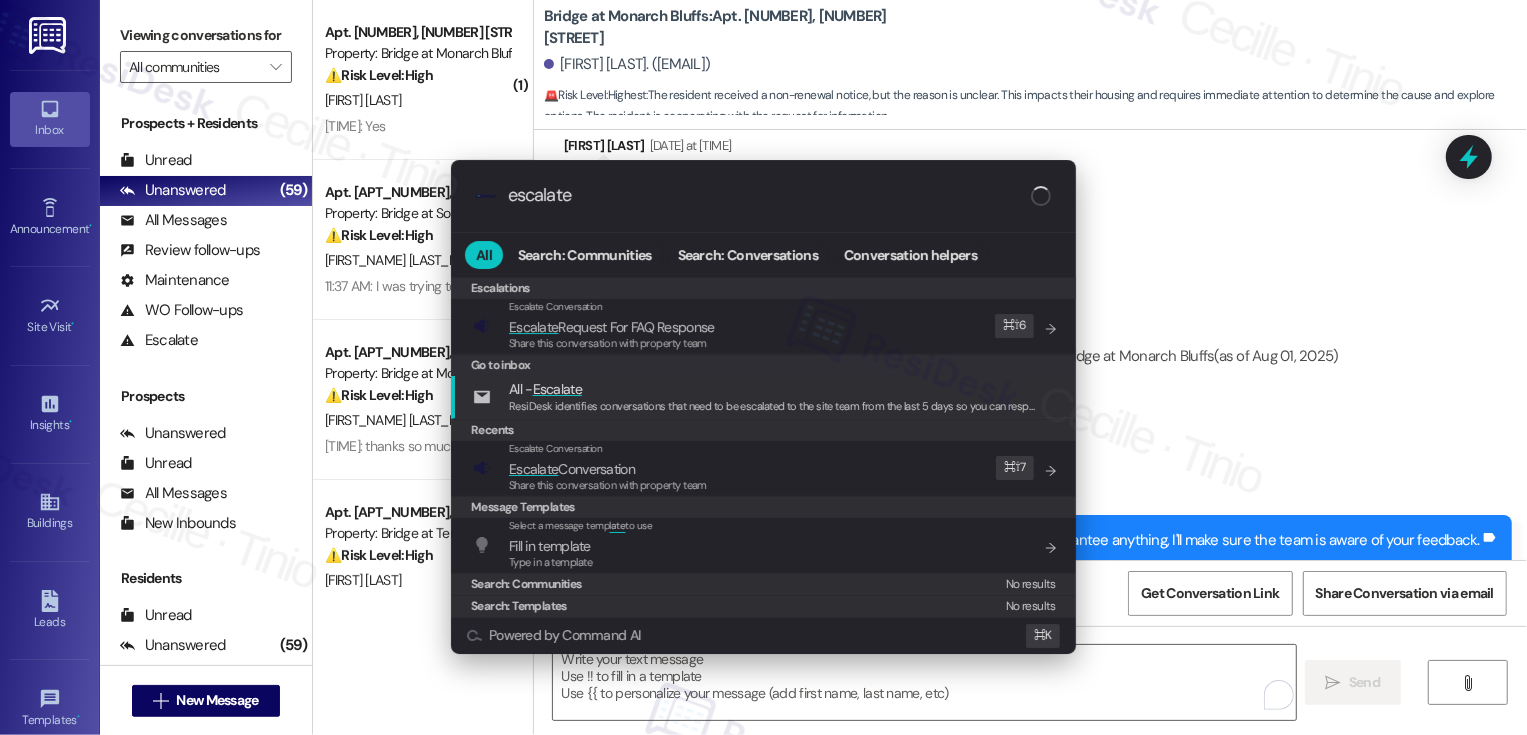 type on "escalate" 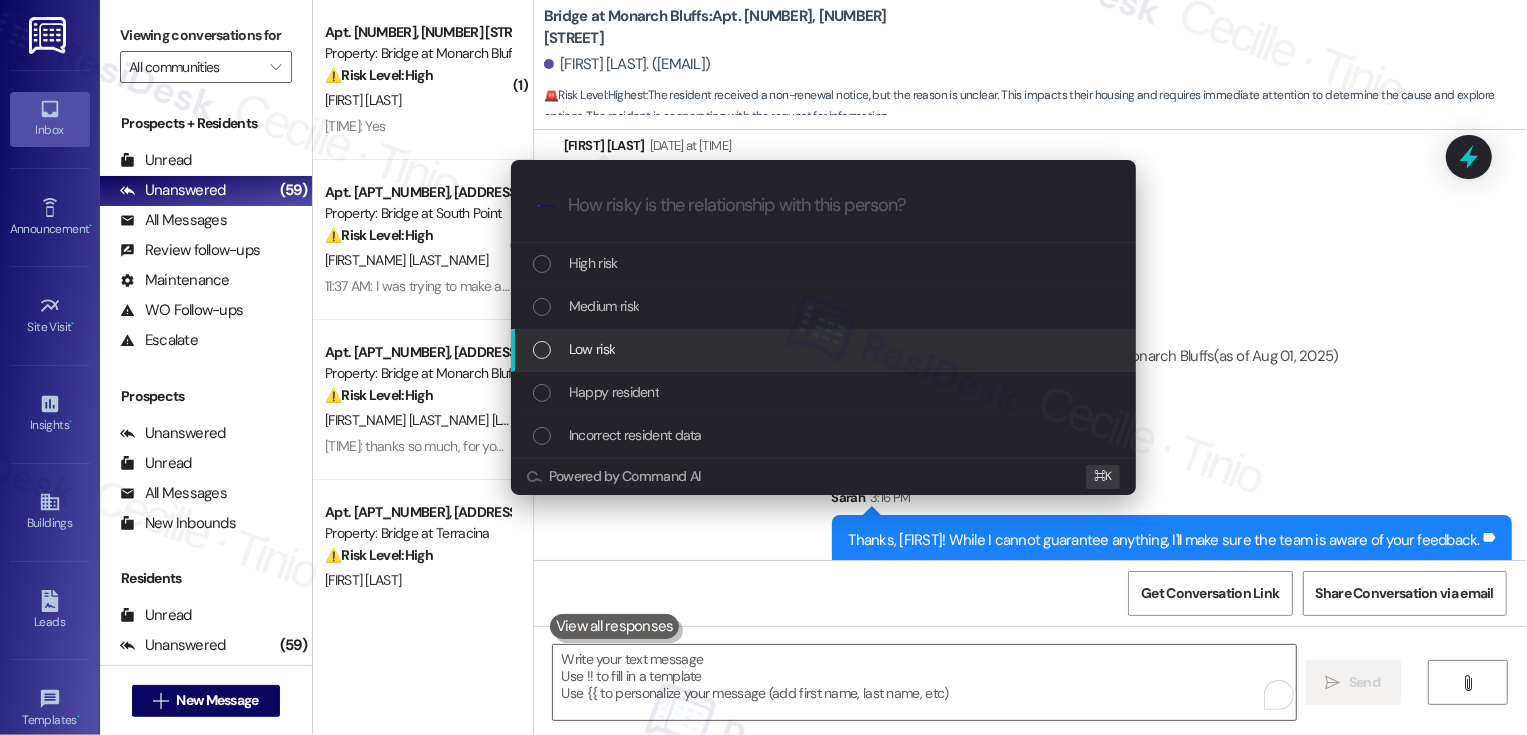 click on "Low risk" at bounding box center (825, 349) 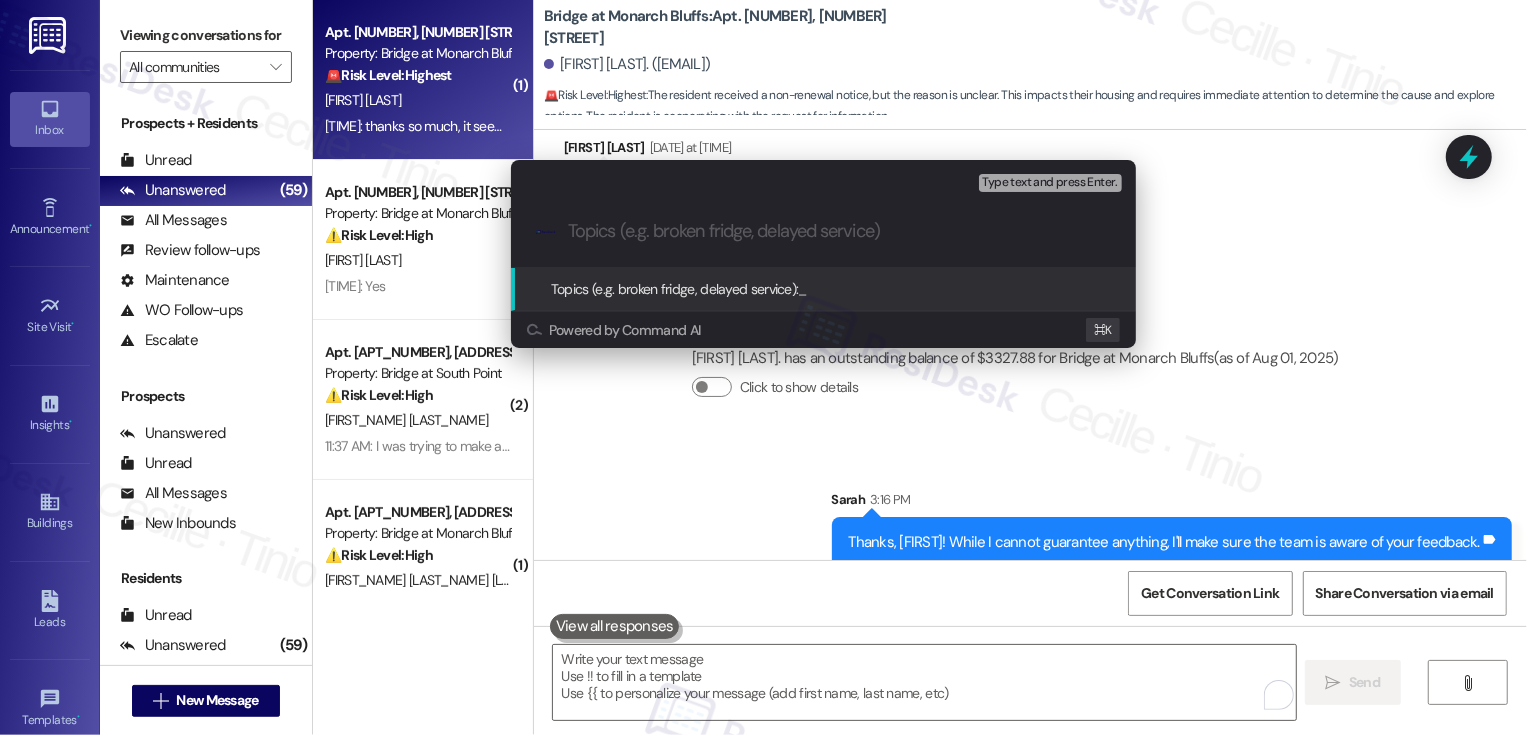 scroll, scrollTop: 1666, scrollLeft: 0, axis: vertical 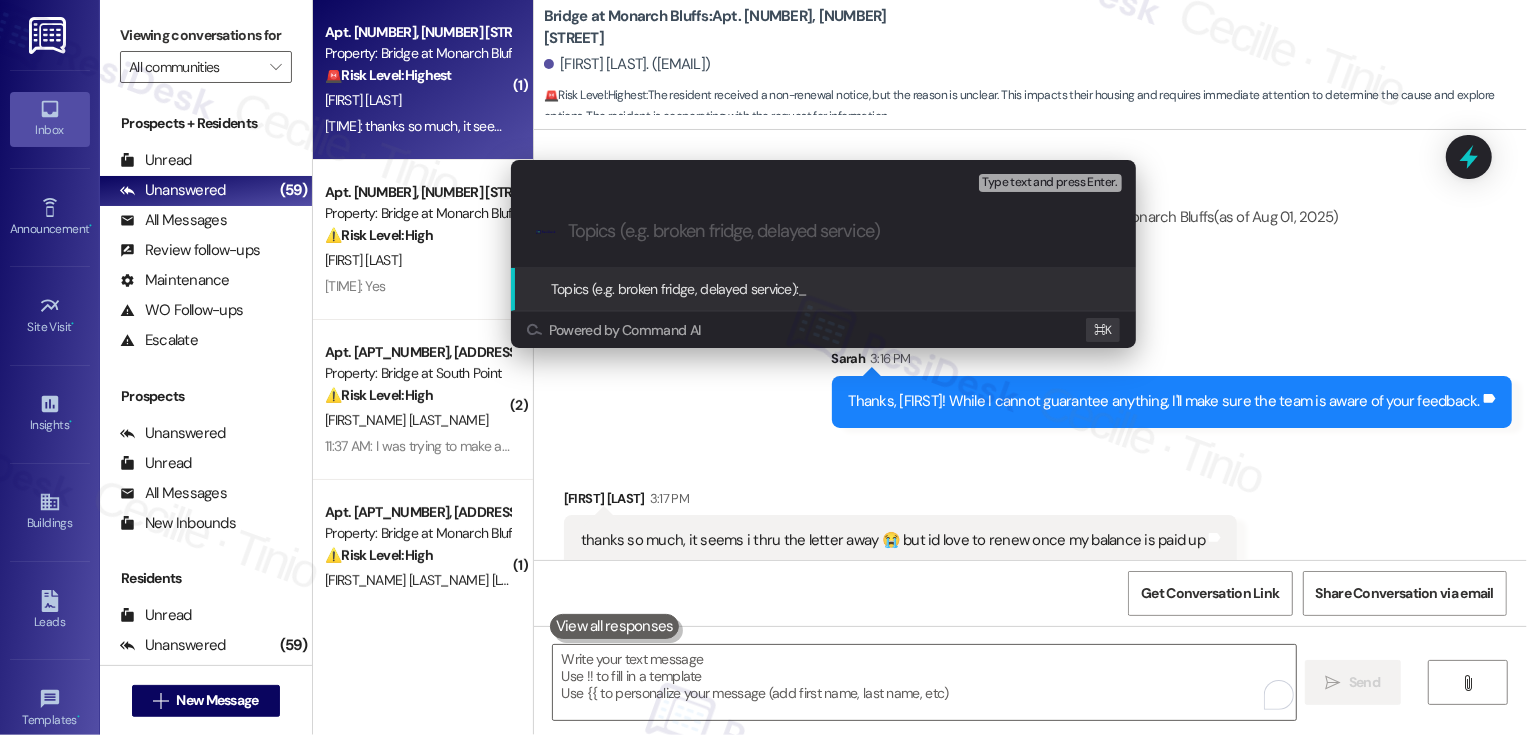 paste on "Renewal Feedback: Resident received a note of non-renewal" 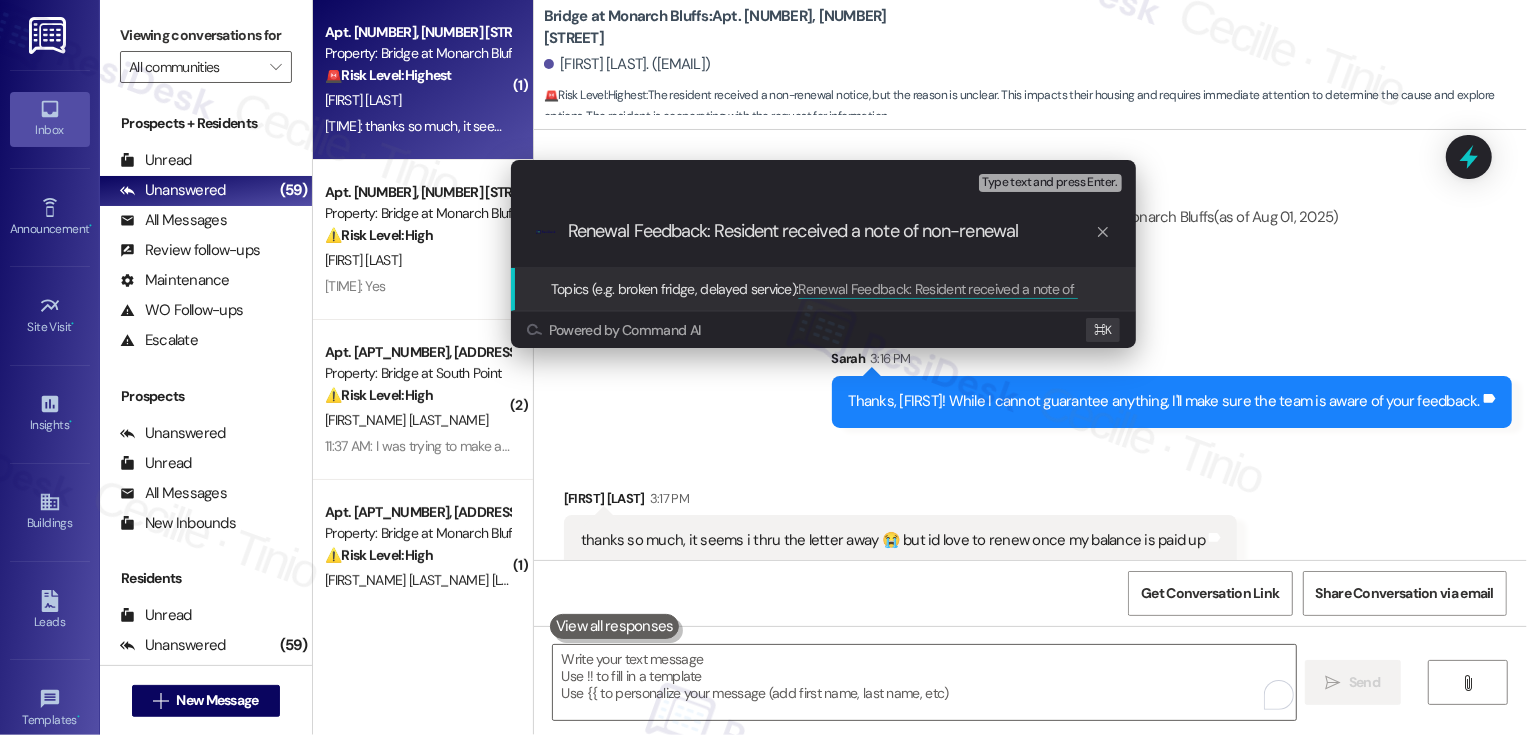 type 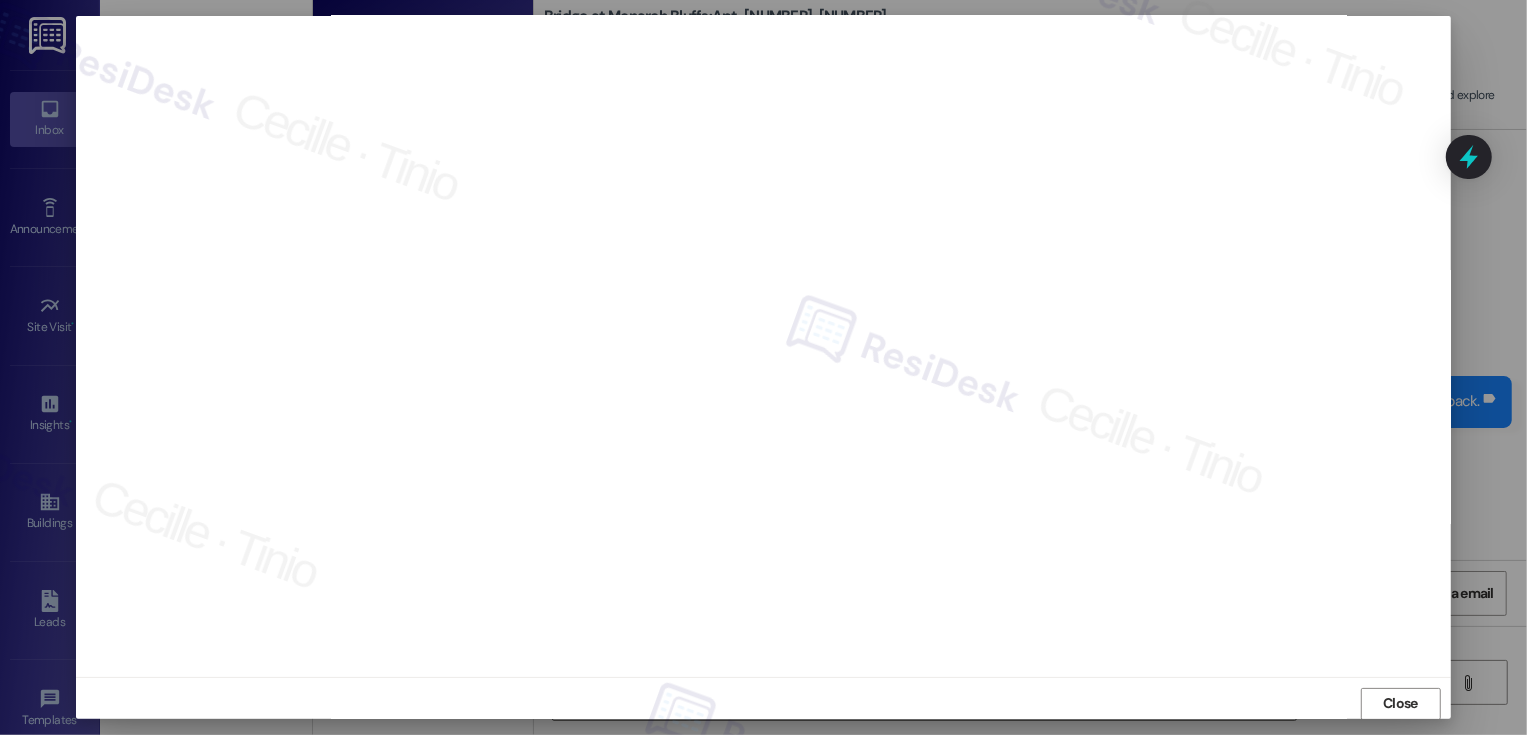 scroll, scrollTop: 11, scrollLeft: 0, axis: vertical 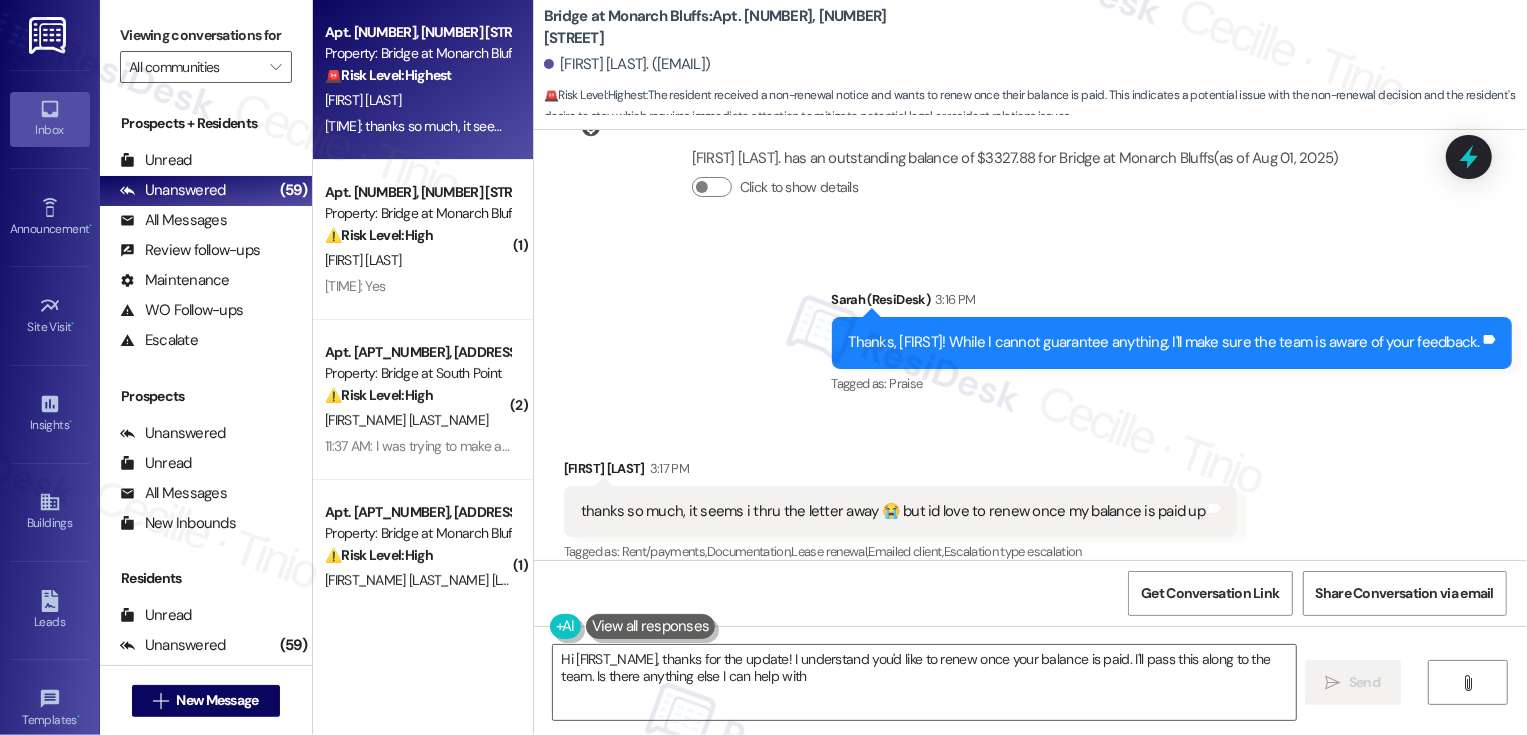 type on "Hi {{first_name}}, thanks for the update! I understand you'd like to renew once your balance is paid. I'll pass this along to the team. Is there anything else I can help with?" 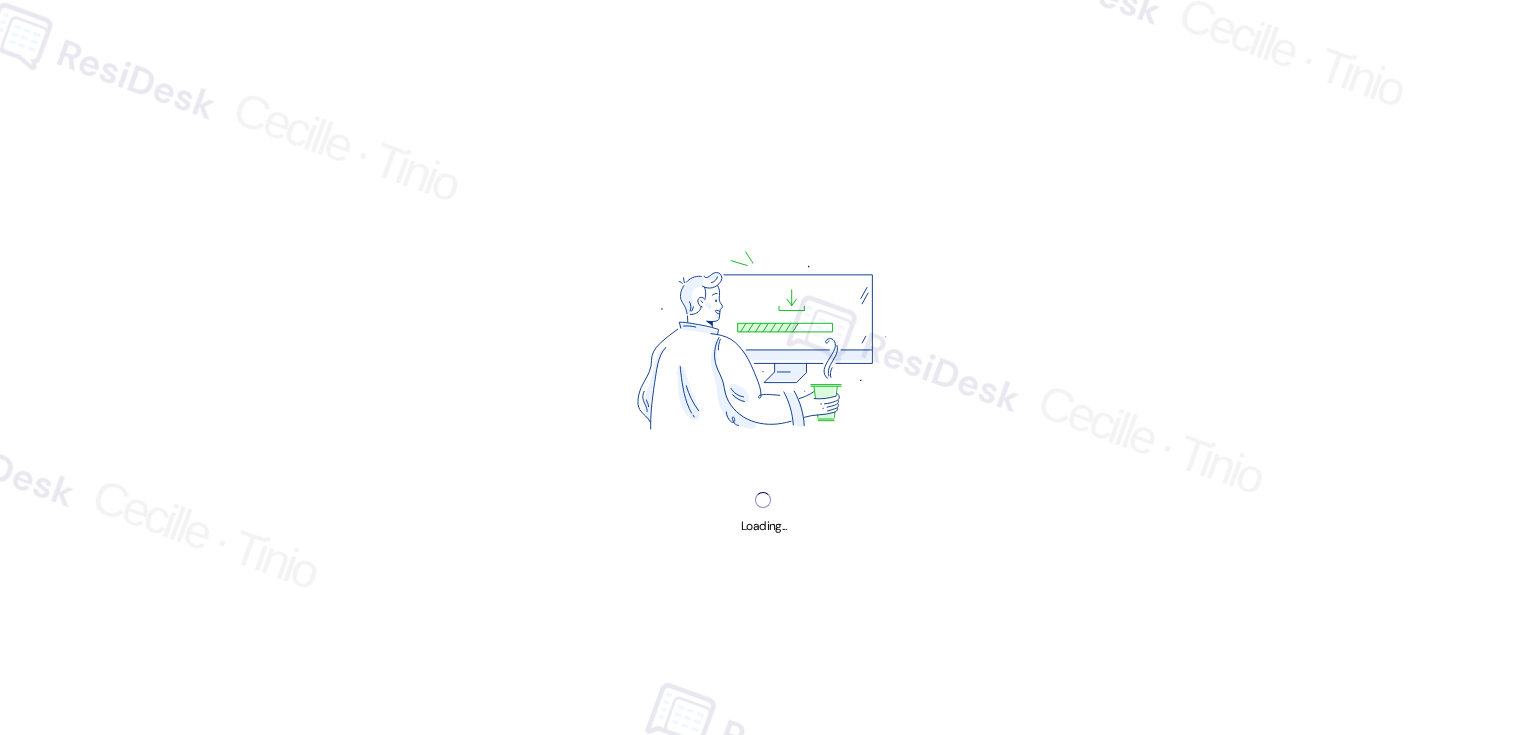 scroll, scrollTop: 0, scrollLeft: 0, axis: both 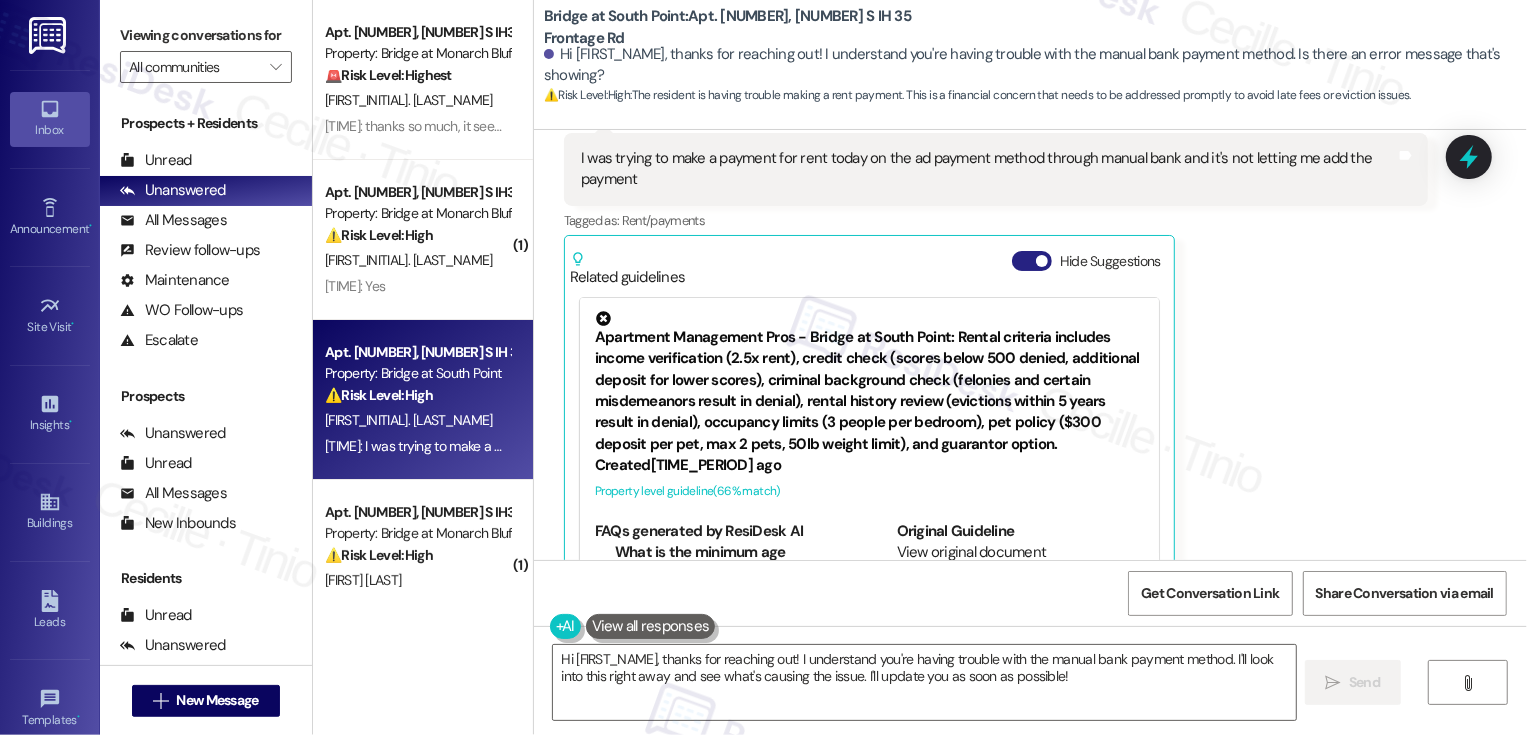 click at bounding box center (1042, 261) 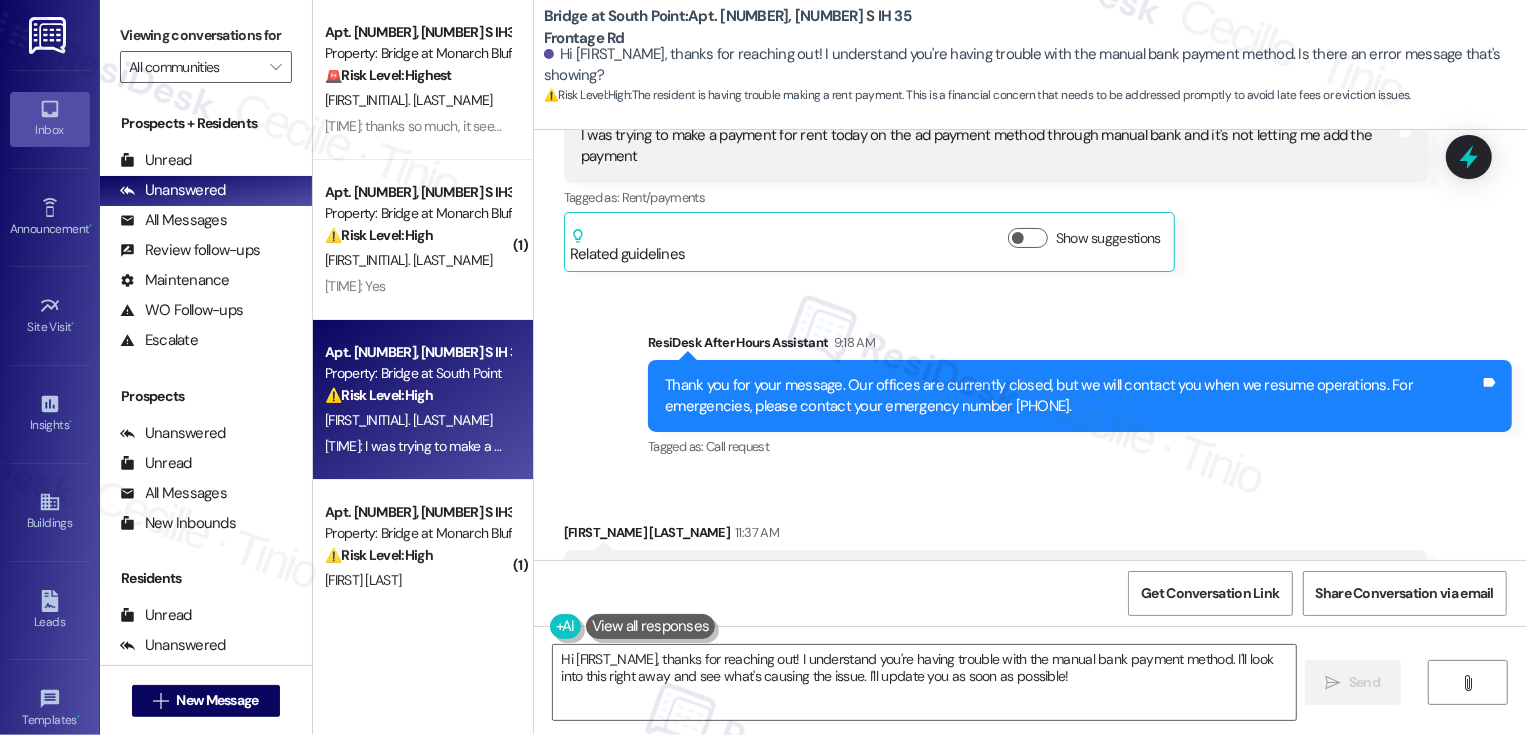 scroll, scrollTop: 1740, scrollLeft: 0, axis: vertical 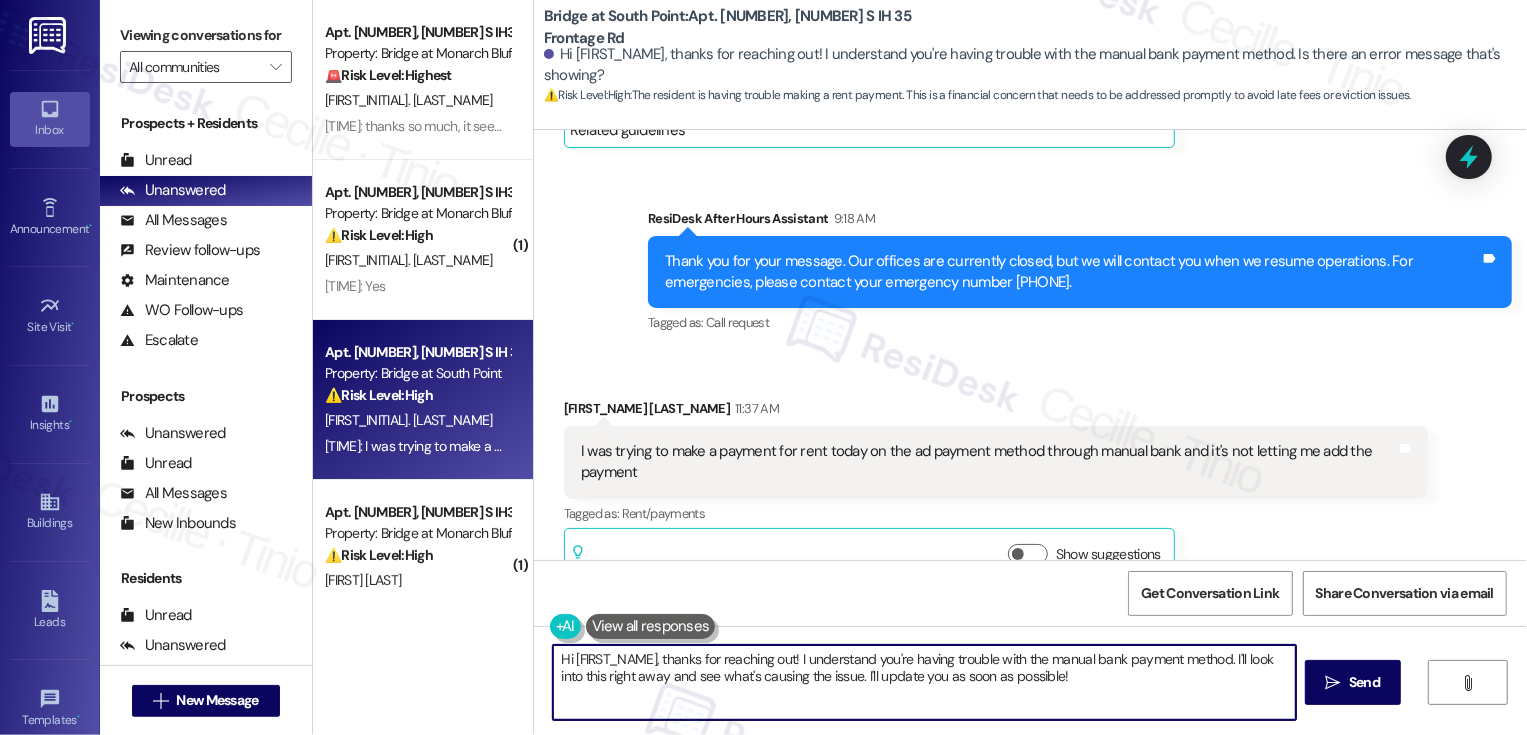 drag, startPoint x: 1228, startPoint y: 661, endPoint x: 1236, endPoint y: 672, distance: 13.601471 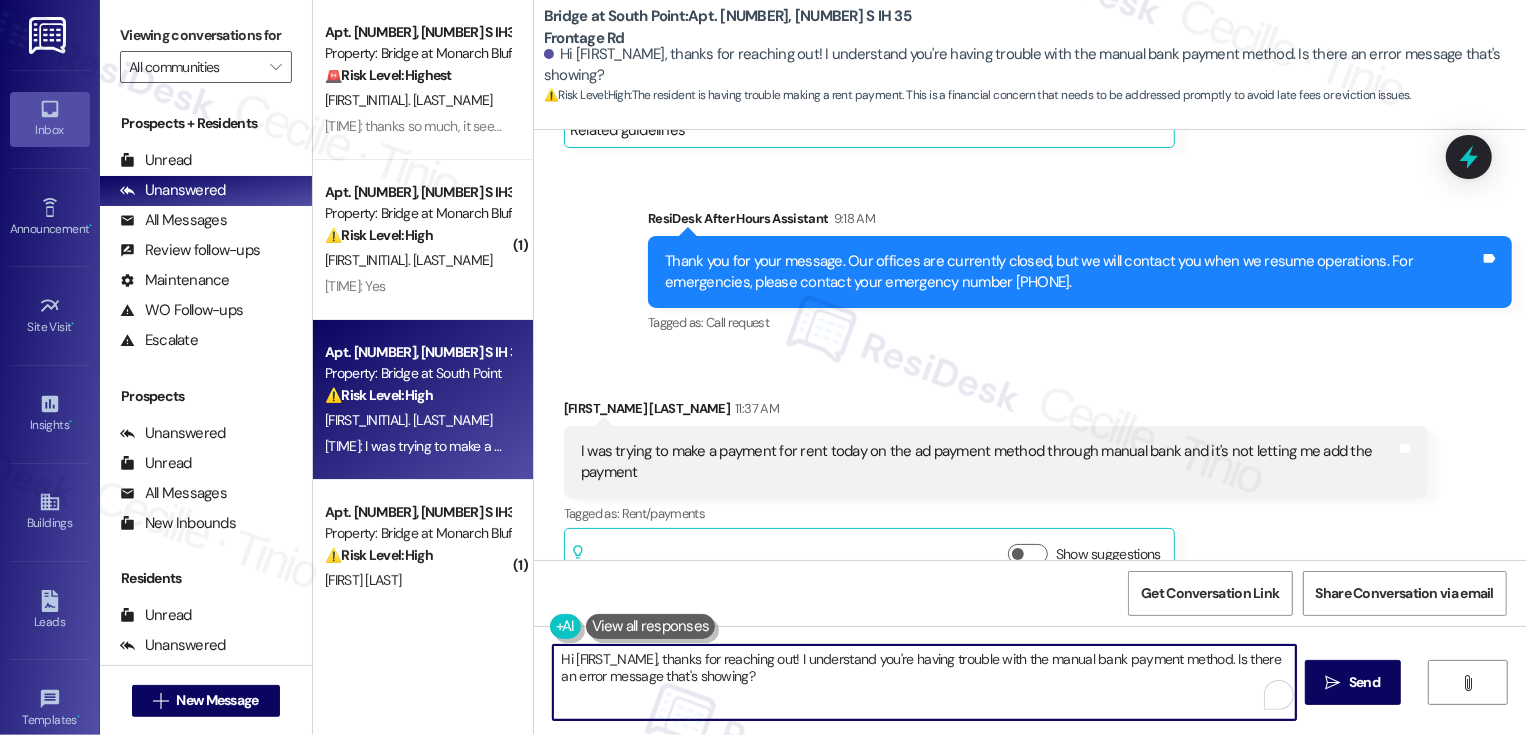 click on "Hi [FIRST_NAME], thanks for reaching out! I understand you're having trouble with the manual bank payment method. Is there an error message that's showing?" at bounding box center [924, 682] 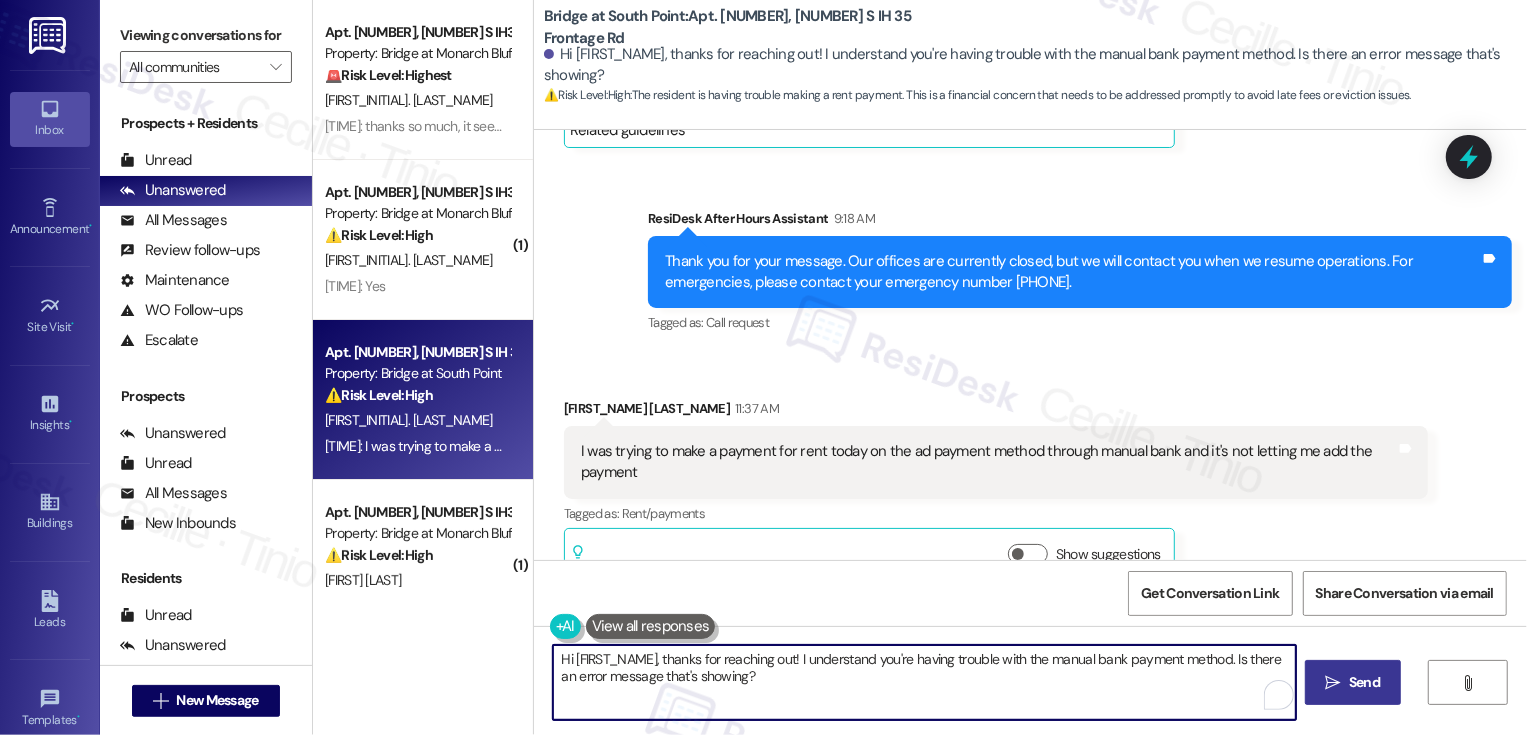 type on "Hi [FIRST_NAME], thanks for reaching out! I understand you're having trouble with the manual bank payment method. Is there an error message that's showing?" 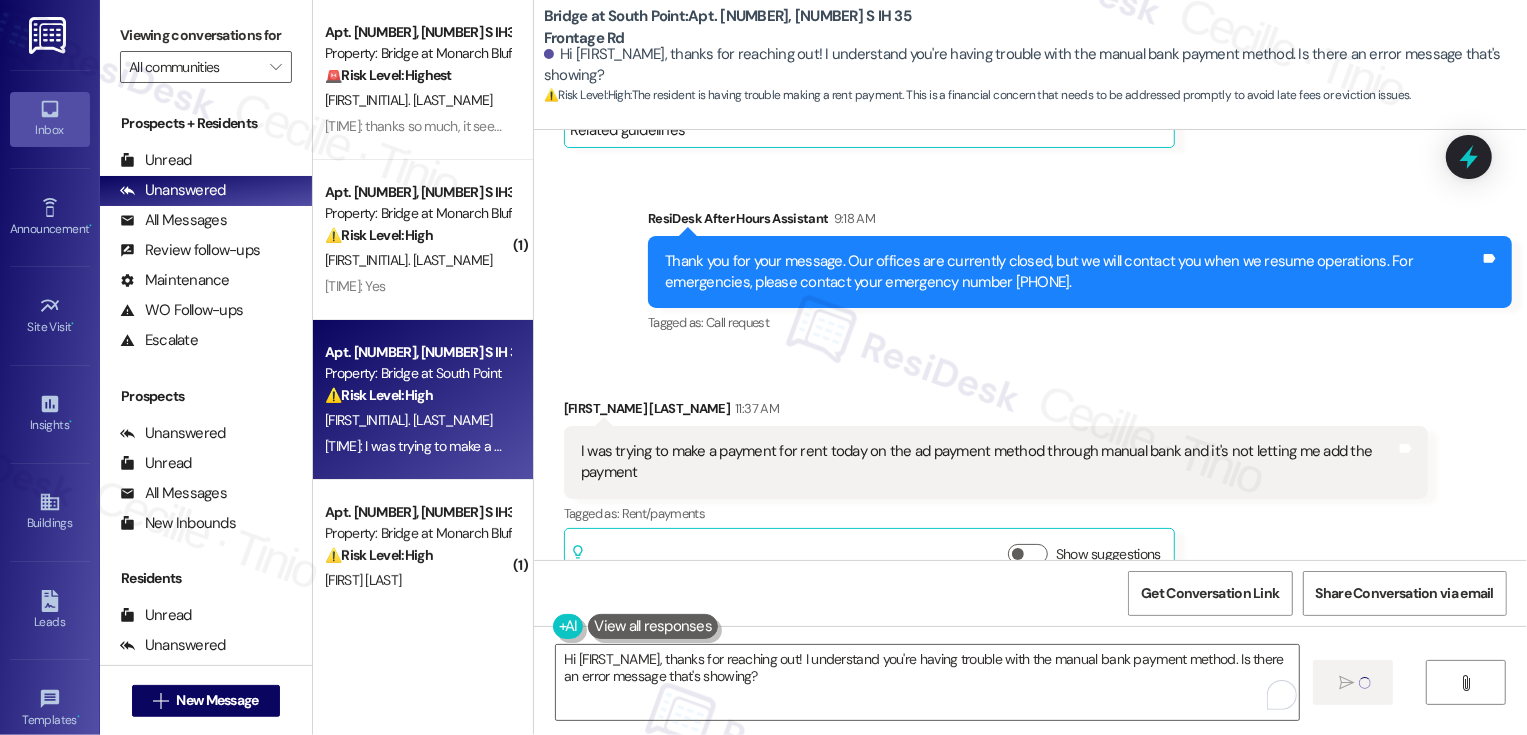 type 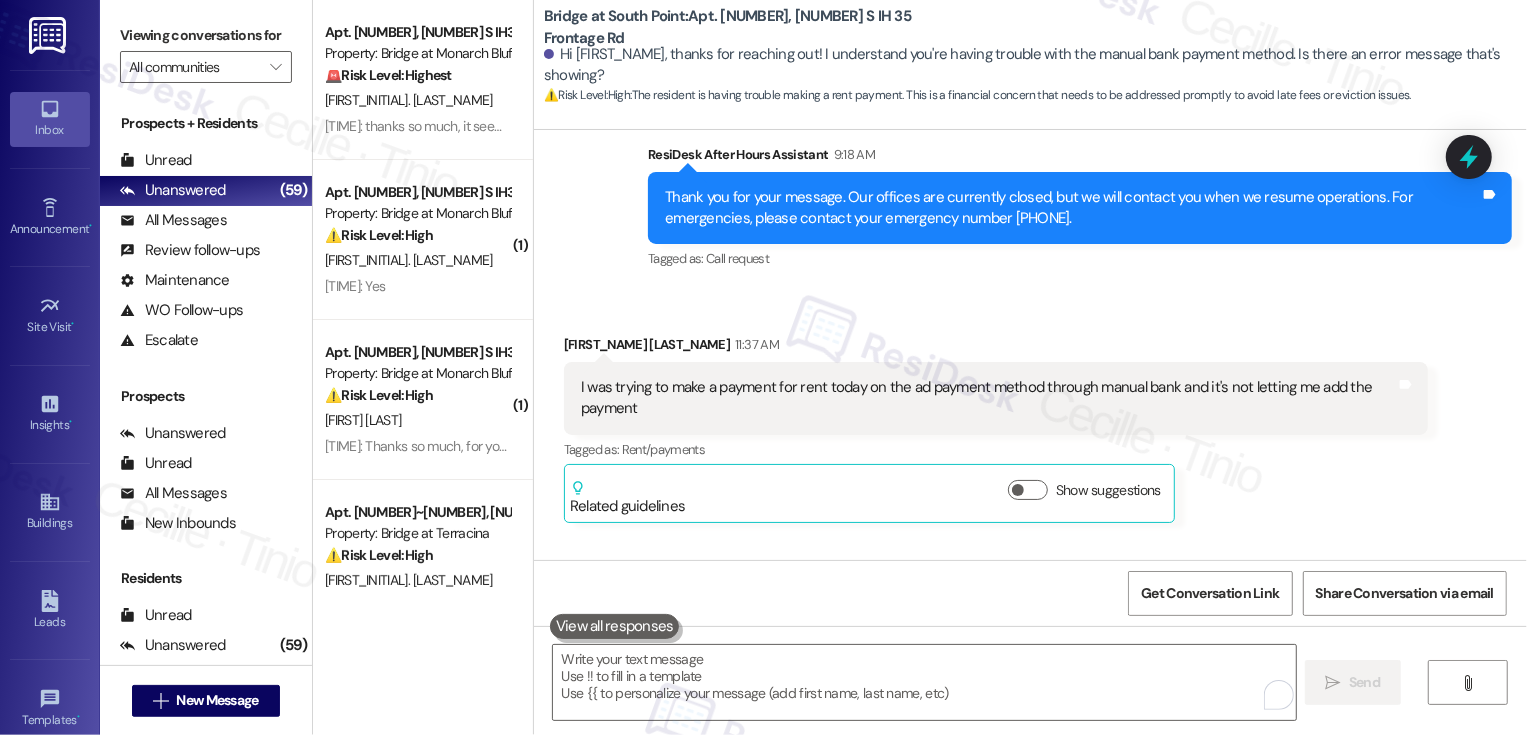 scroll, scrollTop: 1900, scrollLeft: 0, axis: vertical 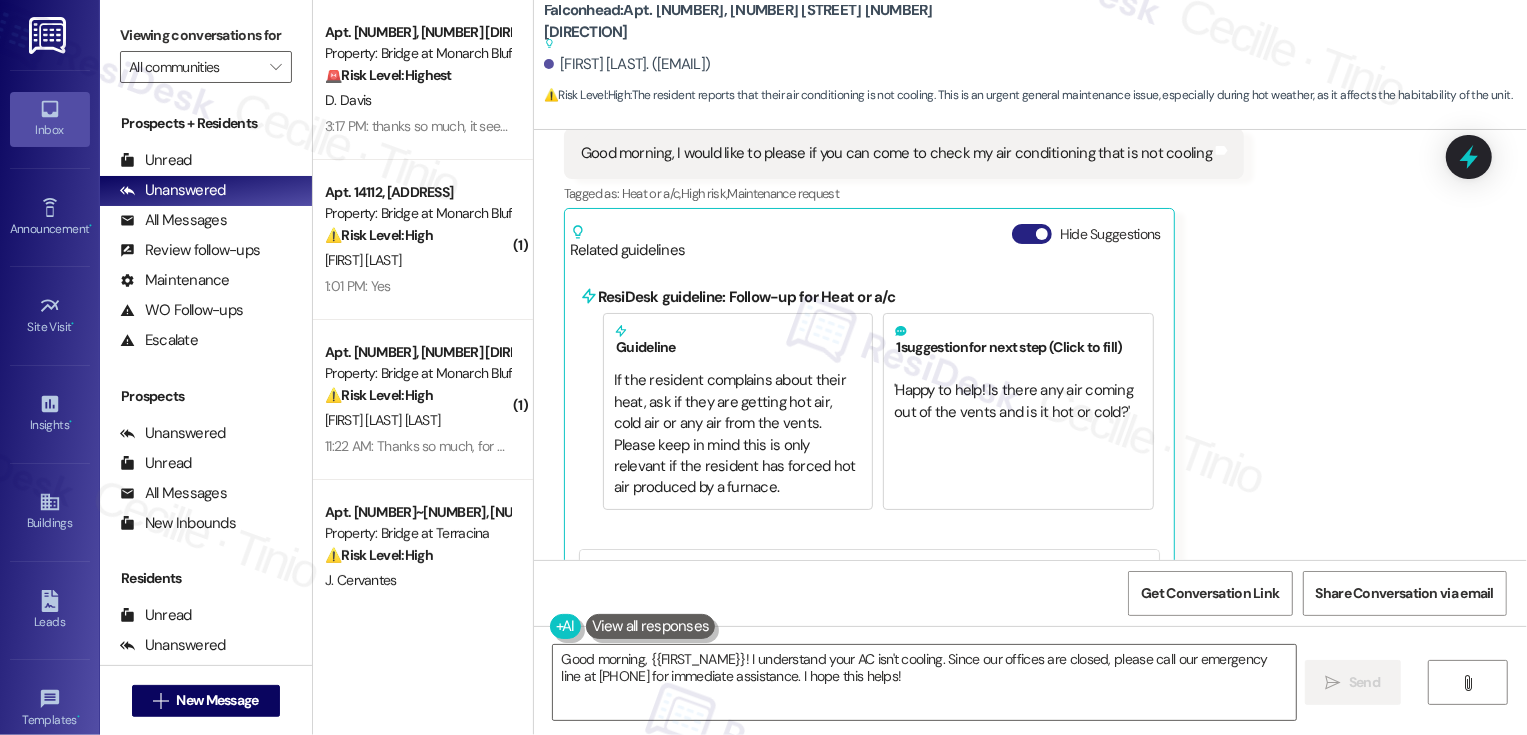 click on "Hide Suggestions" at bounding box center (1032, 234) 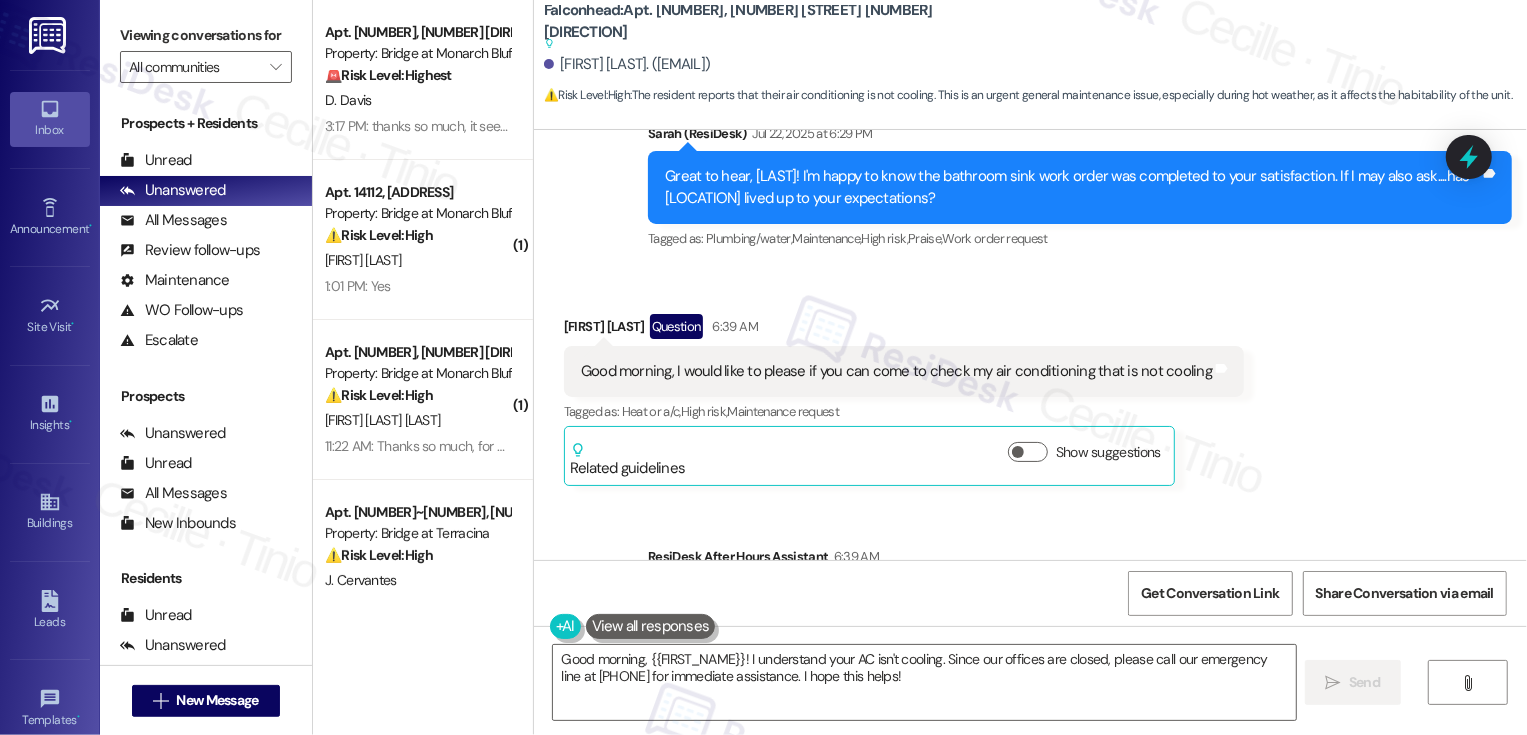 scroll, scrollTop: 1194, scrollLeft: 0, axis: vertical 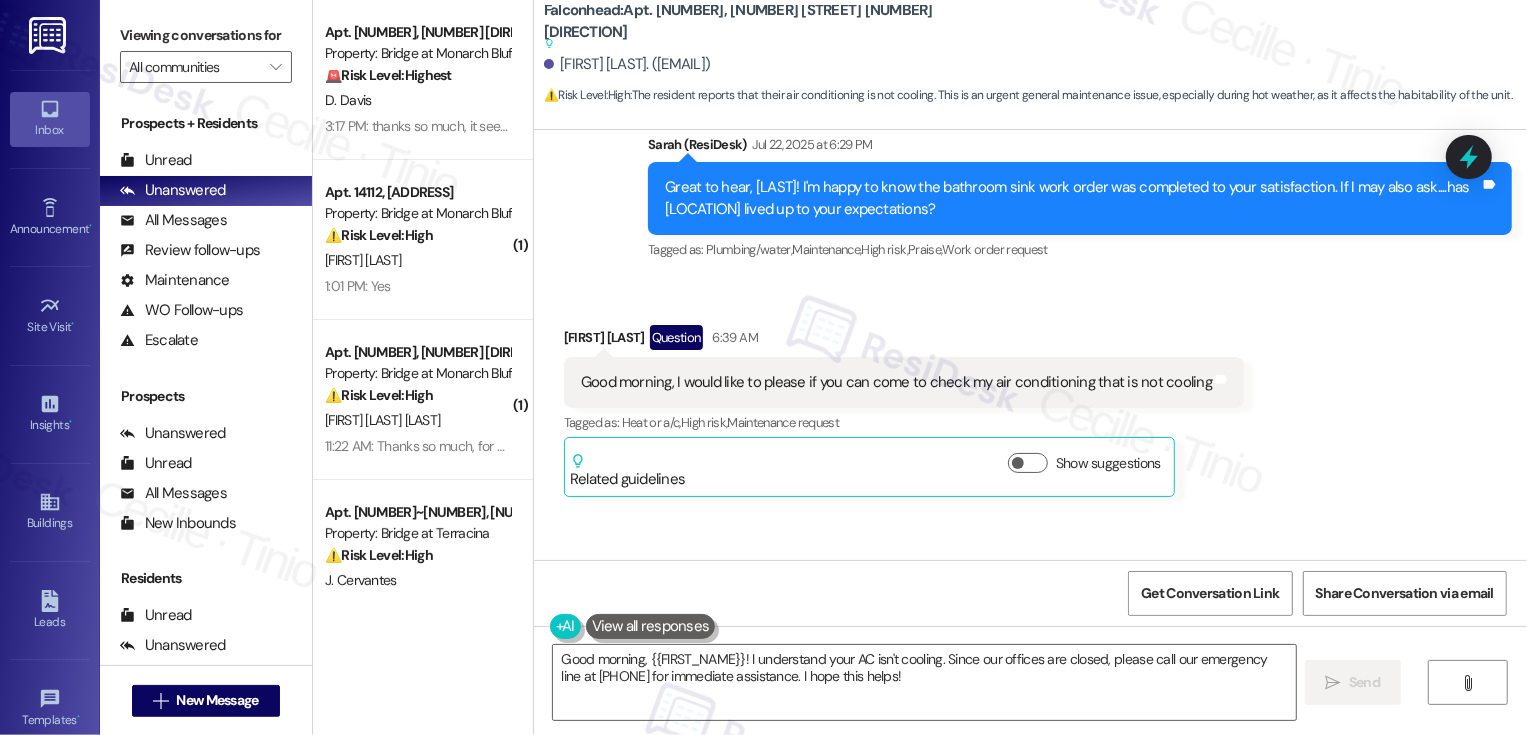 click at bounding box center [744, 43] 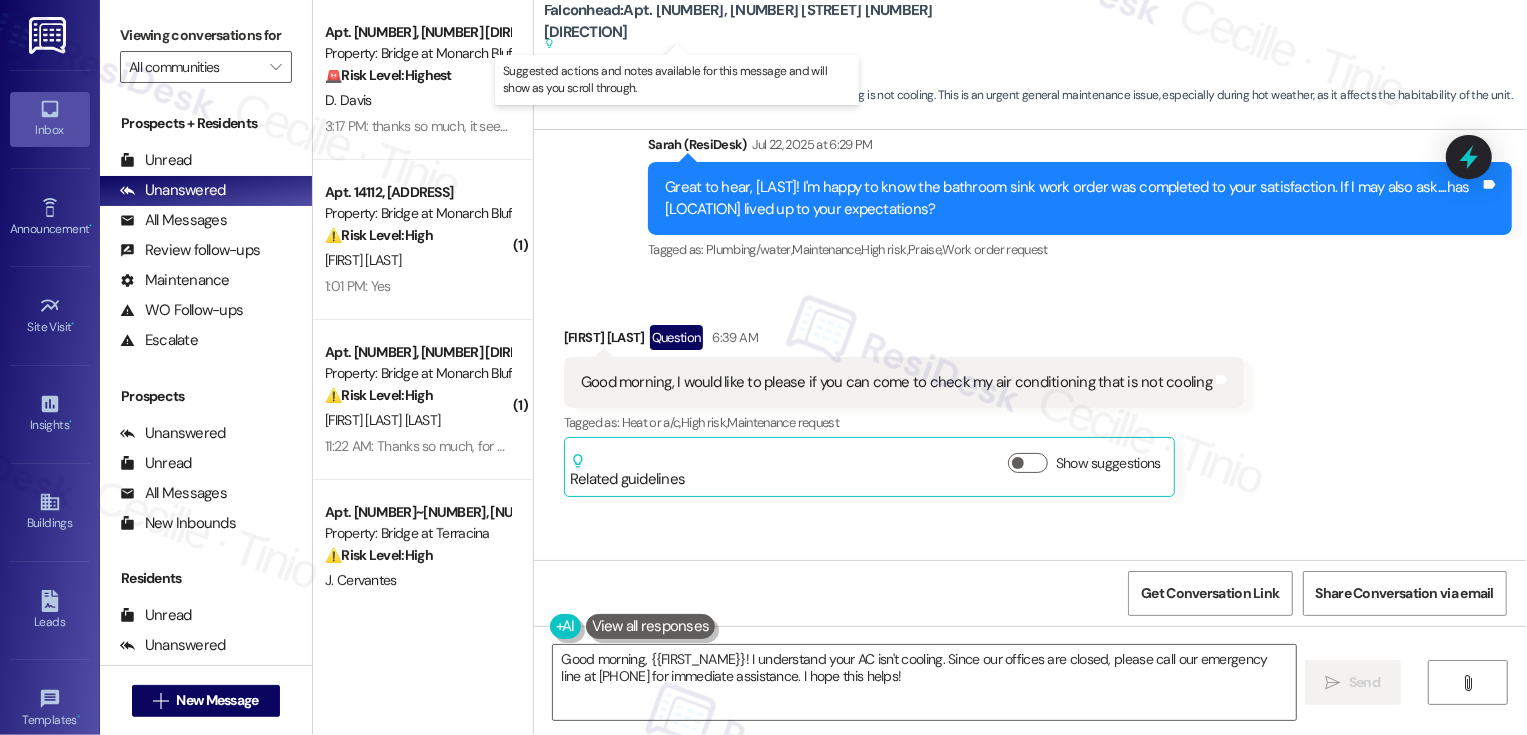 click at bounding box center (744, 43) 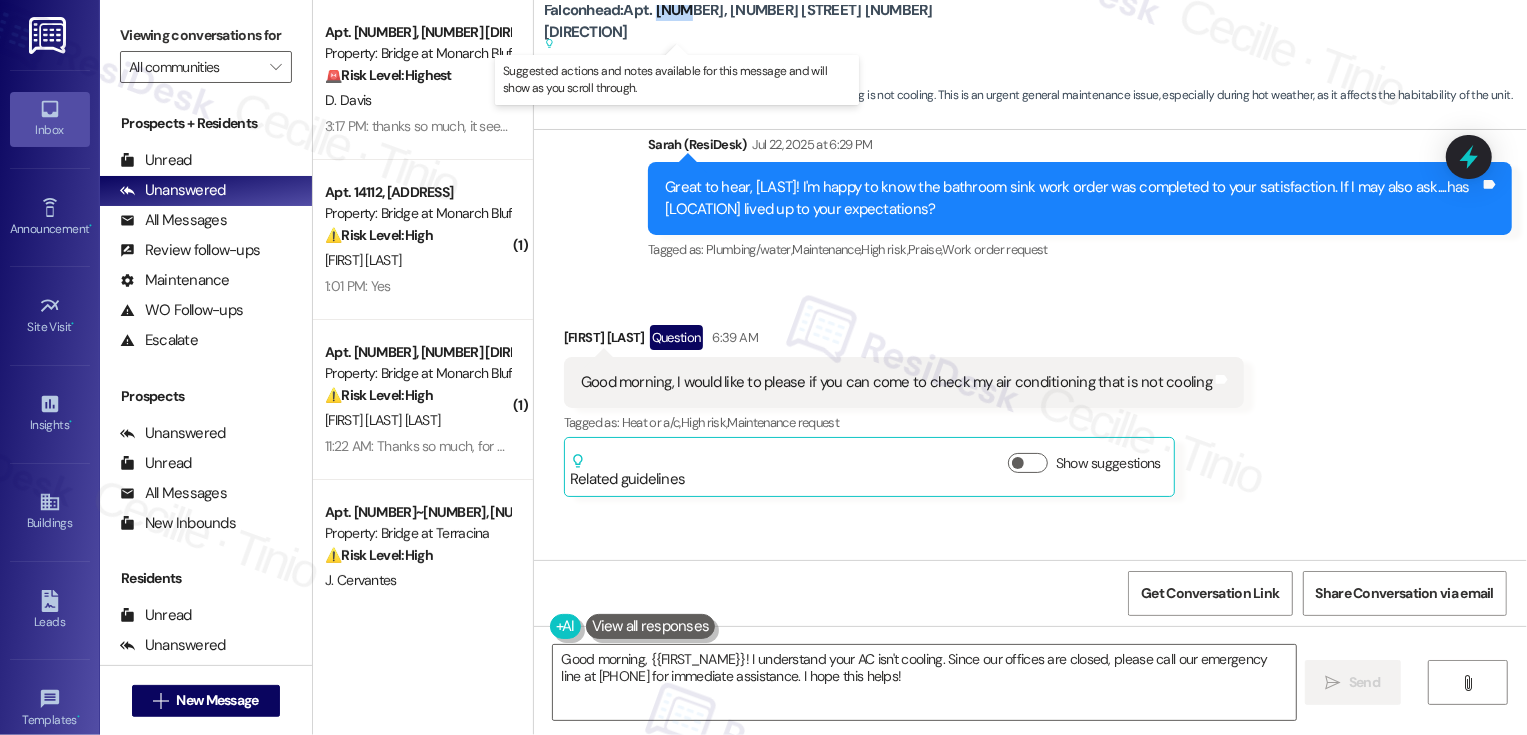 copy on "7207" 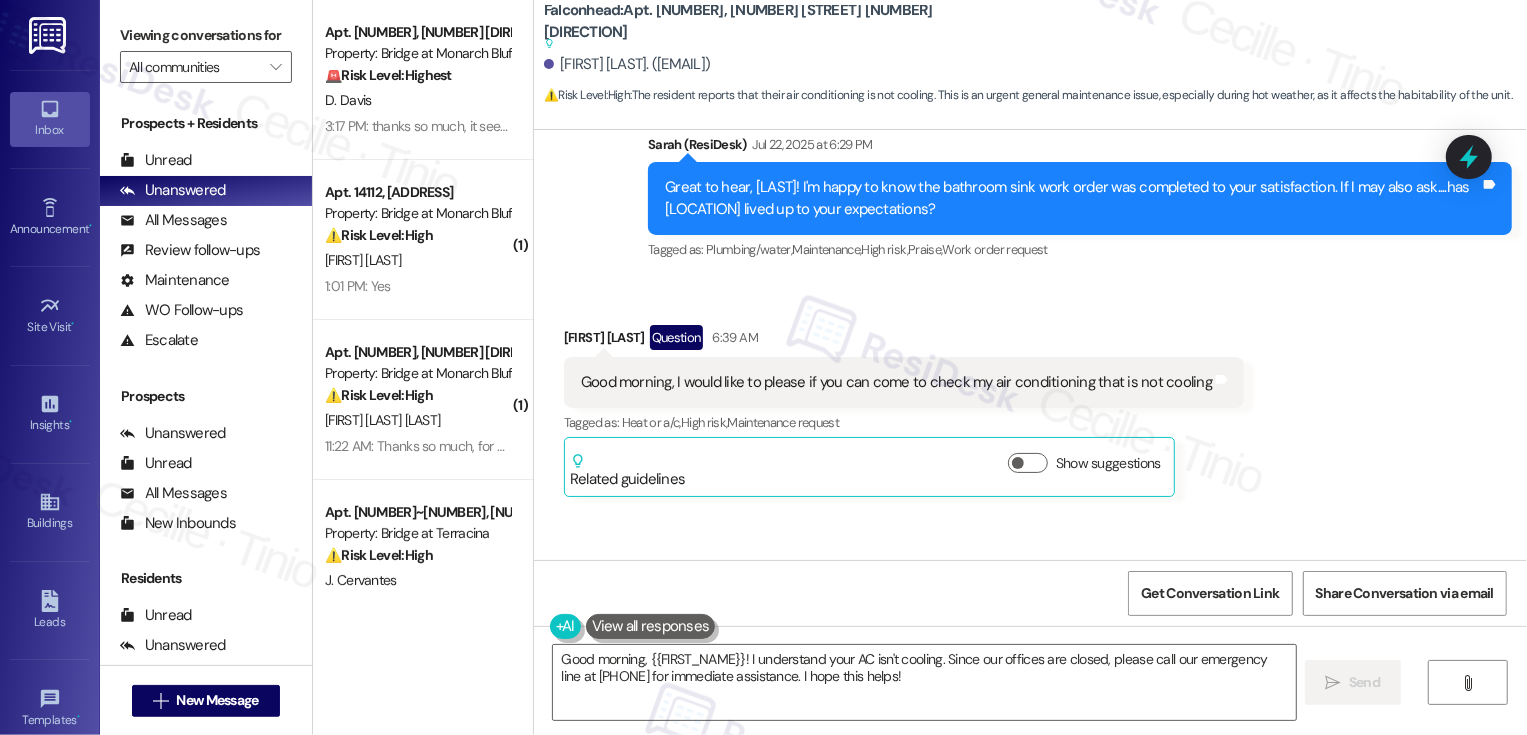 click on "Yolaima Moreno Question 6:39 AM" at bounding box center [904, 341] 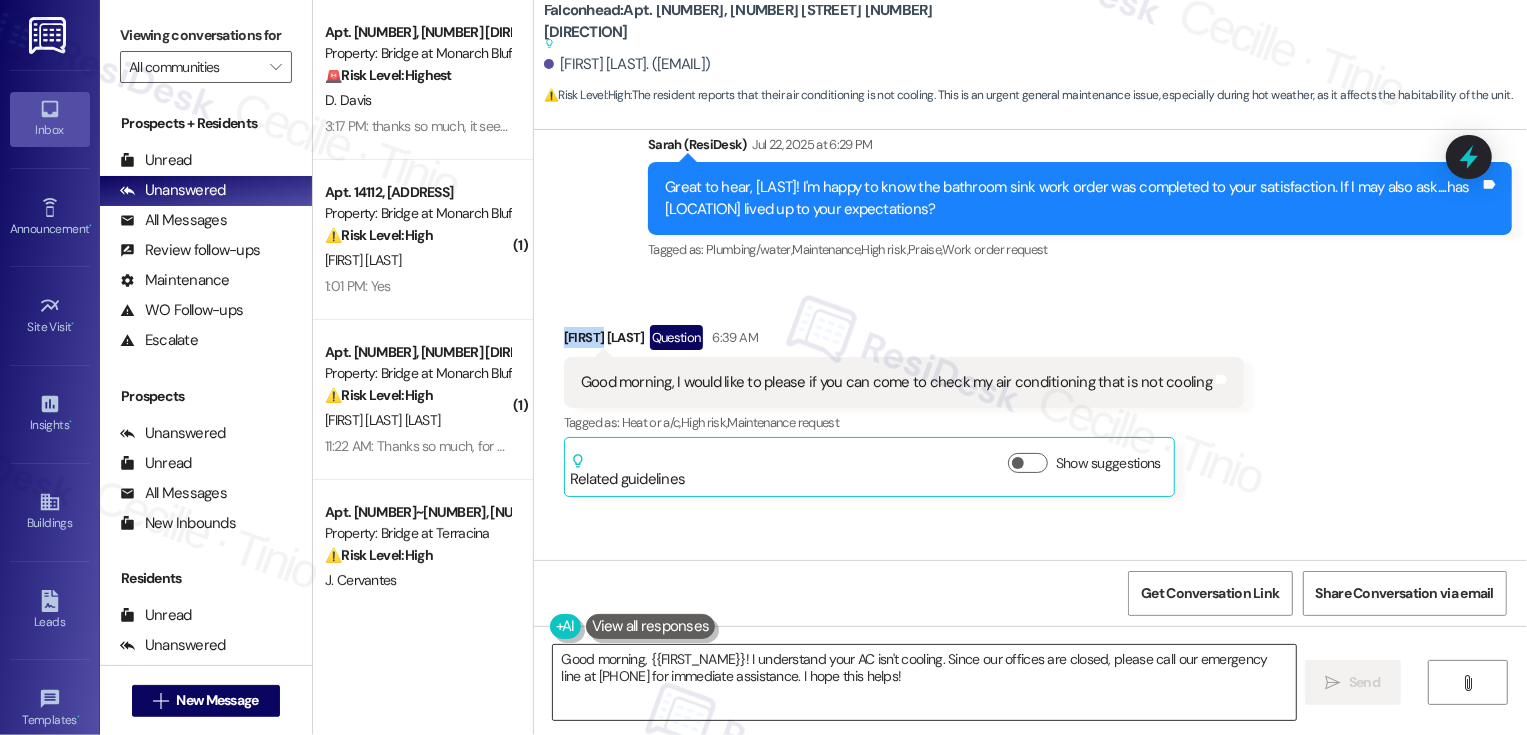click on "Good morning, {{FIRST_NAME}}! I understand your AC isn't cooling. Since our offices are closed, please call our emergency line at [PHONE] for immediate assistance. I hope this helps!" at bounding box center (924, 682) 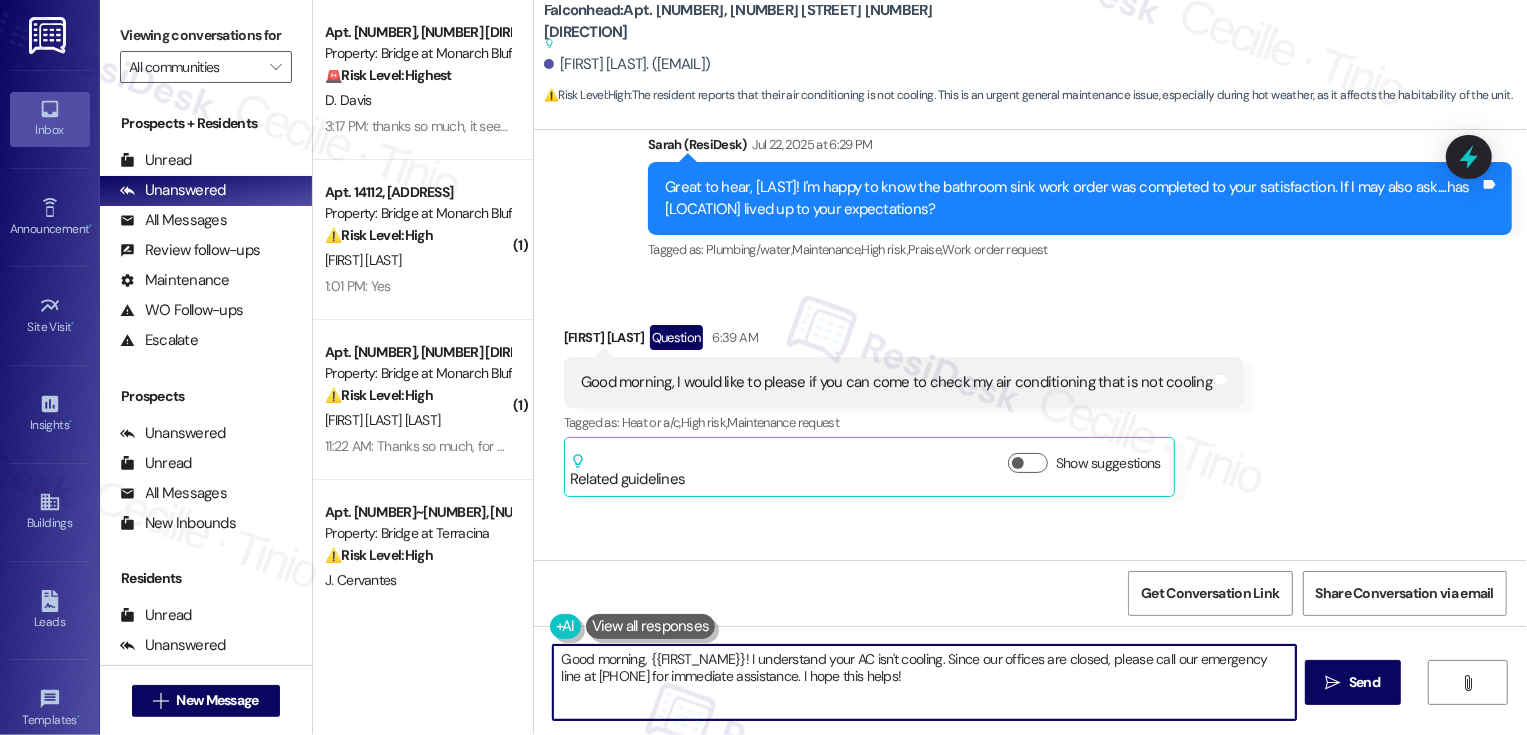 click on "Good morning, {{FIRST_NAME}}! I understand your AC isn't cooling. Since our offices are closed, please call our emergency line at [PHONE] for immediate assistance. I hope this helps!" at bounding box center [924, 682] 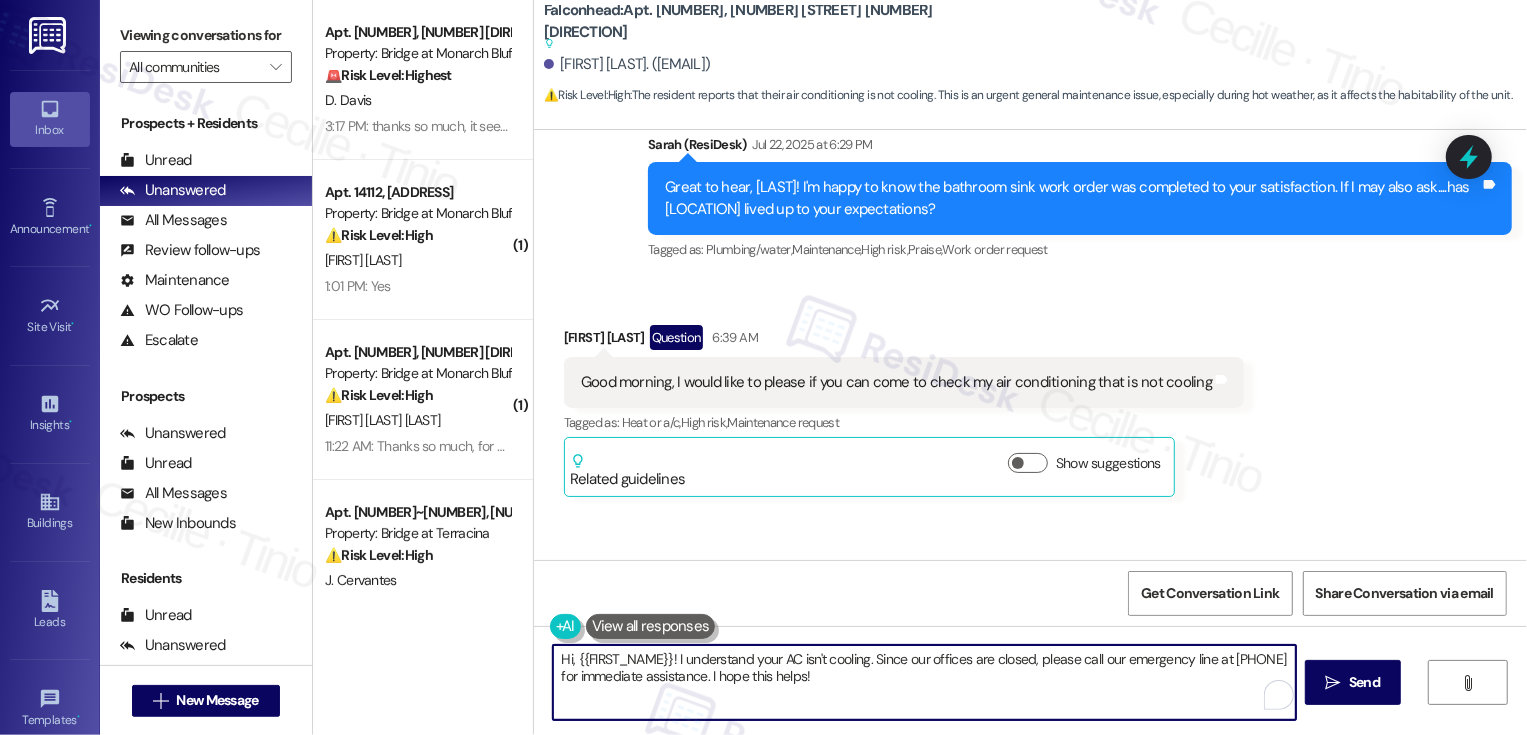 click on "Show suggestions" at bounding box center [1088, 463] 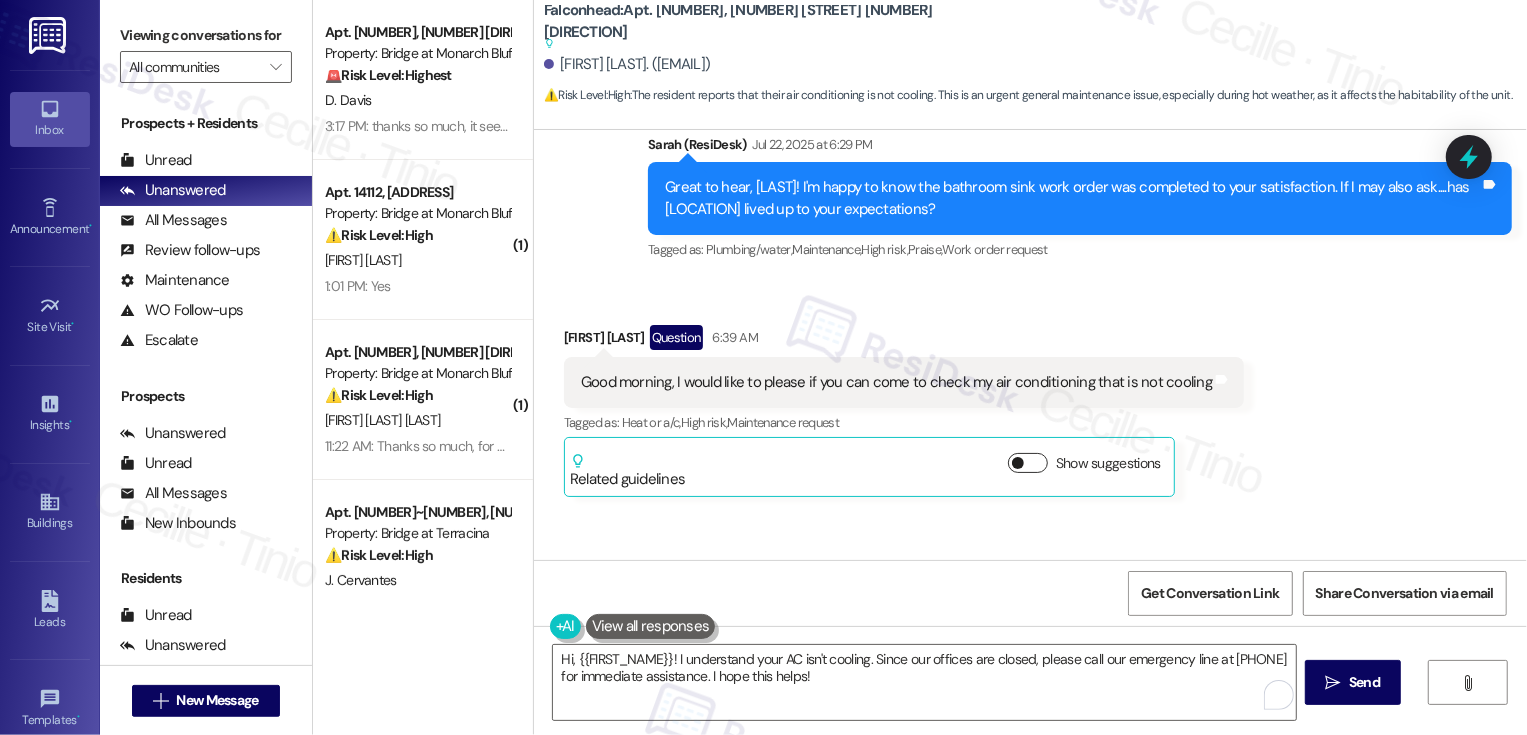 click on "Show suggestions" at bounding box center (1028, 463) 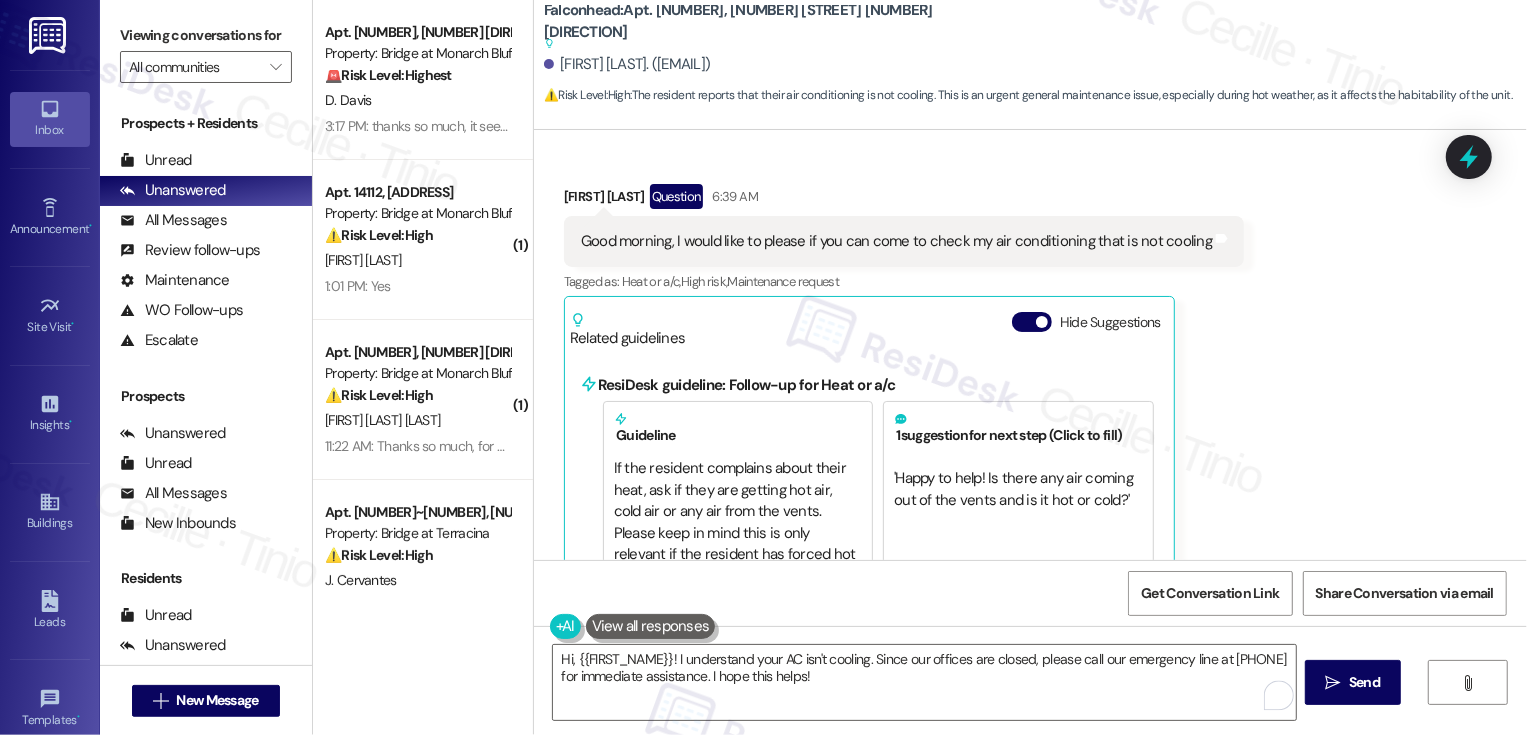 scroll, scrollTop: 1389, scrollLeft: 0, axis: vertical 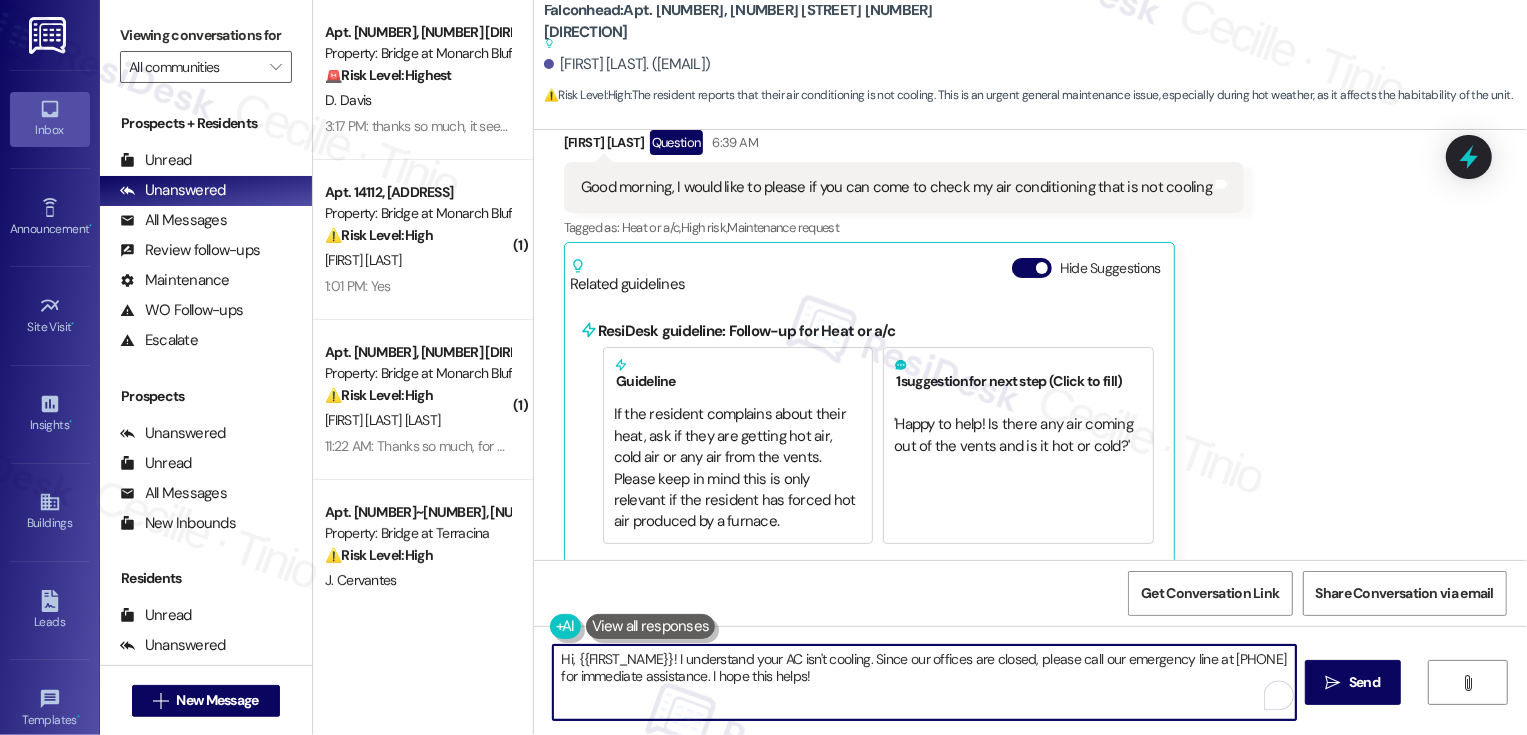 drag, startPoint x: 858, startPoint y: 655, endPoint x: 896, endPoint y: 705, distance: 62.801273 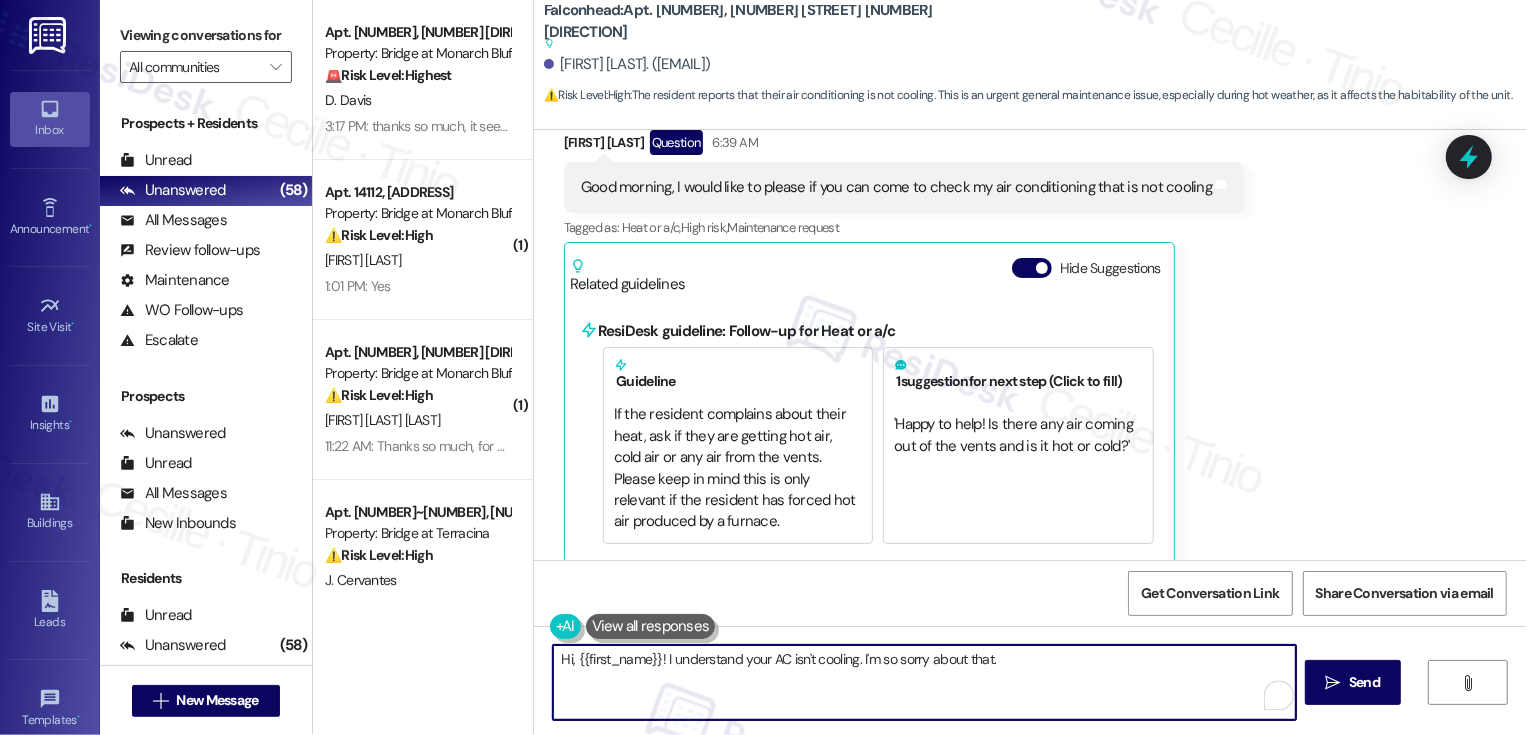click on "Hi, {{first_name}}! I understand your AC isn't cooling. I'm so sorry about that." at bounding box center [924, 682] 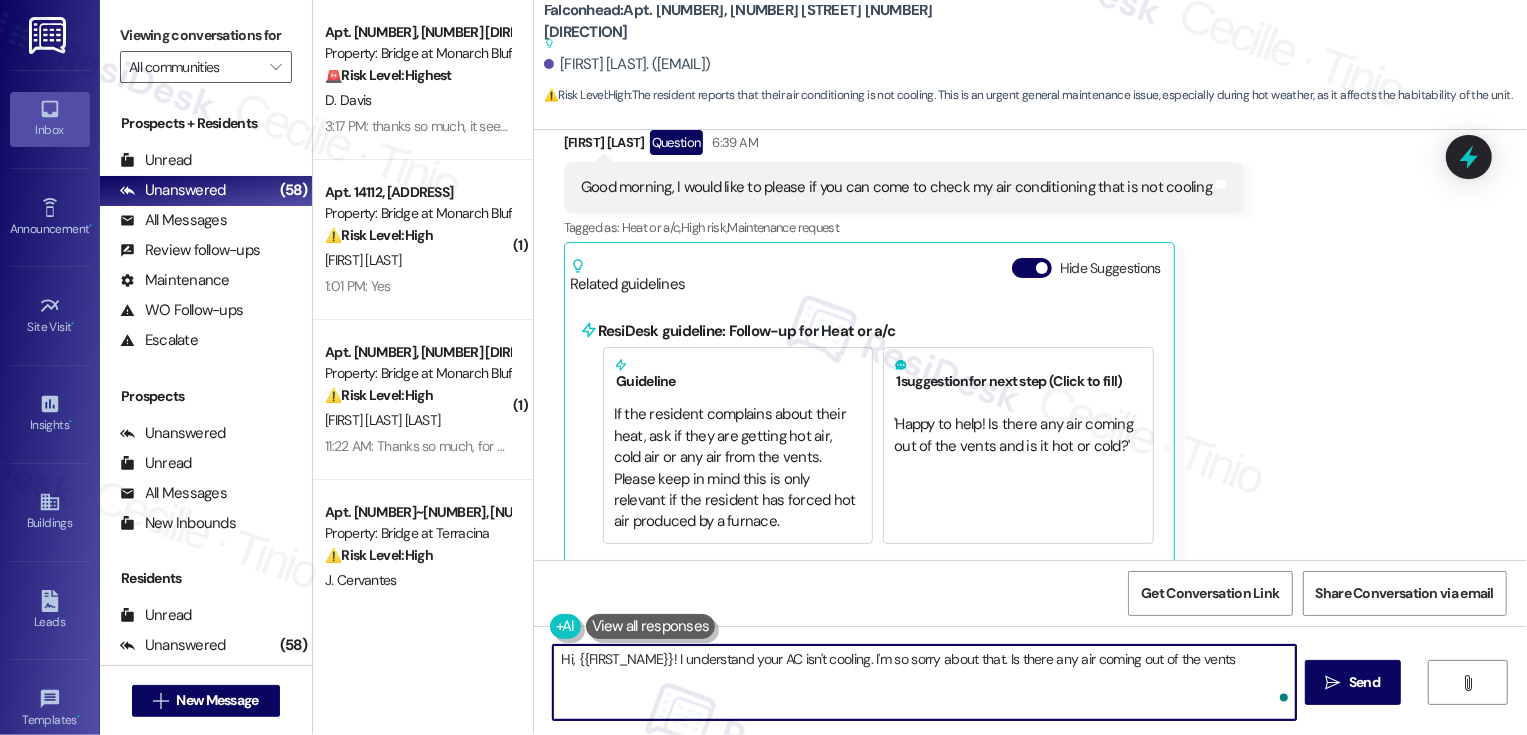 type on "Hi, {{first_name}}! I understand your AC isn't cooling. I'm so sorry about that. Is there any air coming out of the vents?" 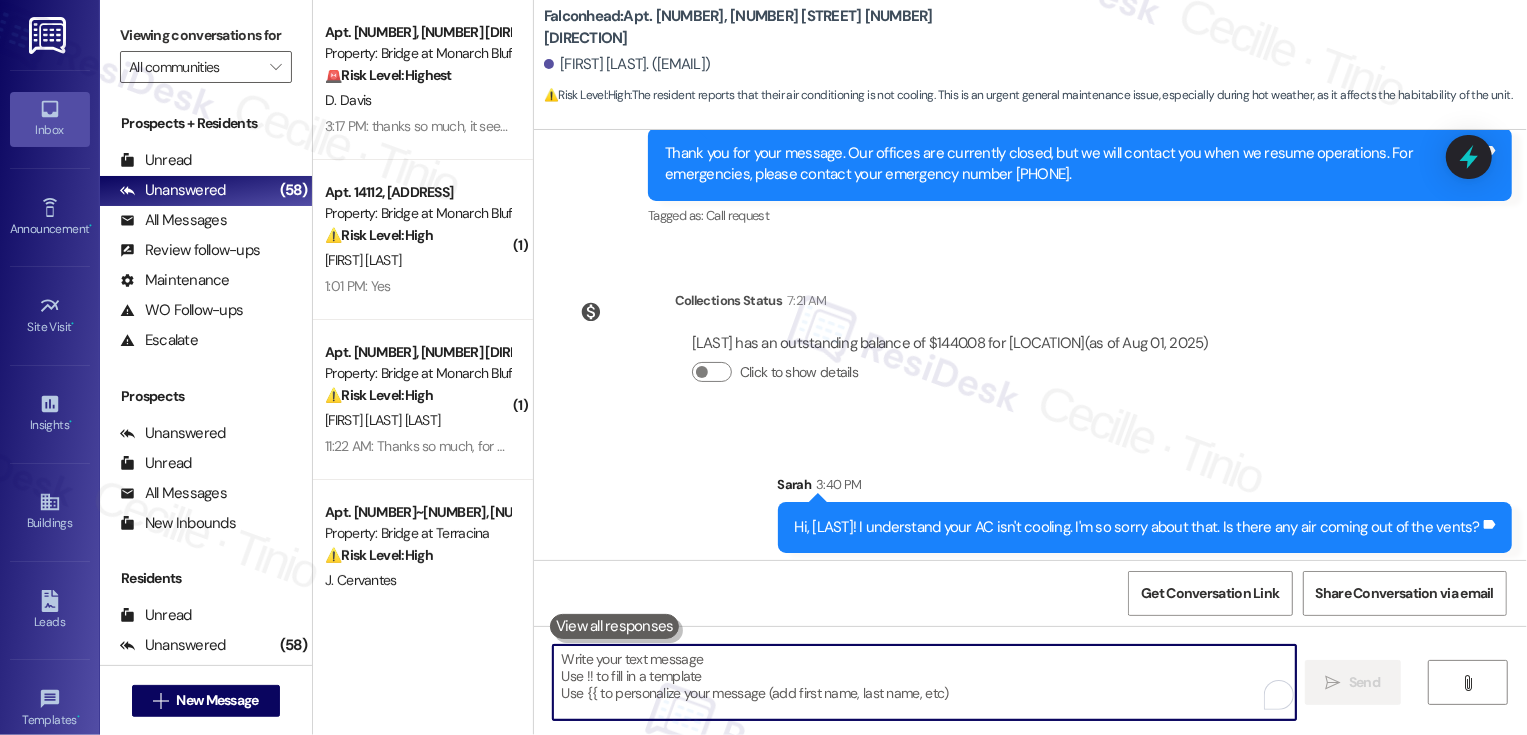 scroll, scrollTop: 1953, scrollLeft: 0, axis: vertical 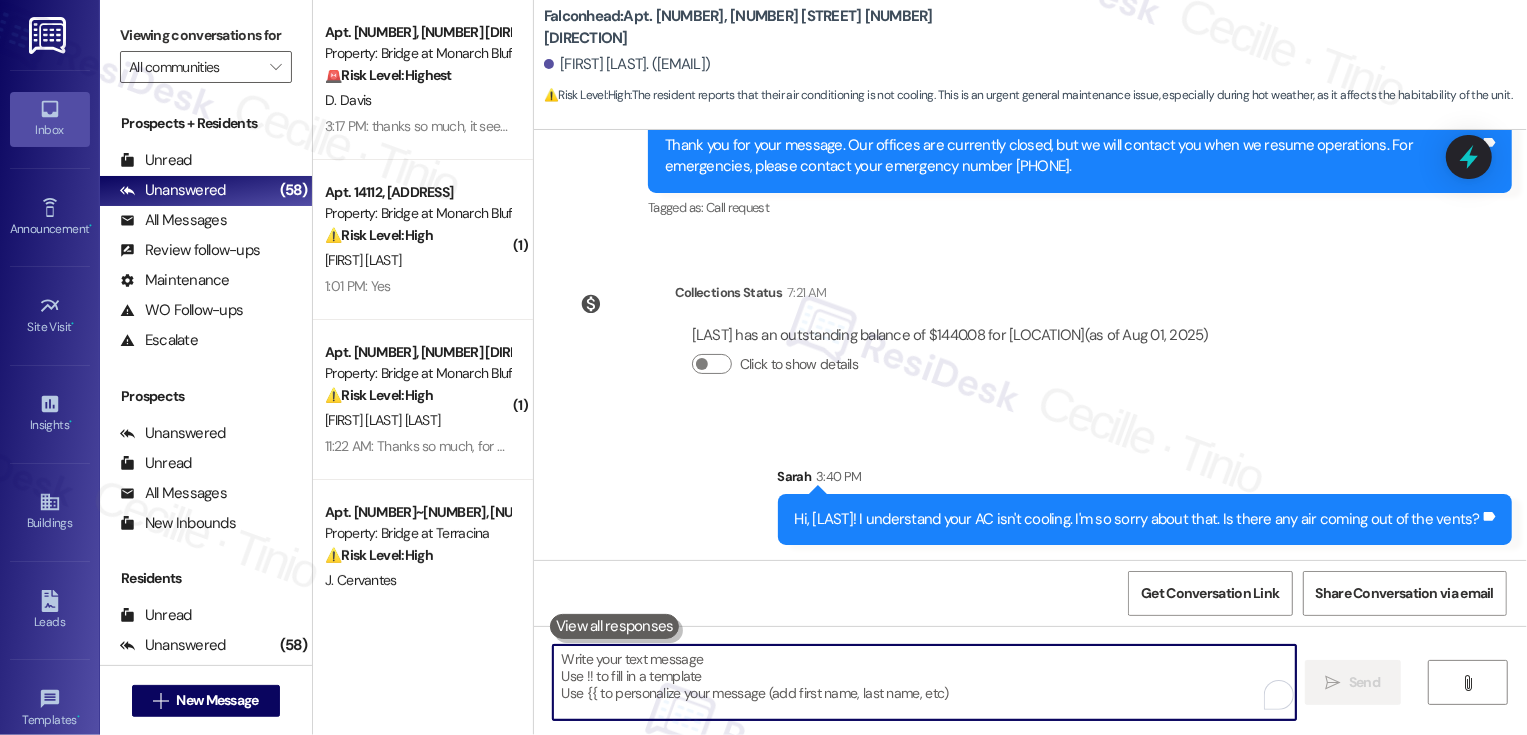 type 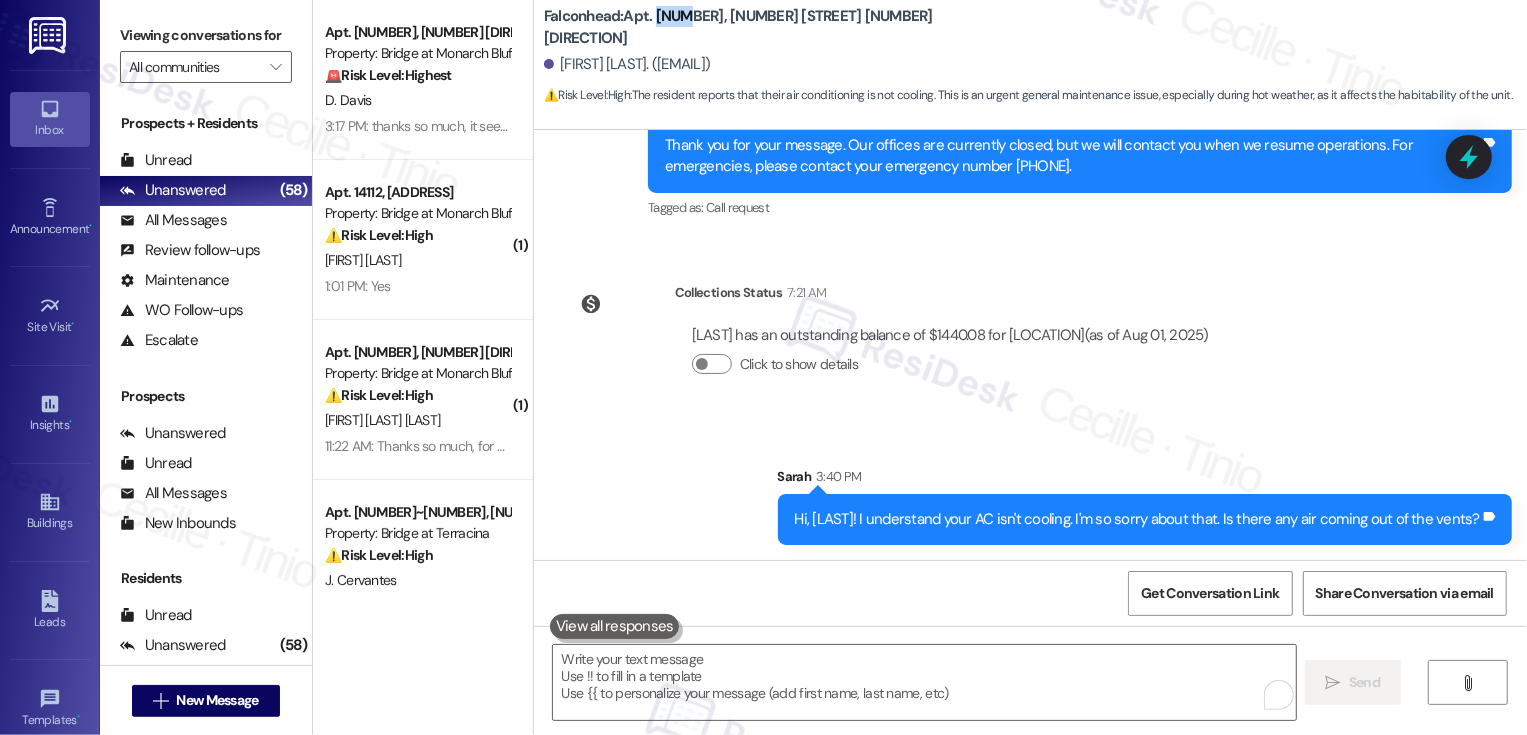 copy on "7207" 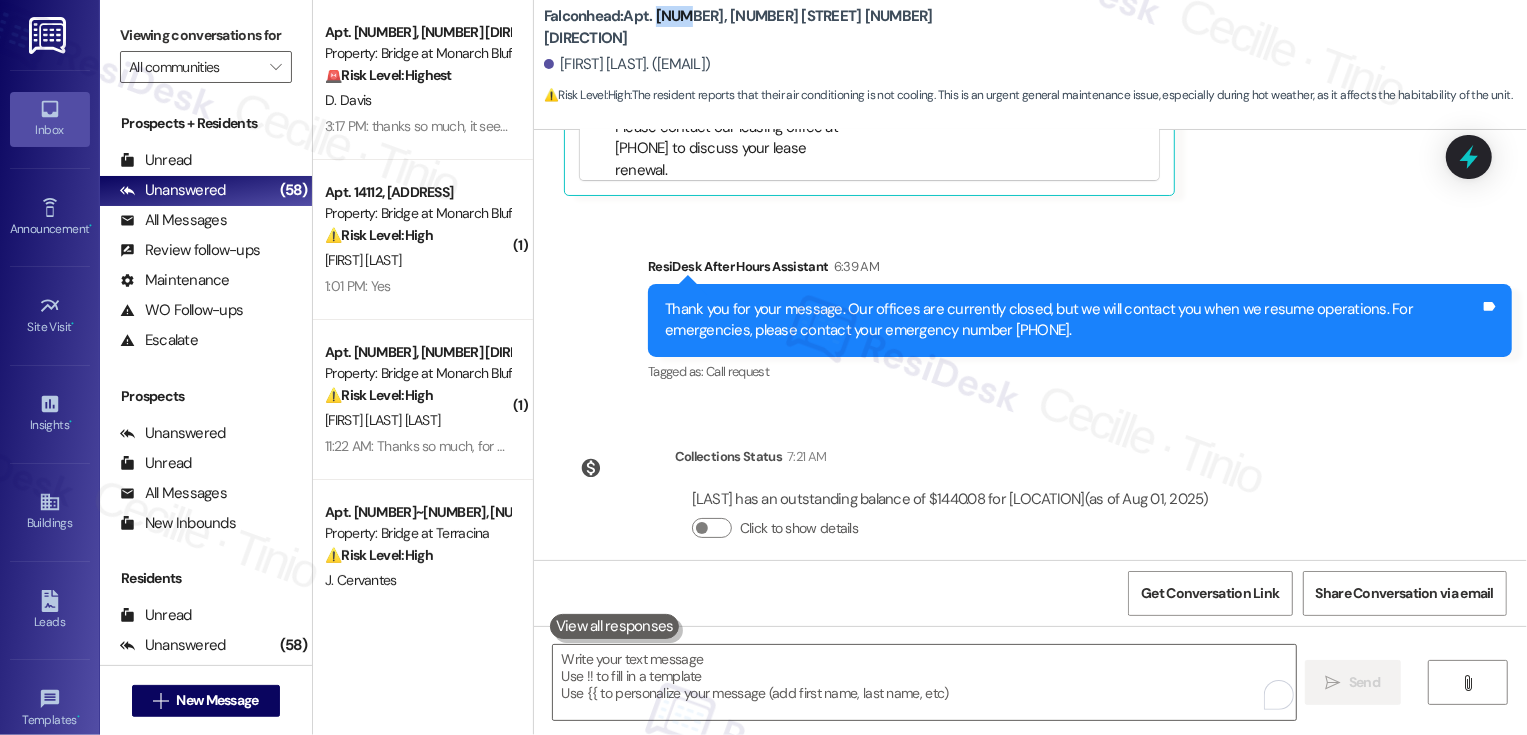 scroll, scrollTop: 1953, scrollLeft: 0, axis: vertical 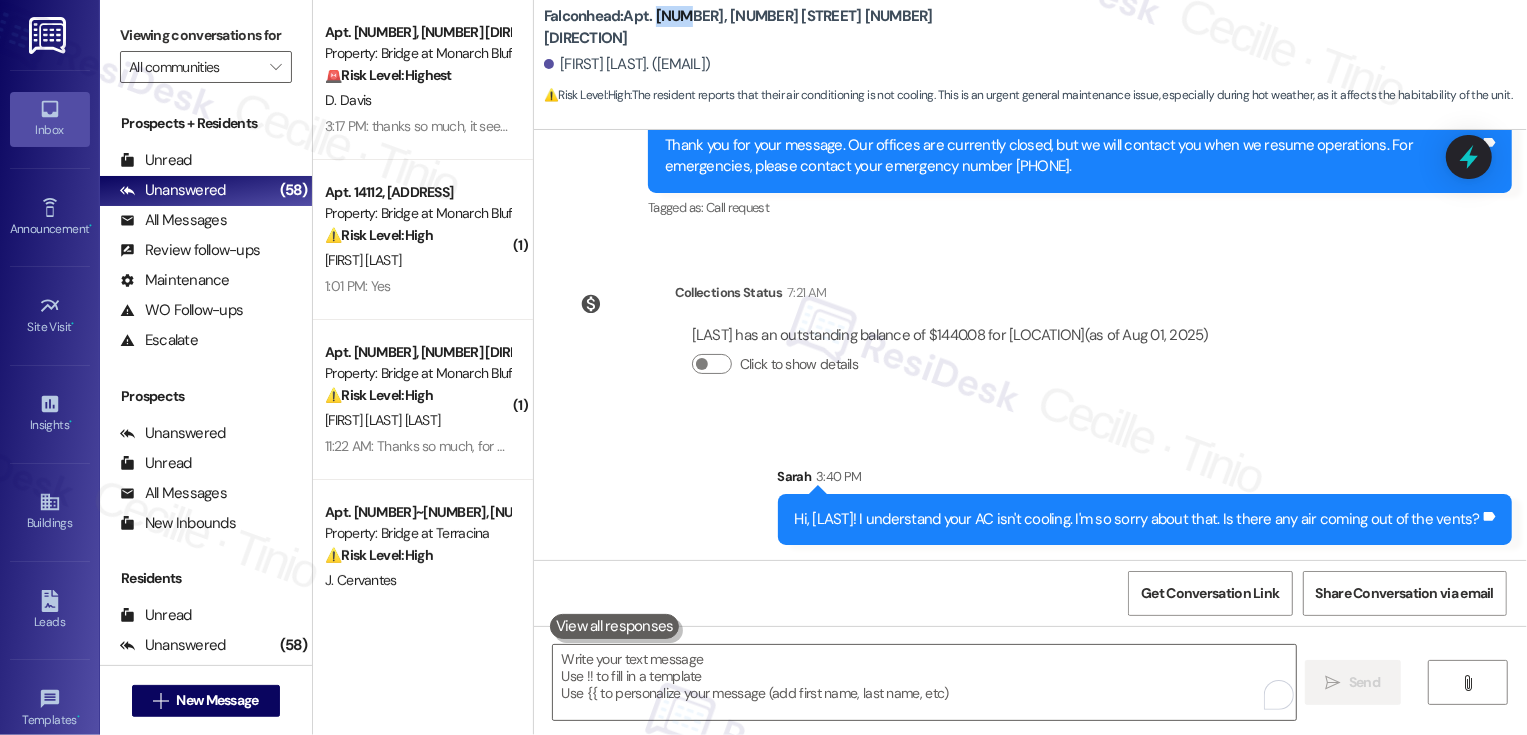 click on "Collections Status 7:21 AM" at bounding box center (950, 296) 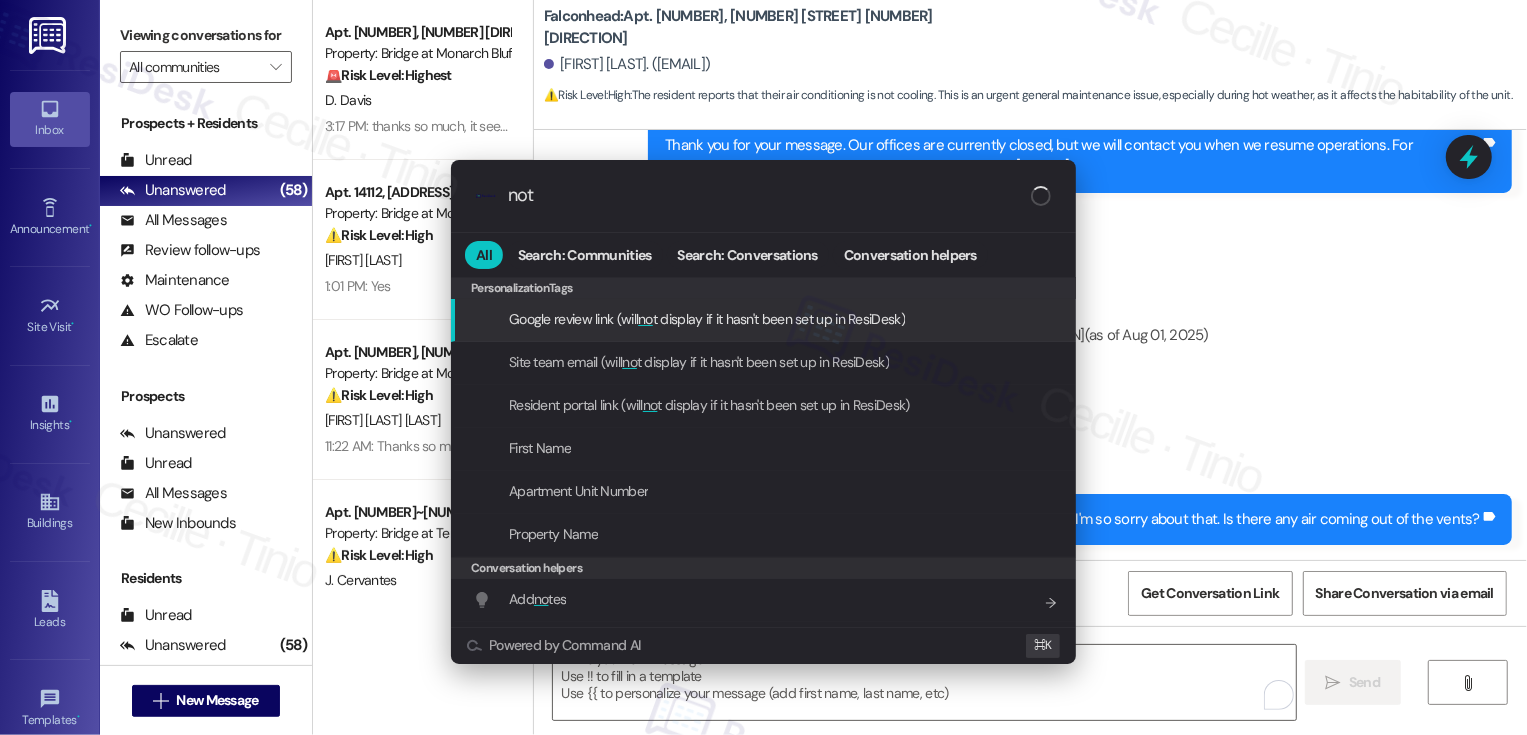 type on "note" 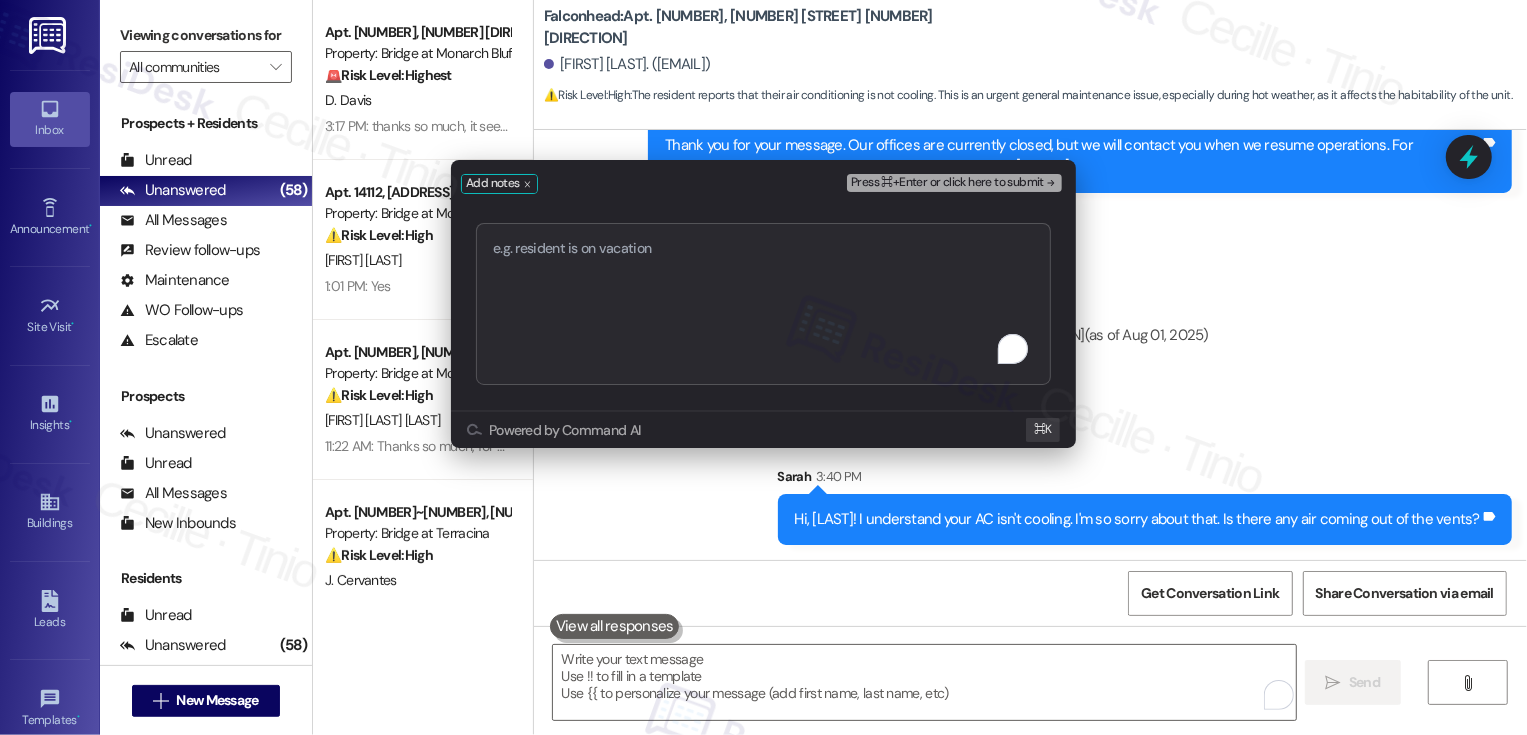 type on "Work order 7078 added successfully!" 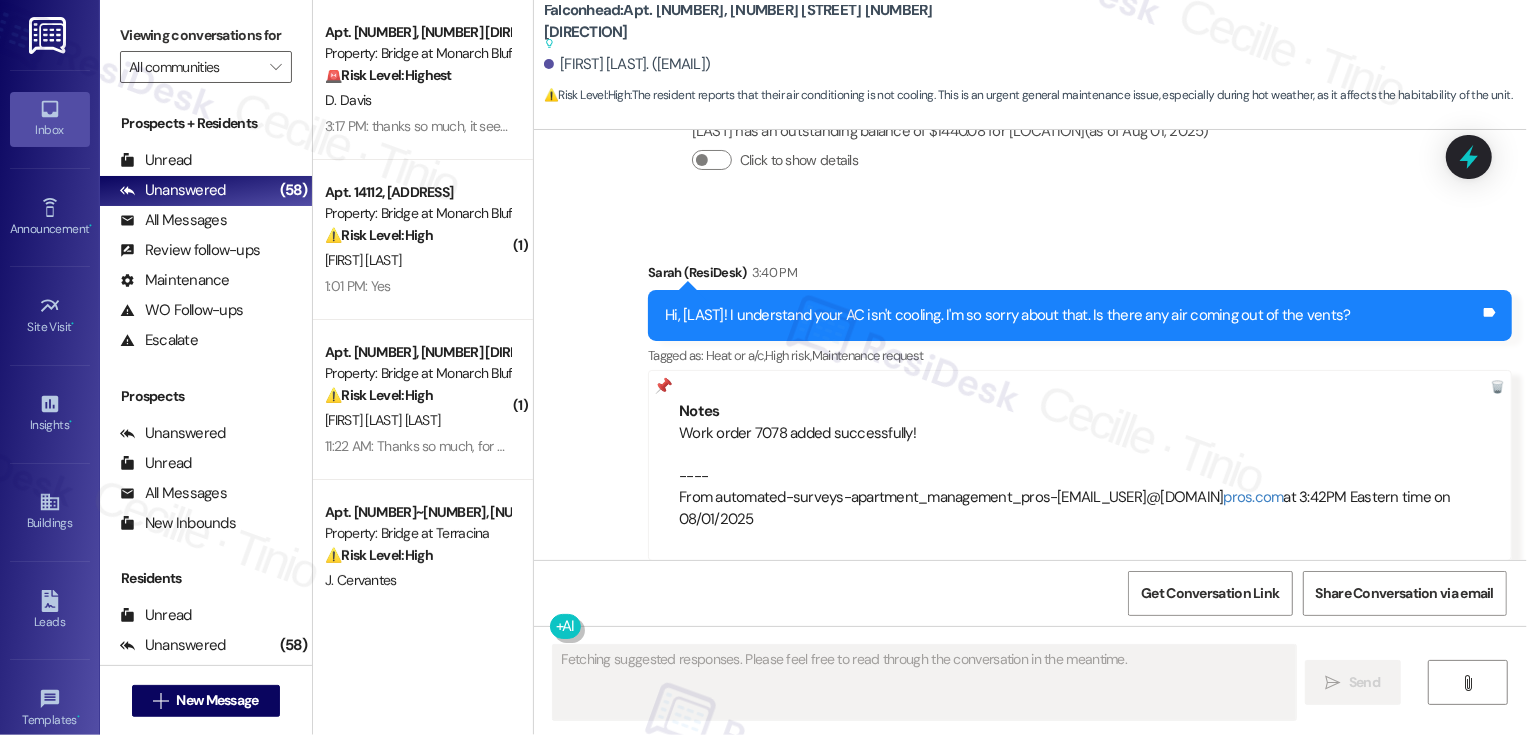scroll, scrollTop: 2451, scrollLeft: 0, axis: vertical 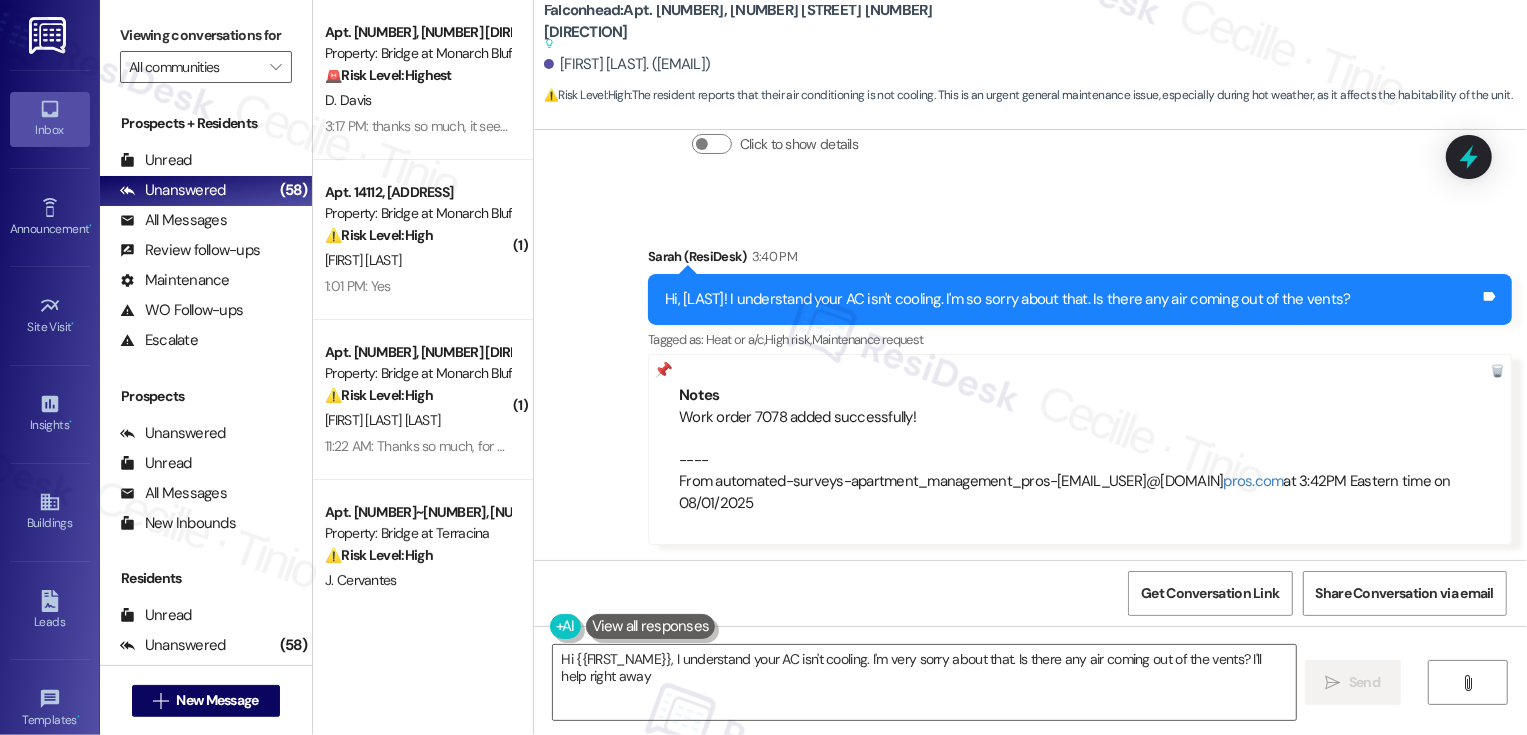 type on "Hi {{FIRST_NAME}}, I understand your AC isn't cooling. I'm very sorry about that. Is there any air coming out of the vents? I'll help right away." 